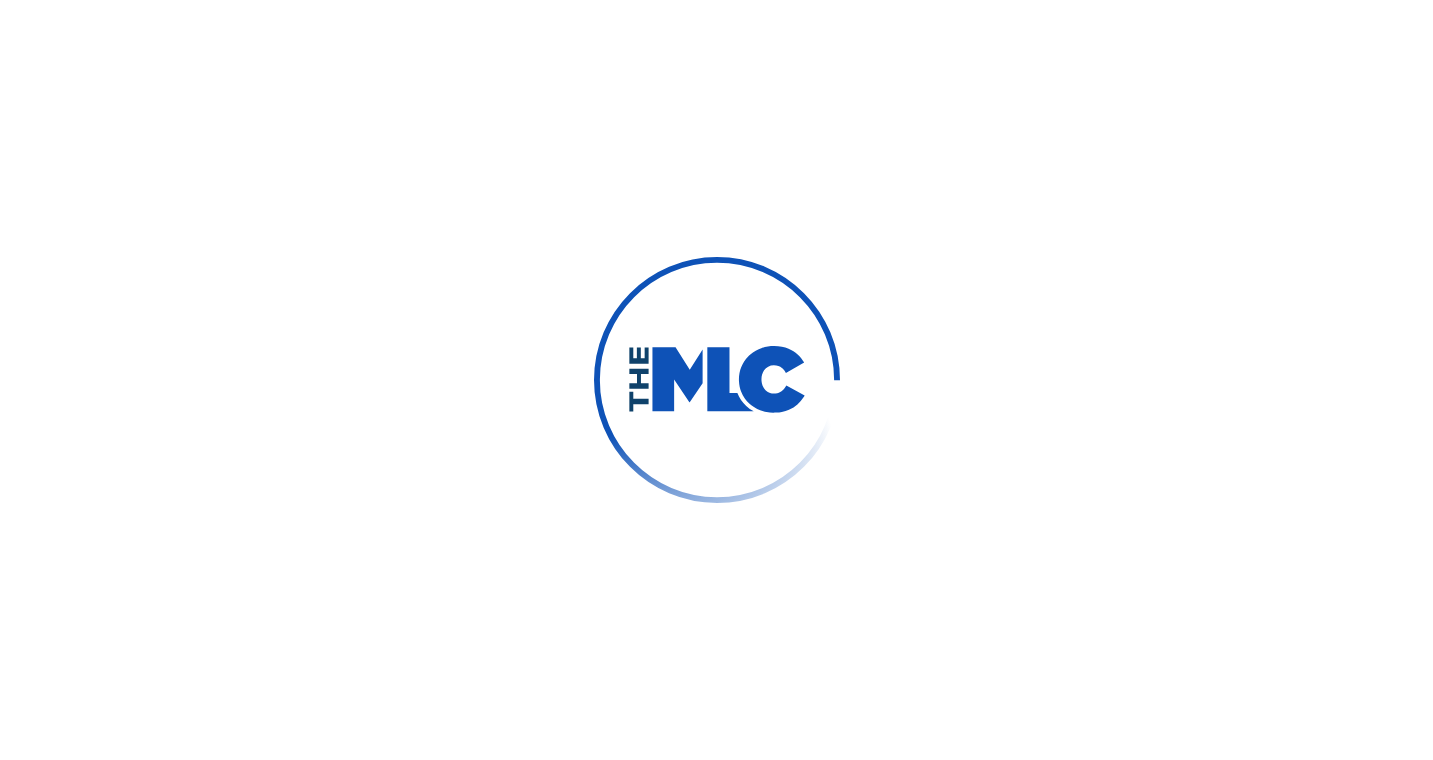 scroll, scrollTop: 0, scrollLeft: 0, axis: both 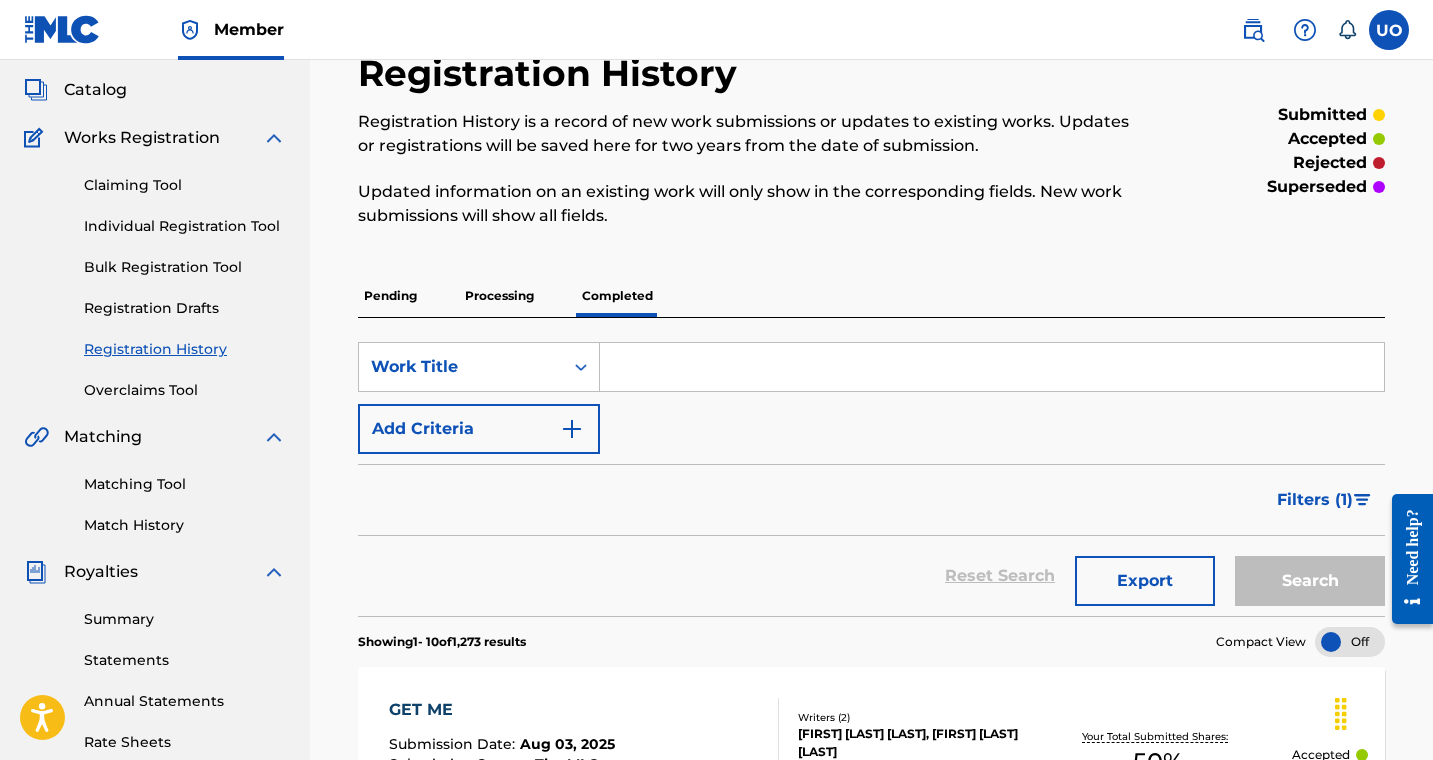 click at bounding box center (1362, 500) 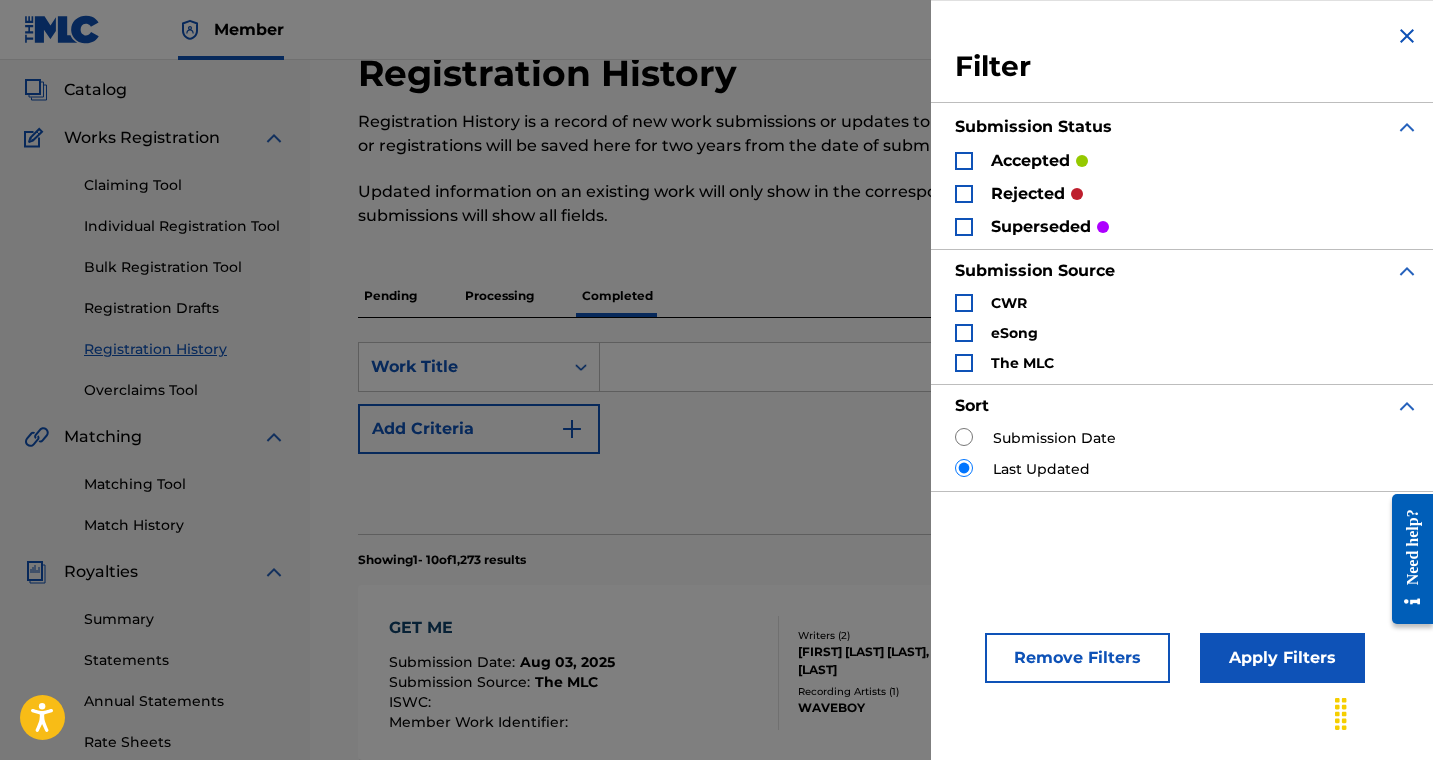 click at bounding box center [964, 194] 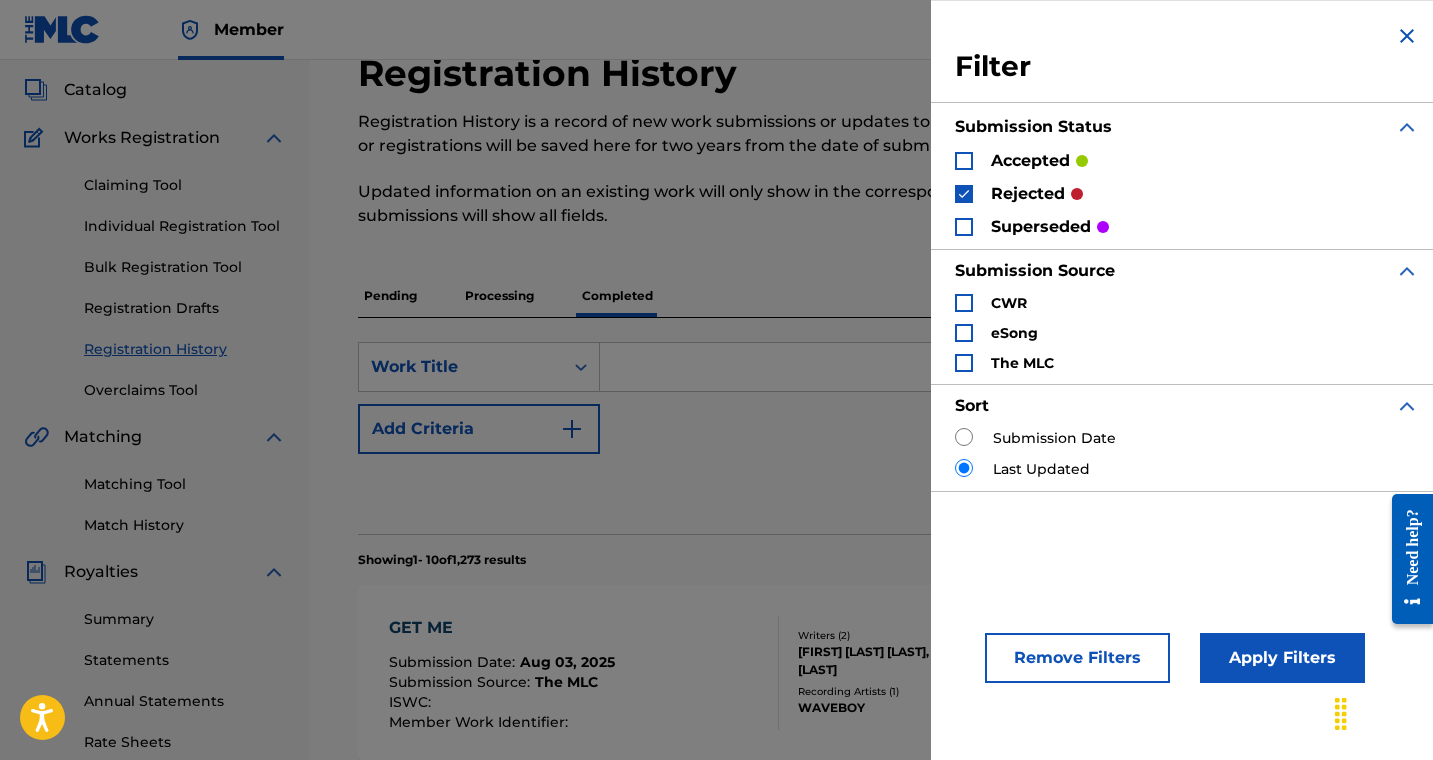 scroll, scrollTop: 296, scrollLeft: 0, axis: vertical 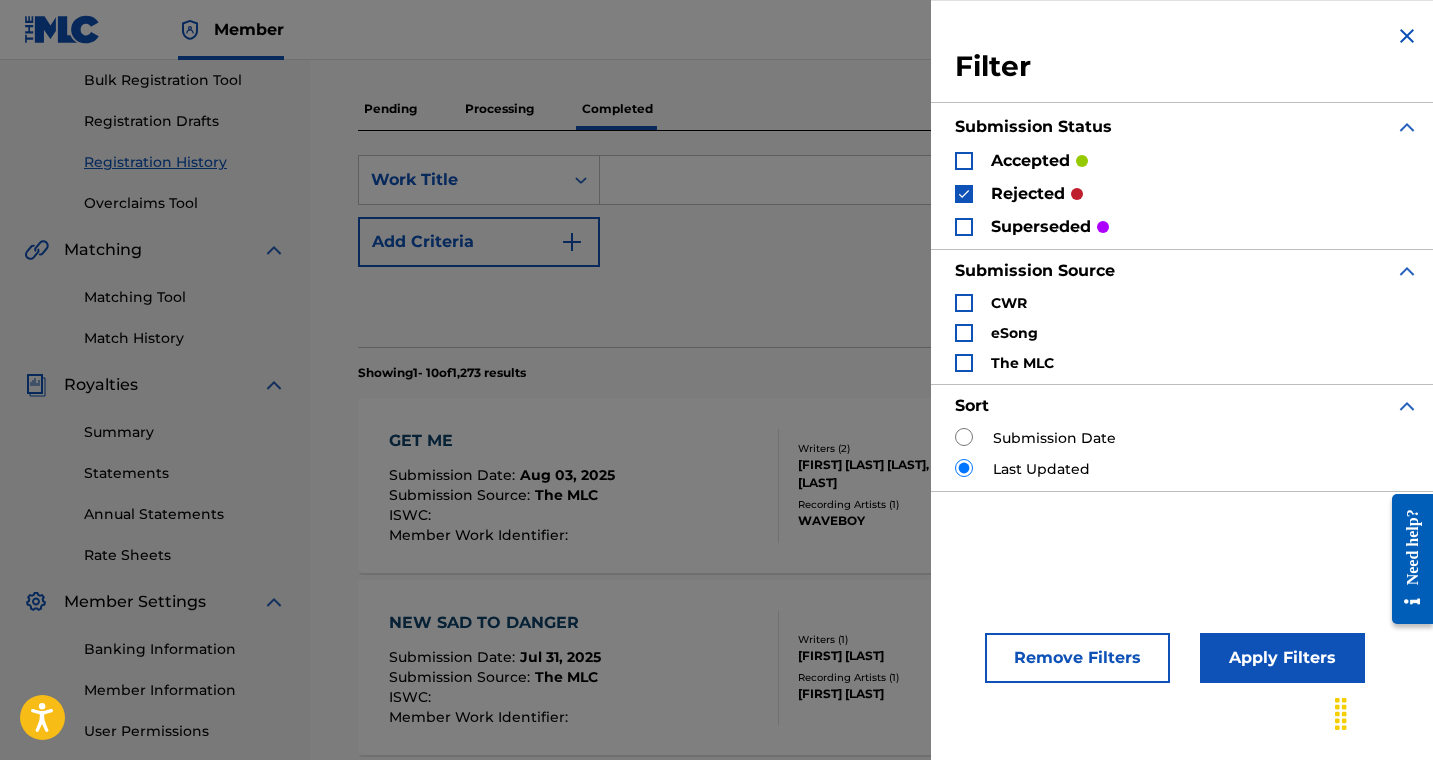 click on "Apply Filters" at bounding box center [1282, 658] 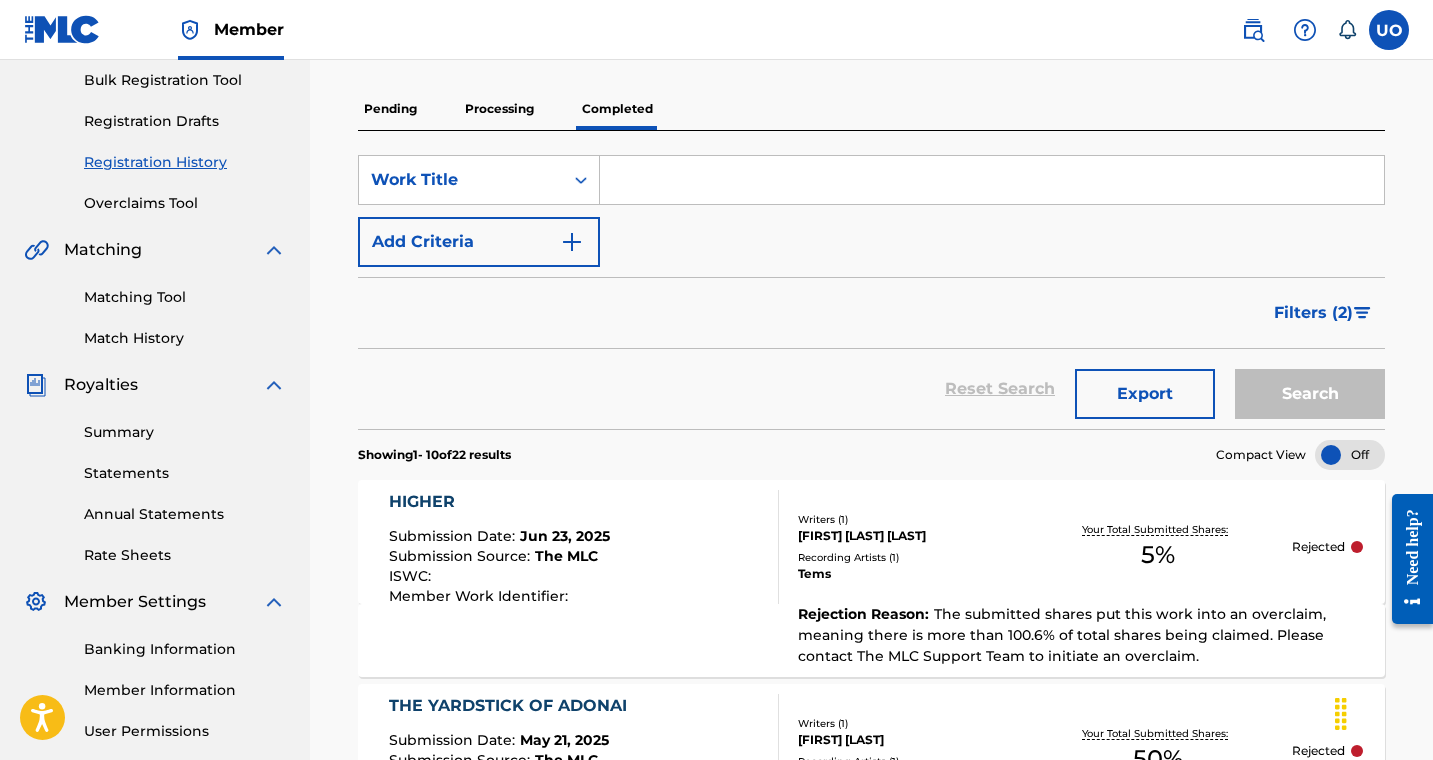 click on "Filters ( 2 )" at bounding box center (1323, 313) 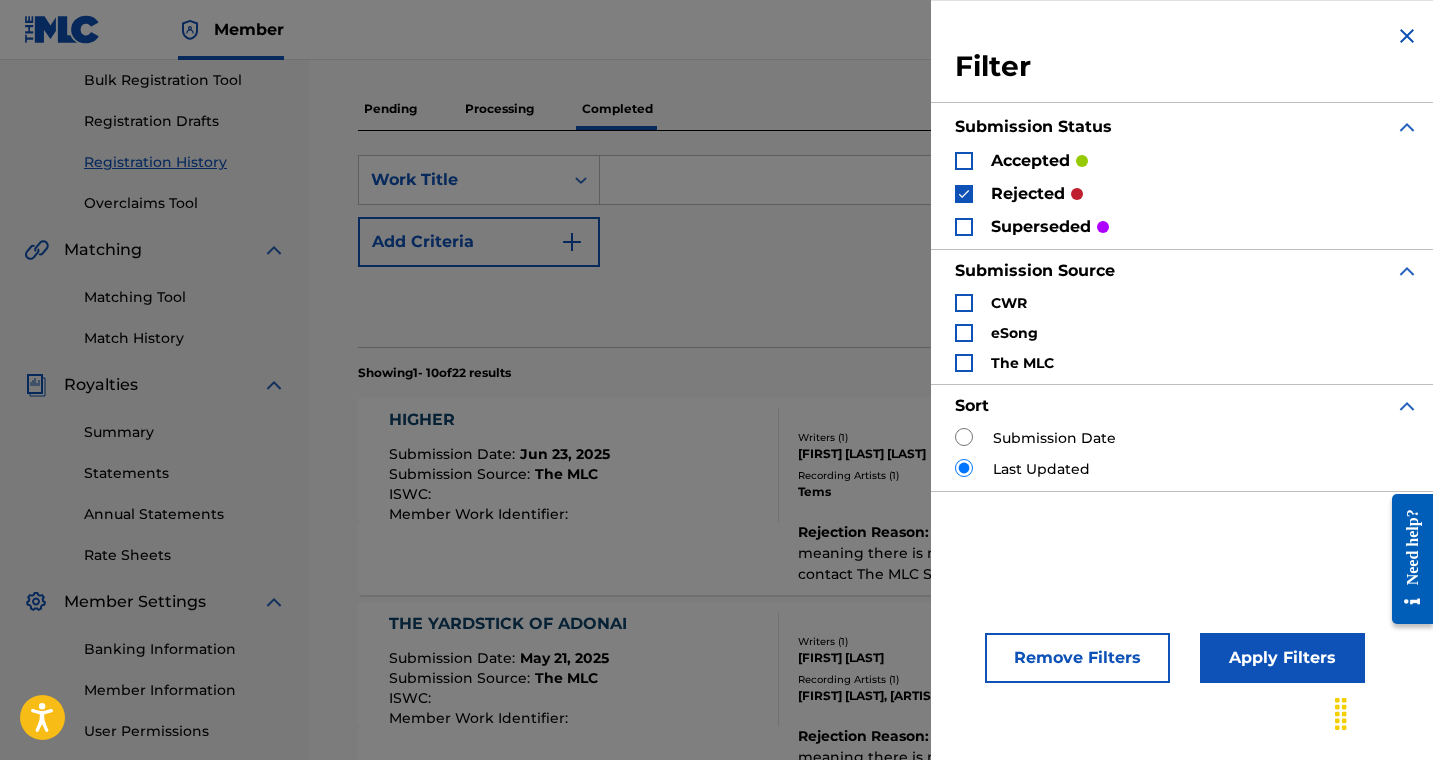 click at bounding box center (964, 227) 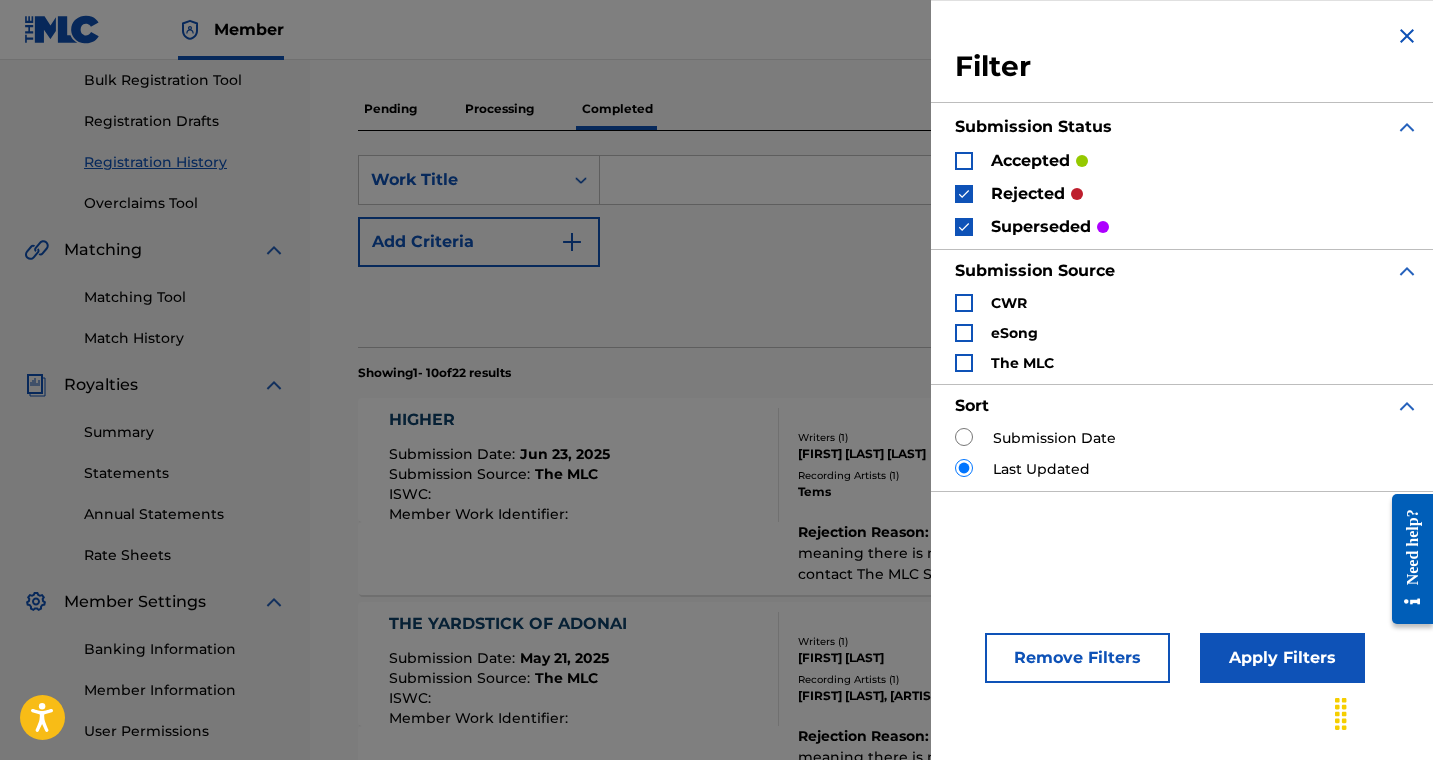 click at bounding box center [964, 194] 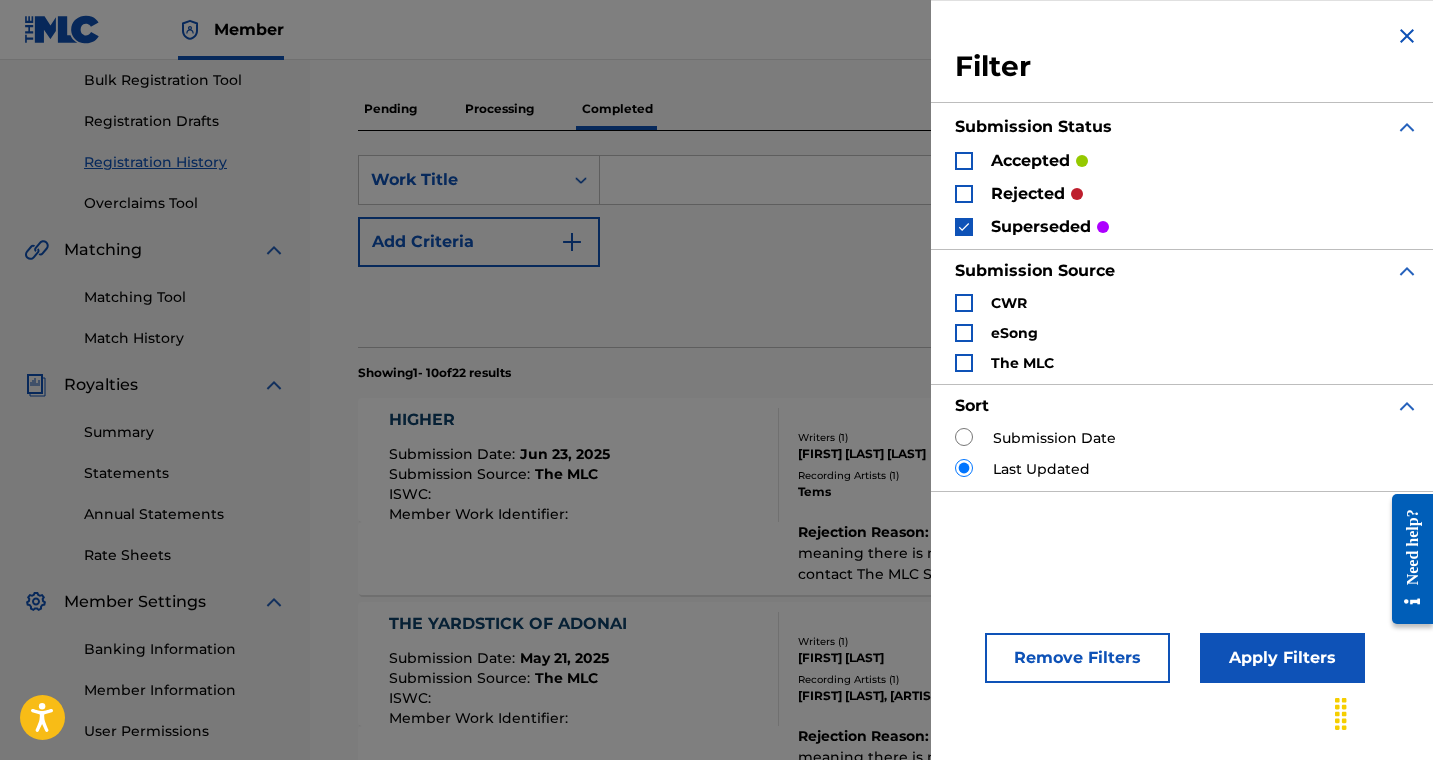 click on "Apply Filters" at bounding box center (1282, 658) 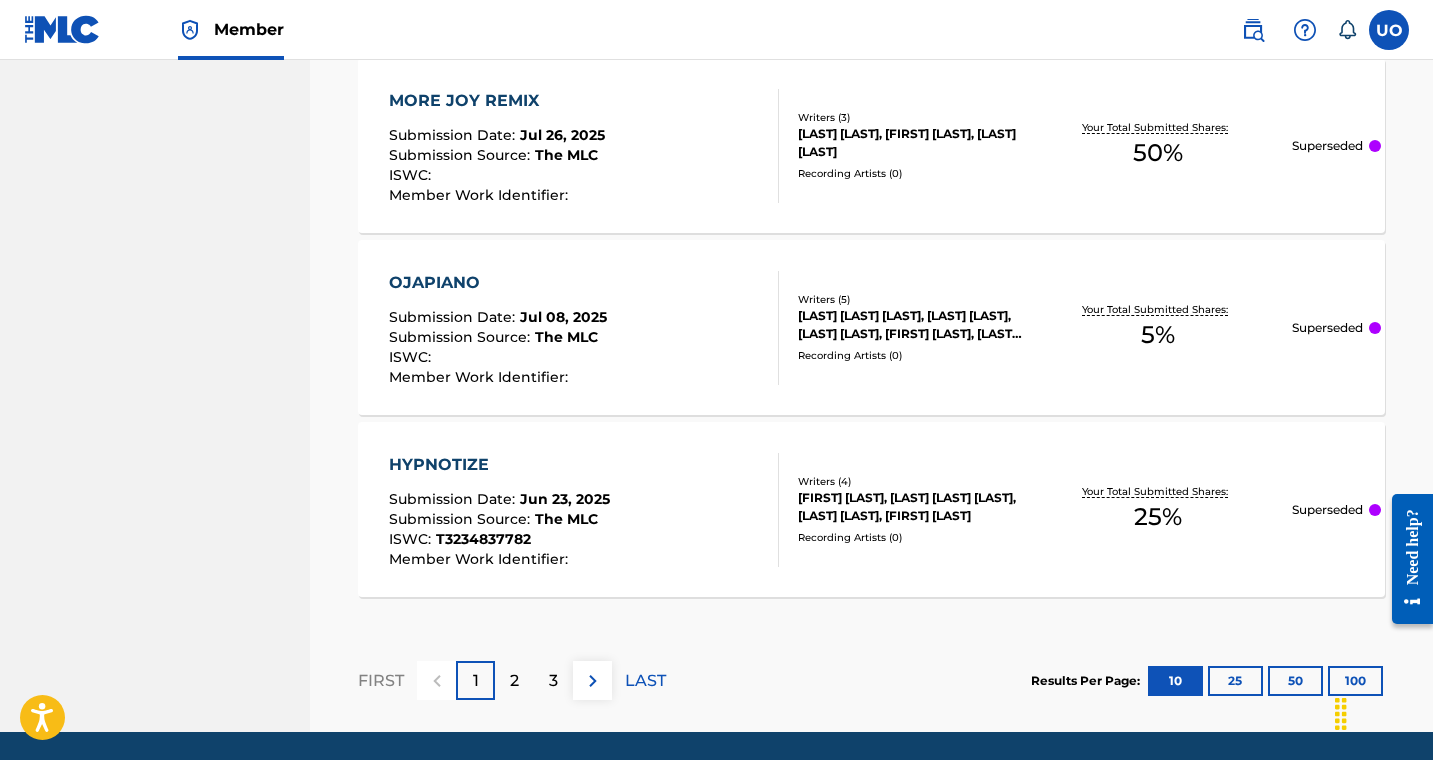 scroll, scrollTop: 2060, scrollLeft: 0, axis: vertical 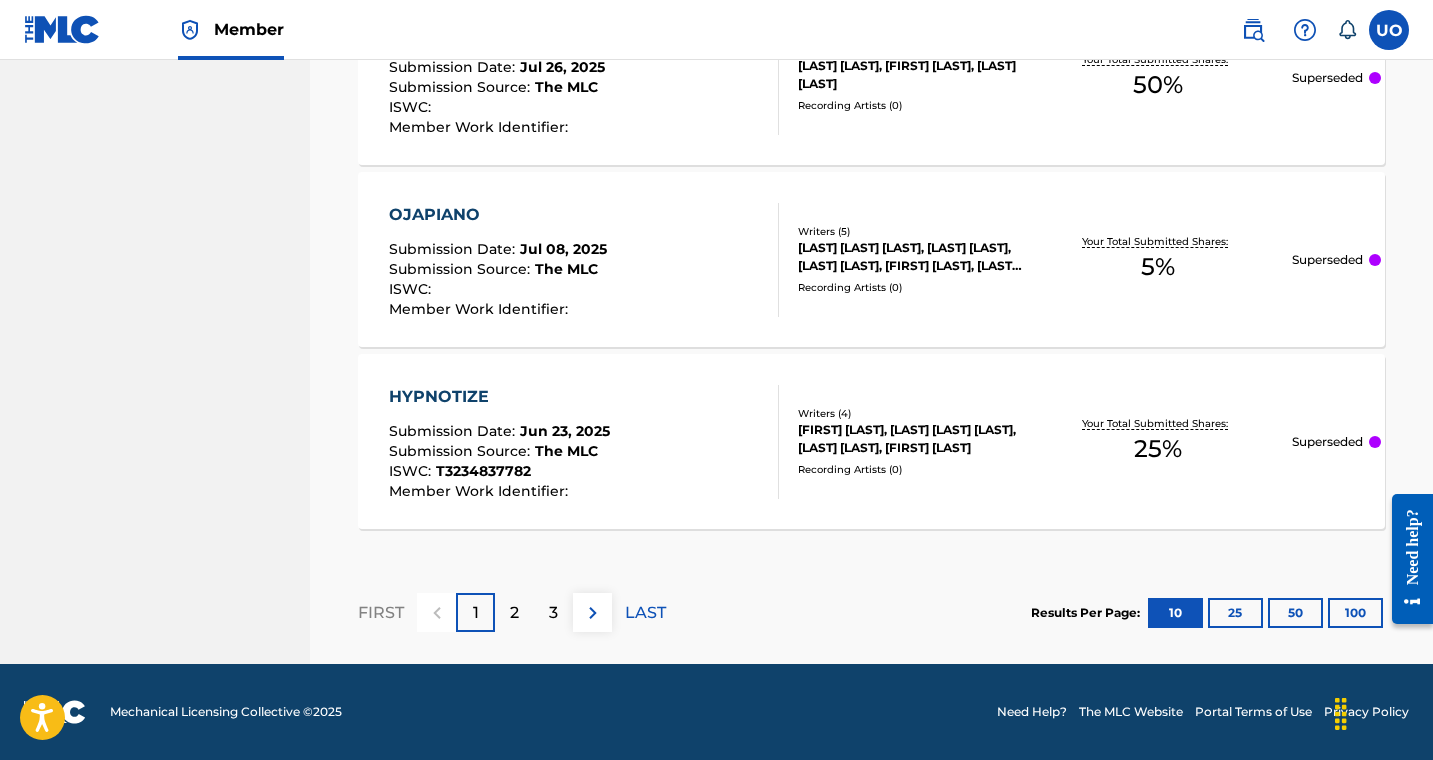 click on "2" at bounding box center (514, 612) 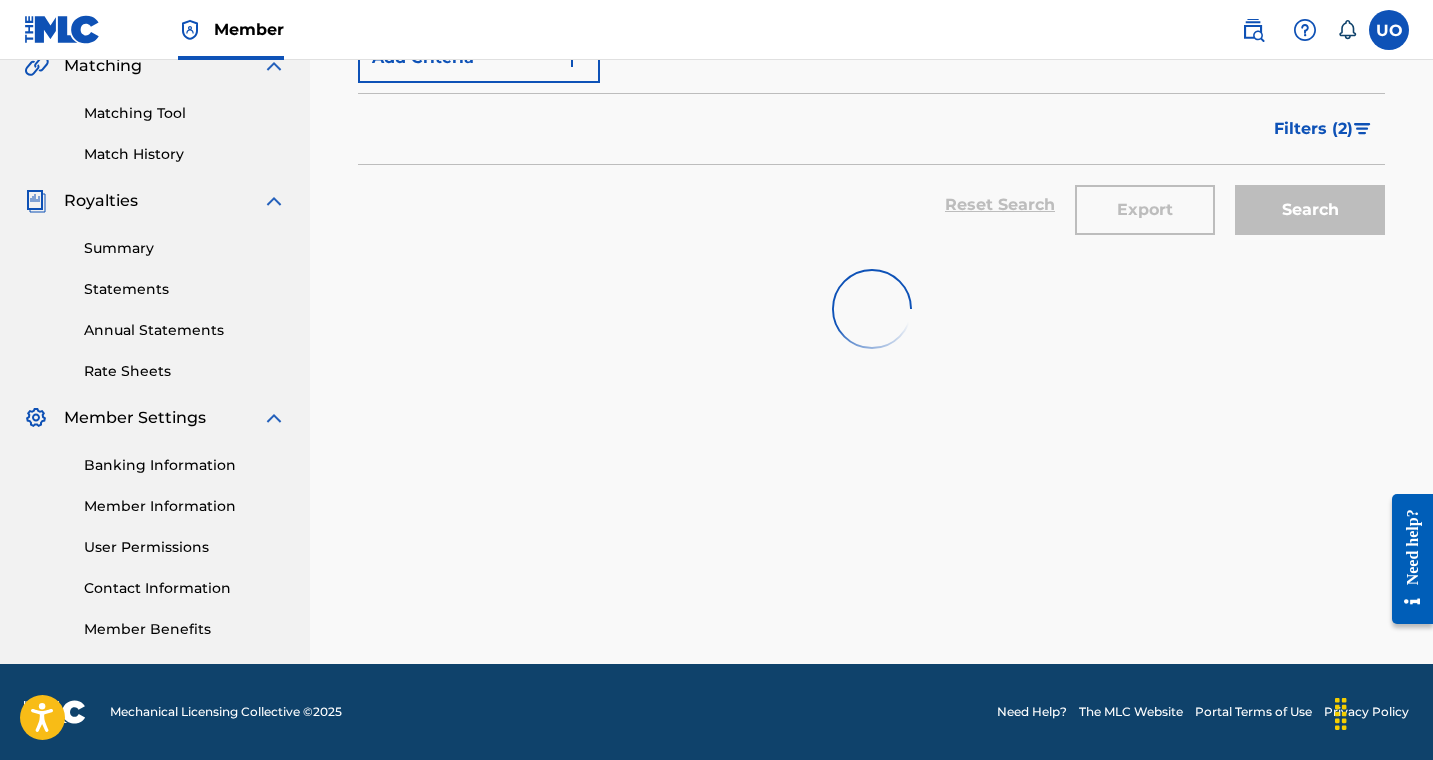 scroll, scrollTop: 2060, scrollLeft: 0, axis: vertical 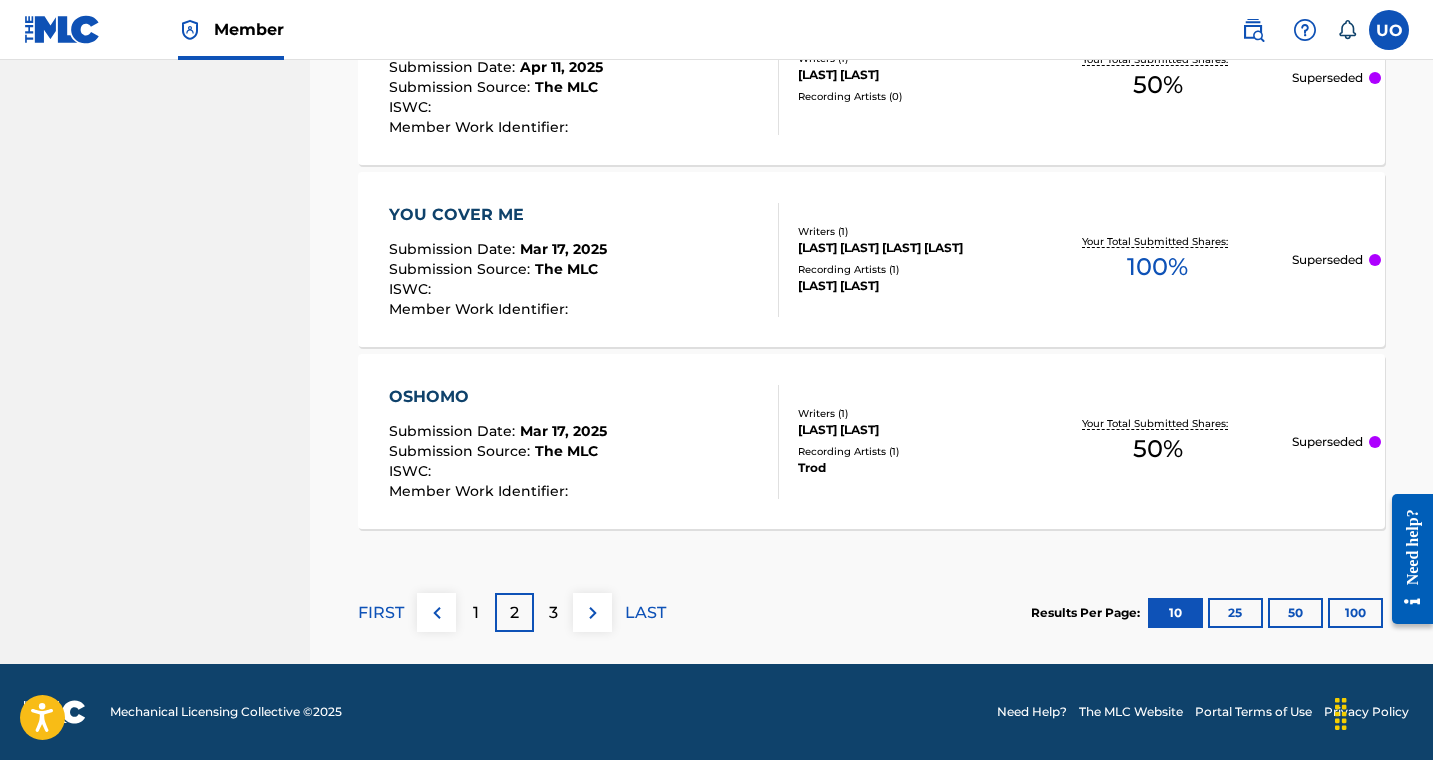 click on "3" at bounding box center [553, 613] 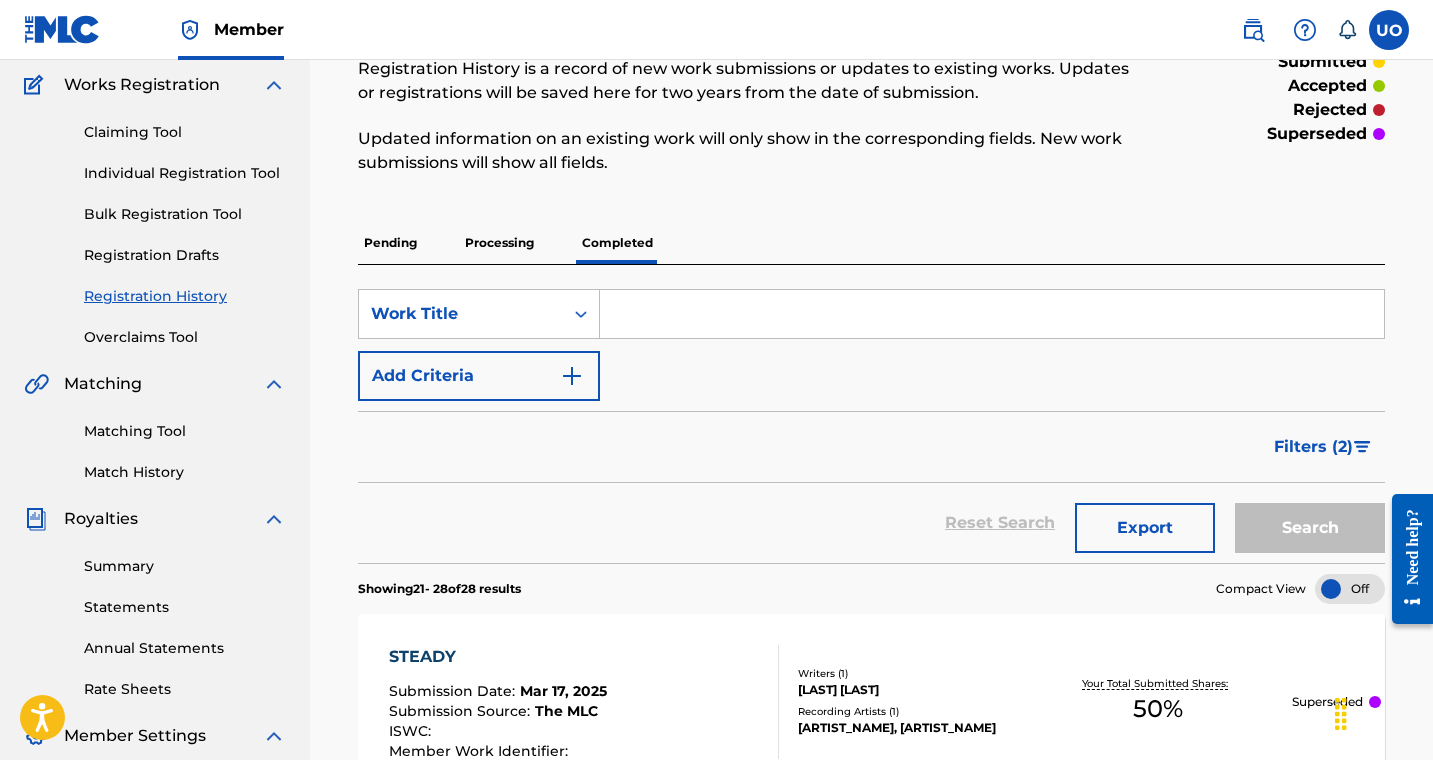 scroll, scrollTop: 389, scrollLeft: 0, axis: vertical 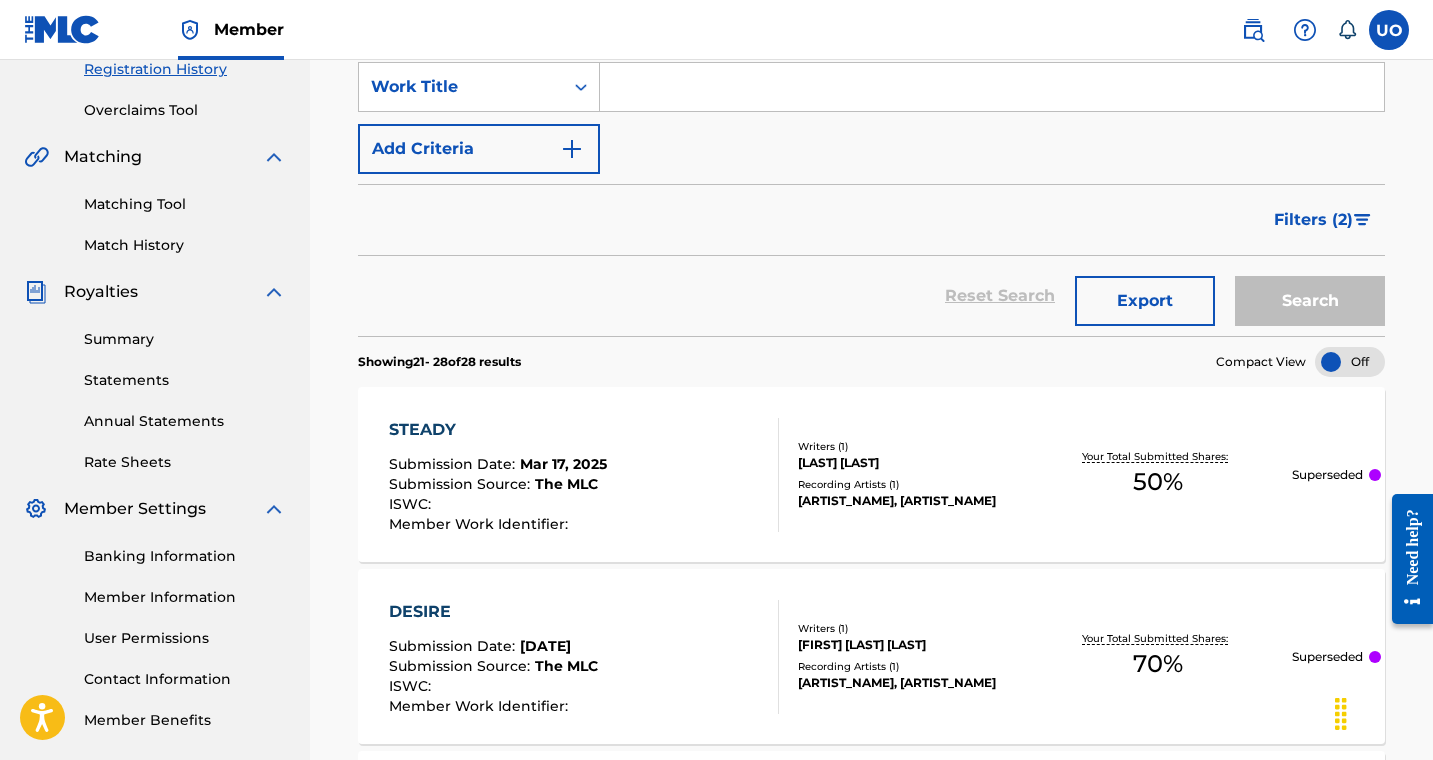 click at bounding box center [1362, 220] 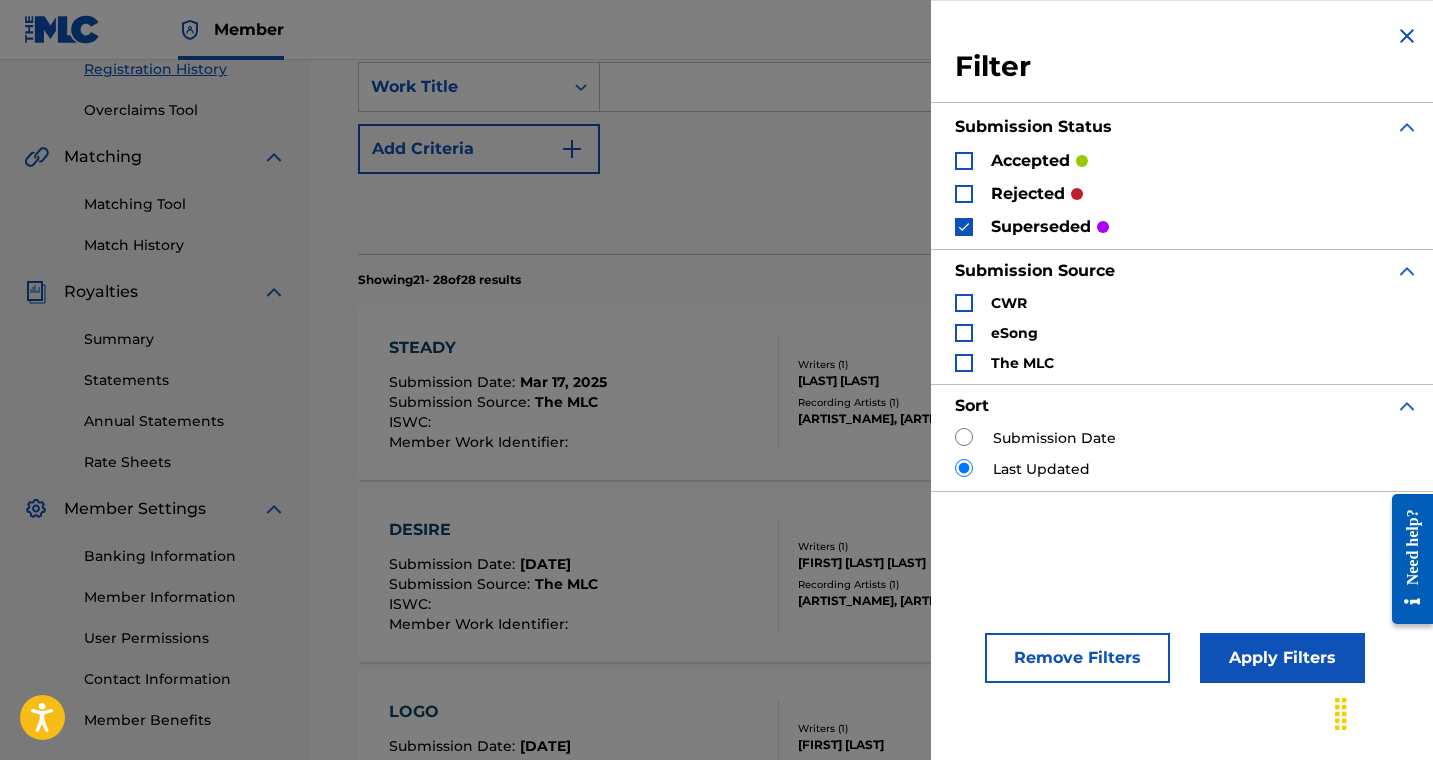 click at bounding box center (964, 227) 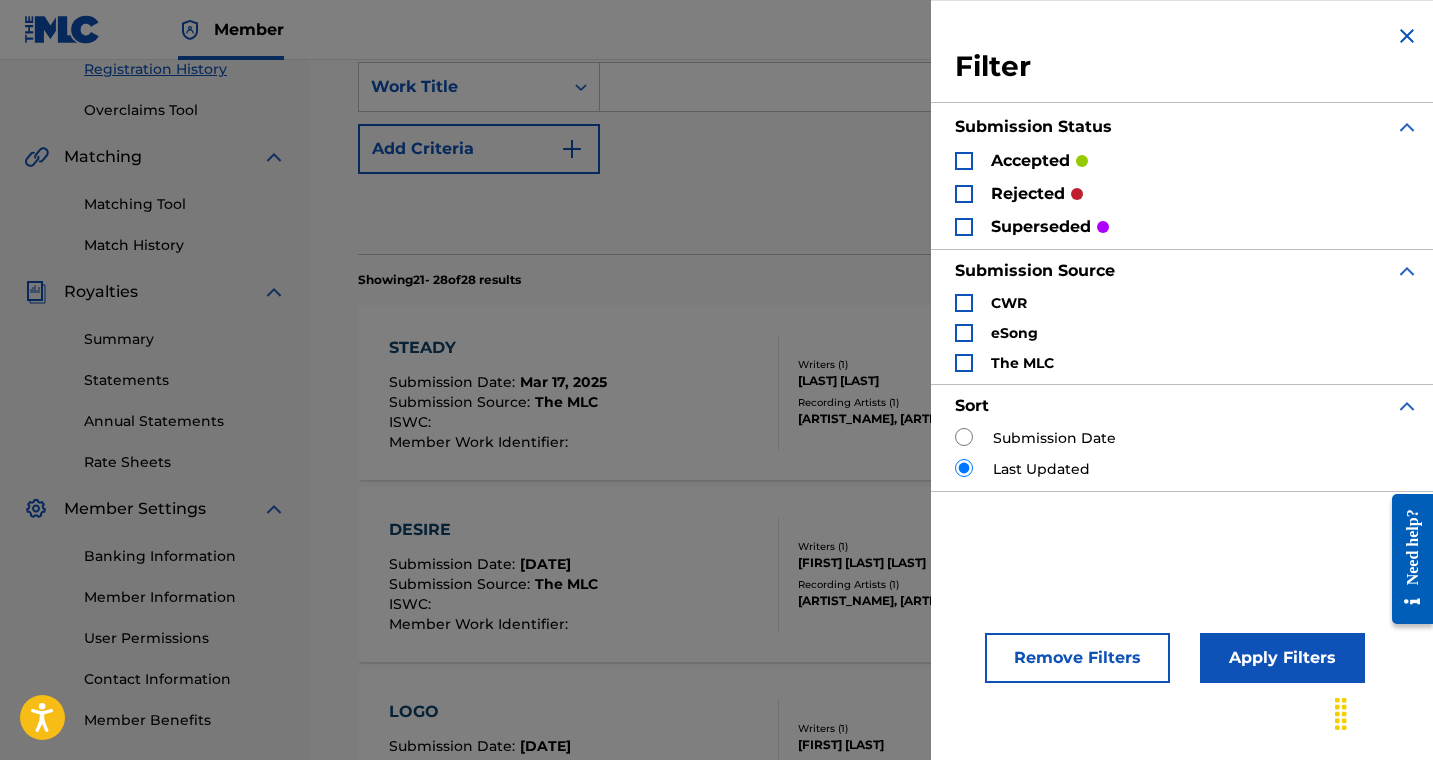 click at bounding box center (964, 161) 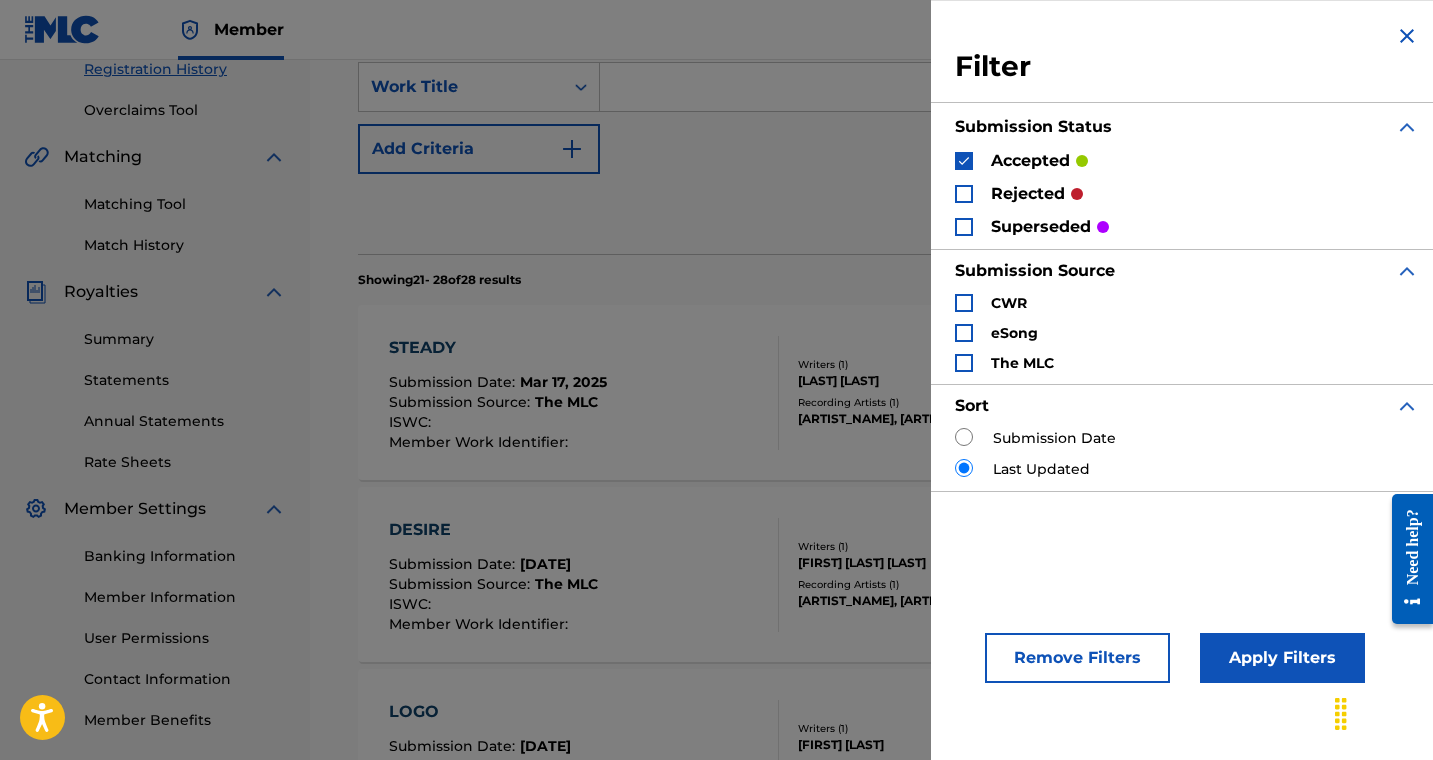 click on "Apply Filters" at bounding box center (1282, 658) 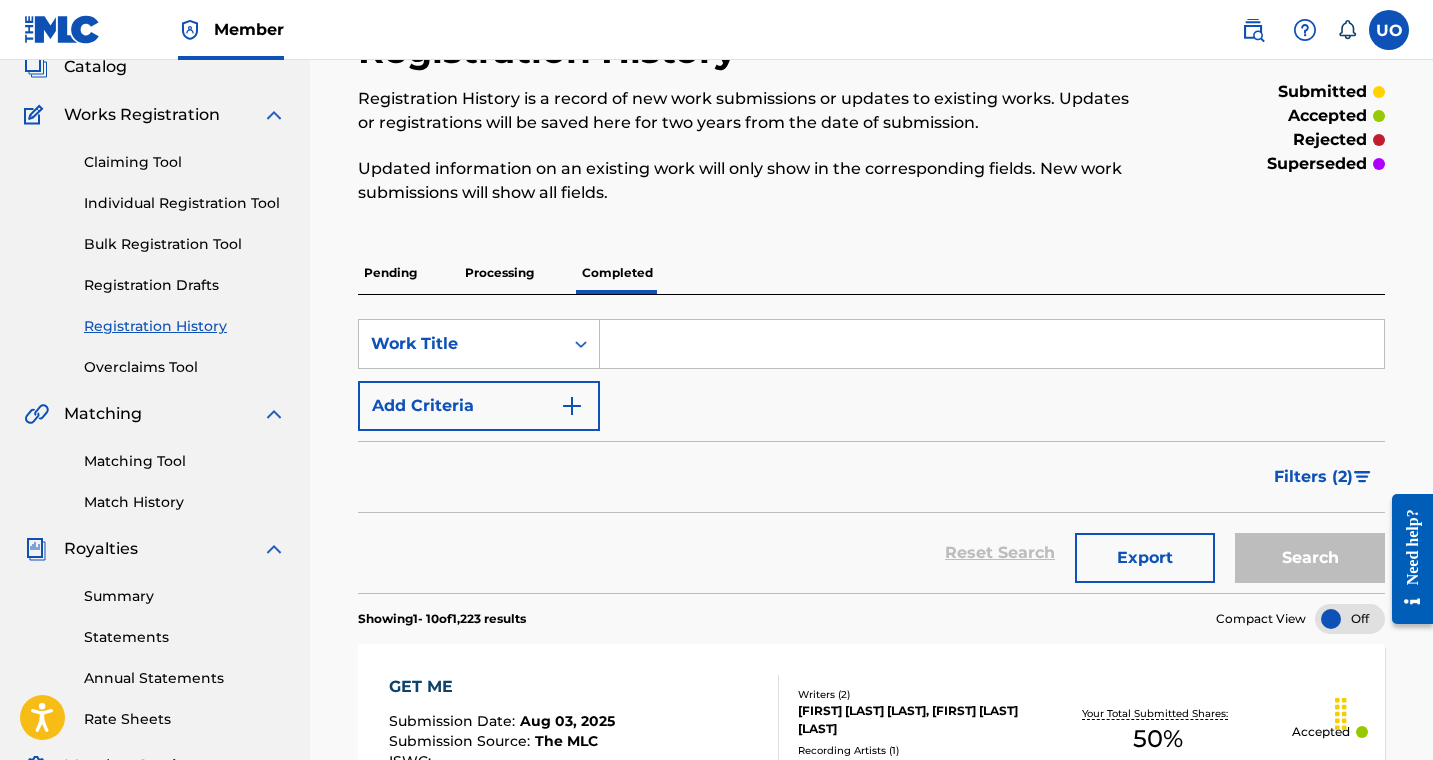 scroll, scrollTop: 0, scrollLeft: 0, axis: both 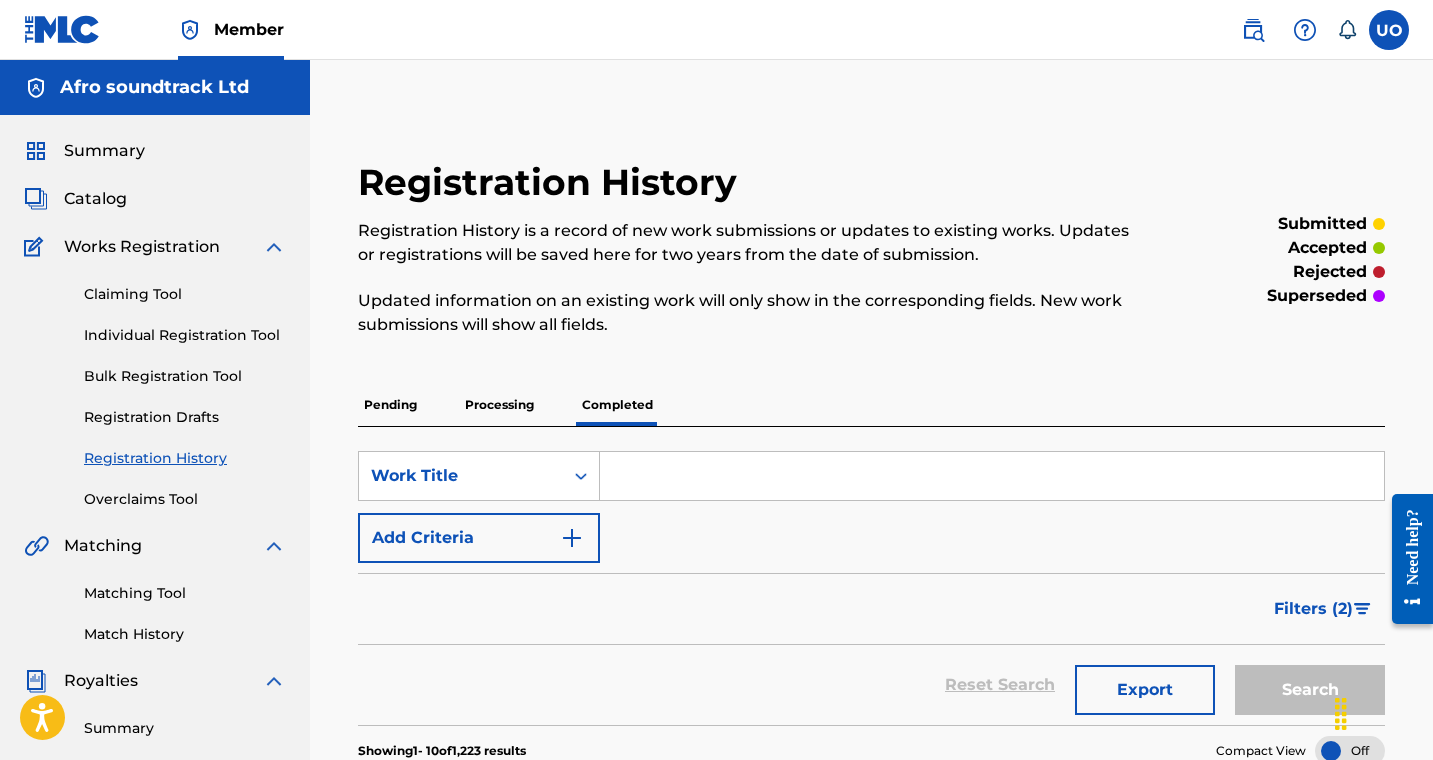 click on "Catalog" at bounding box center [95, 199] 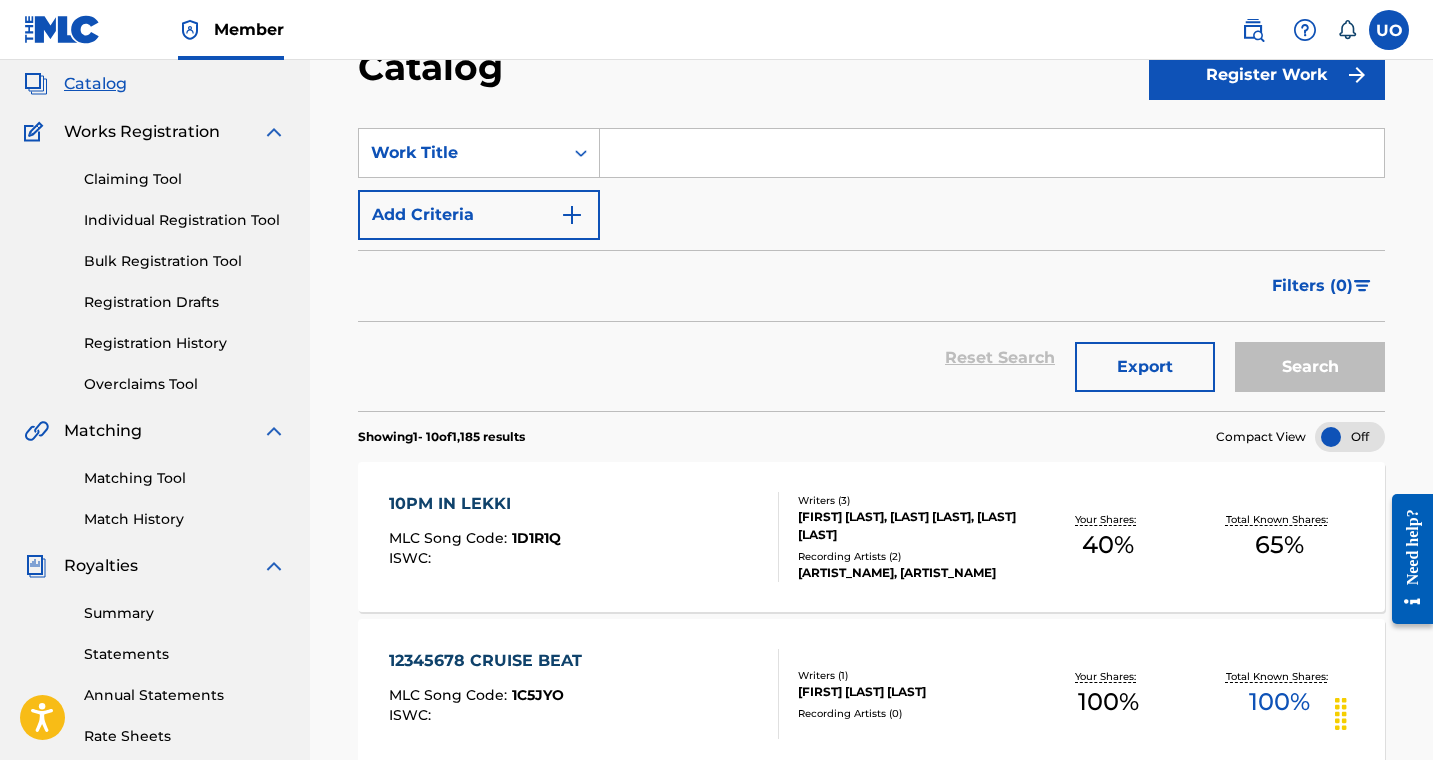 scroll, scrollTop: 110, scrollLeft: 0, axis: vertical 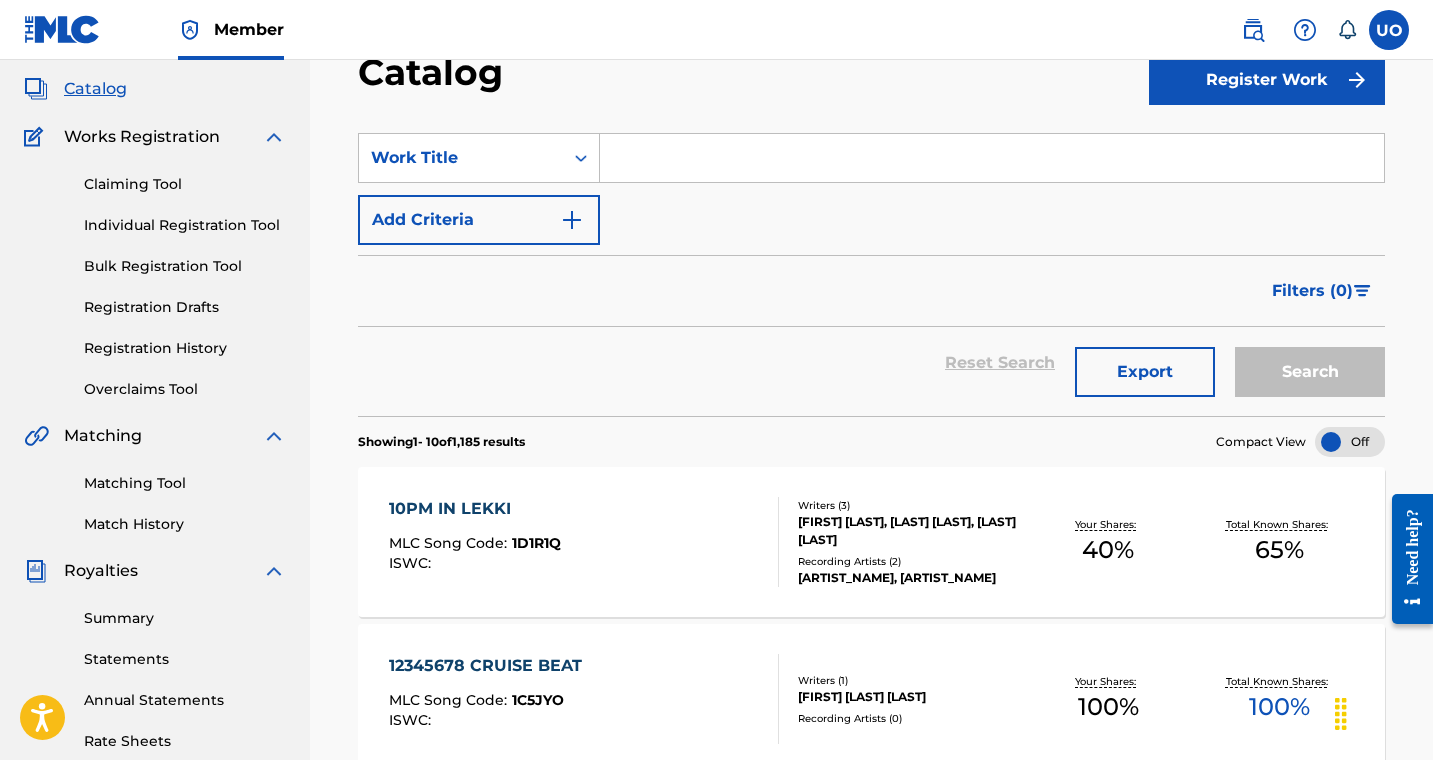 click on "Registration History" at bounding box center (185, 348) 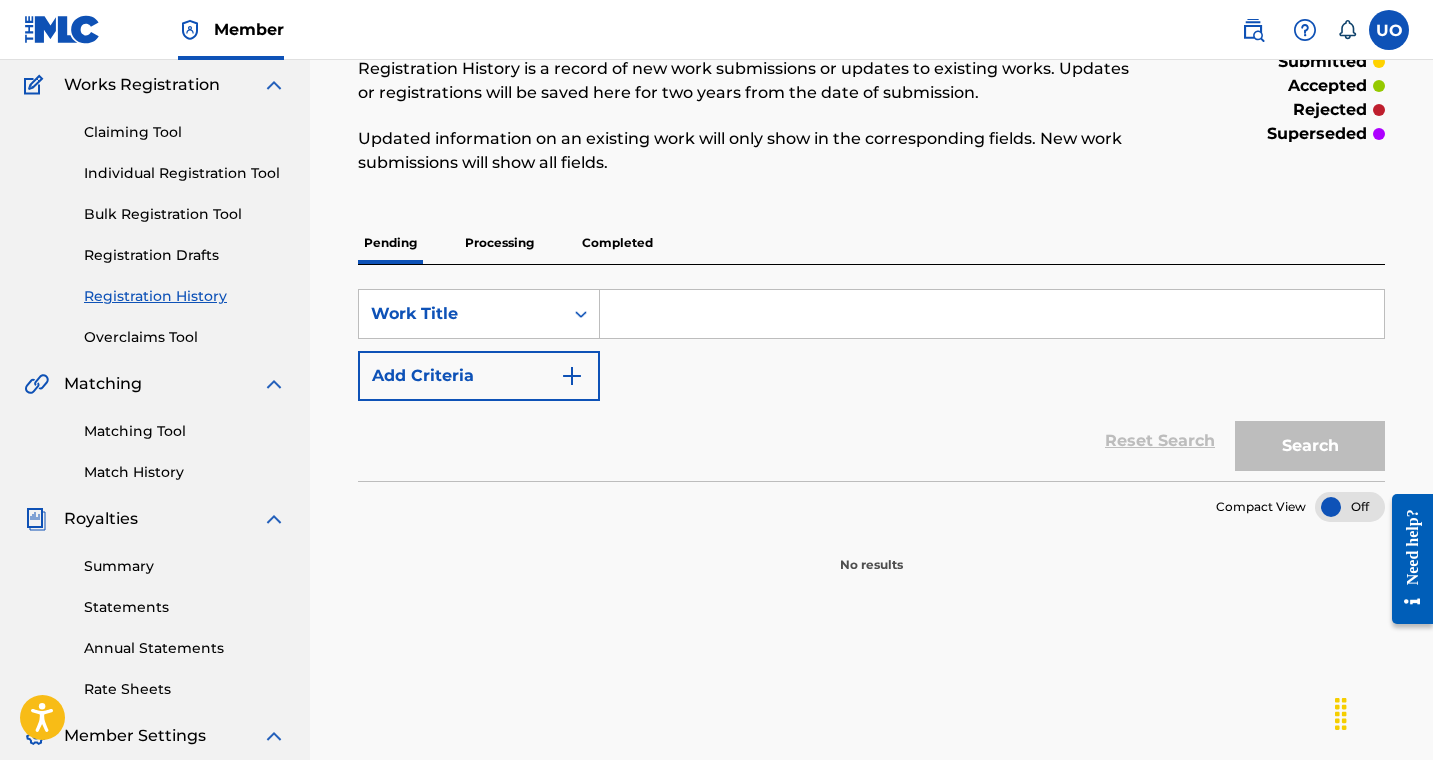 scroll, scrollTop: 27, scrollLeft: 0, axis: vertical 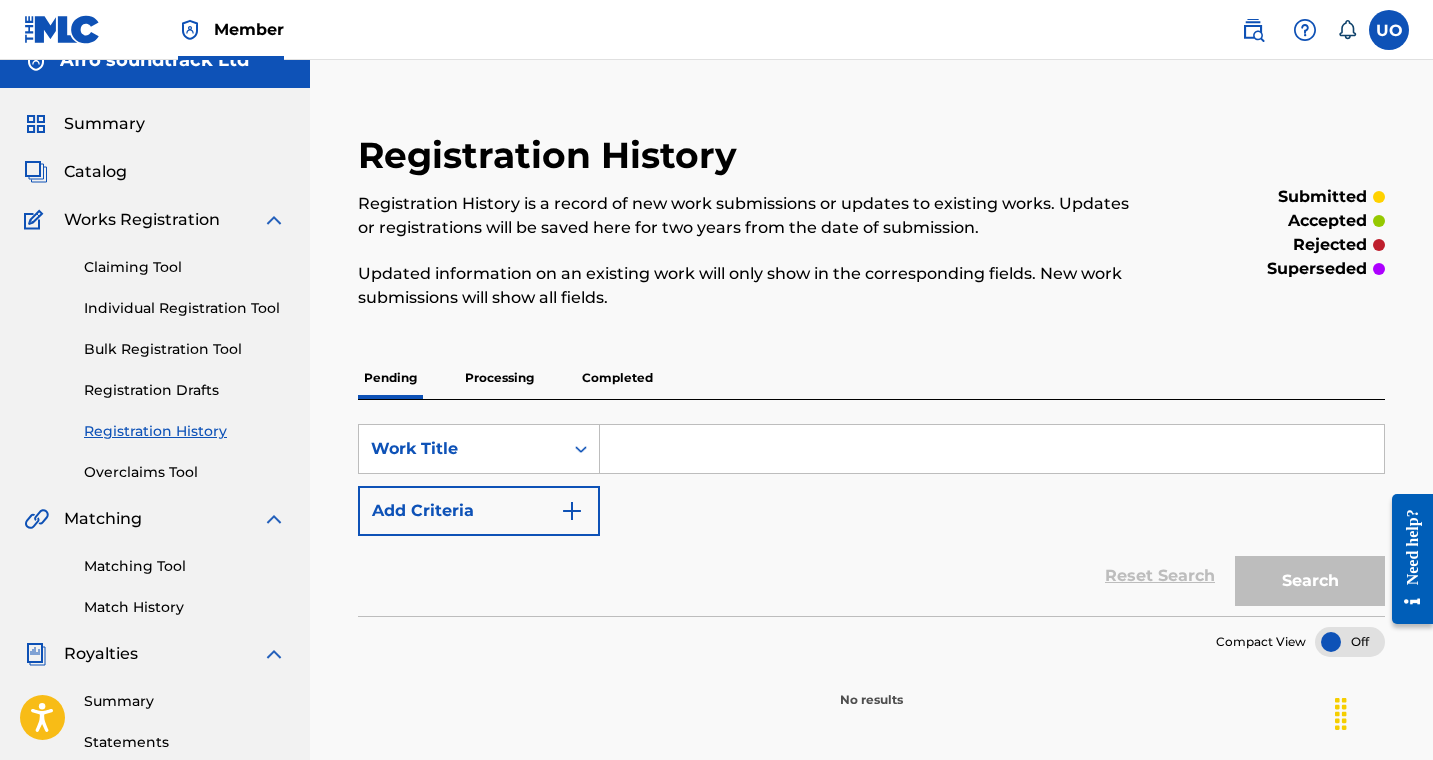 click on "Completed" at bounding box center [617, 378] 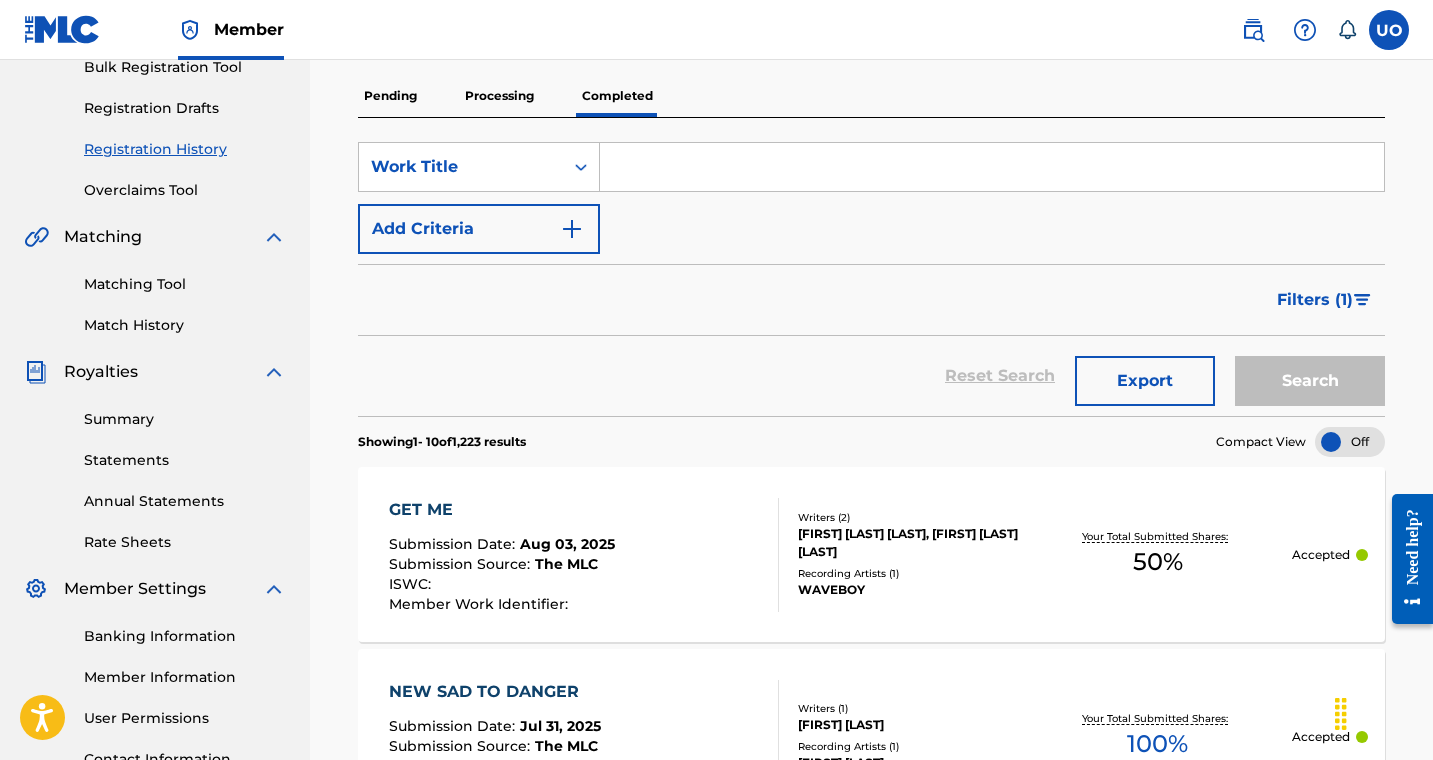 scroll, scrollTop: 271, scrollLeft: 0, axis: vertical 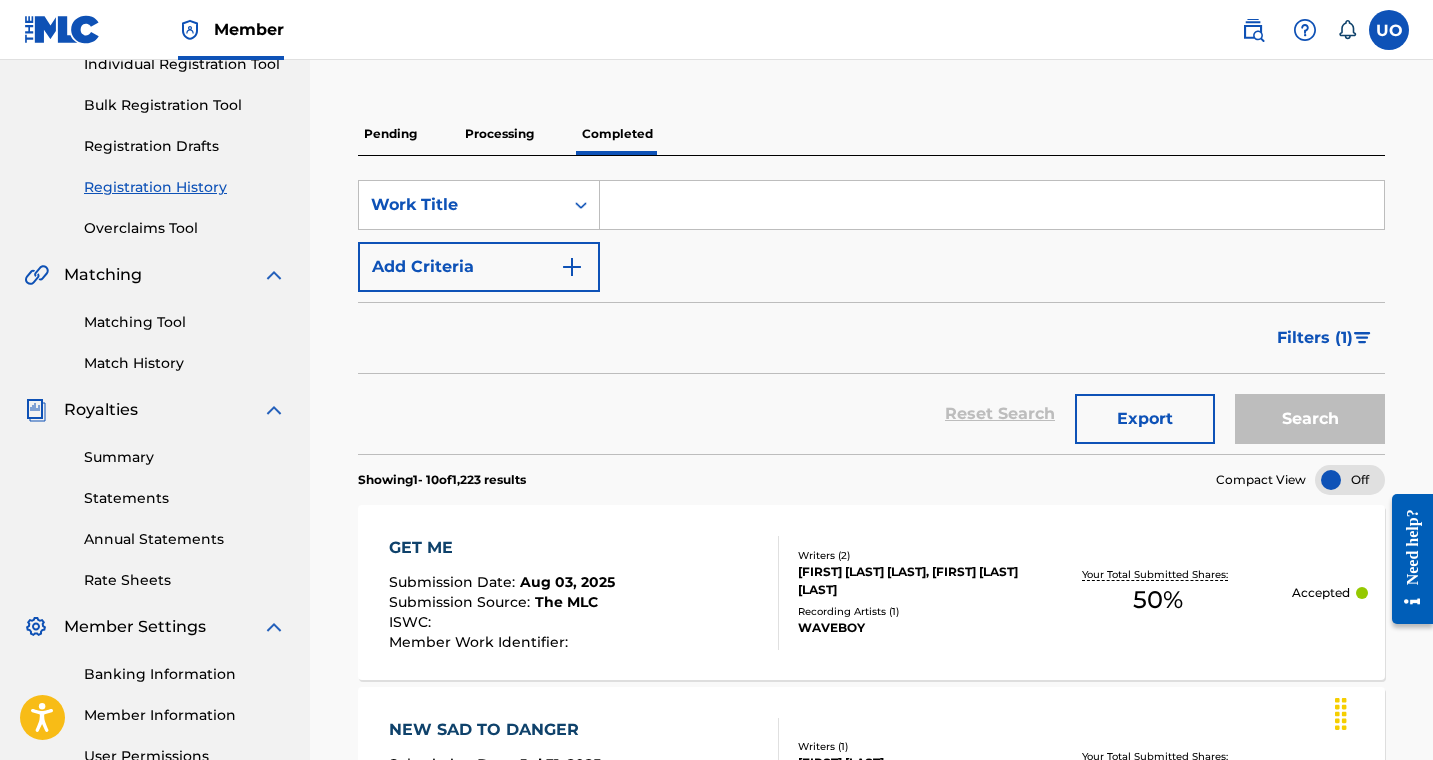 click on "Processing" at bounding box center [499, 134] 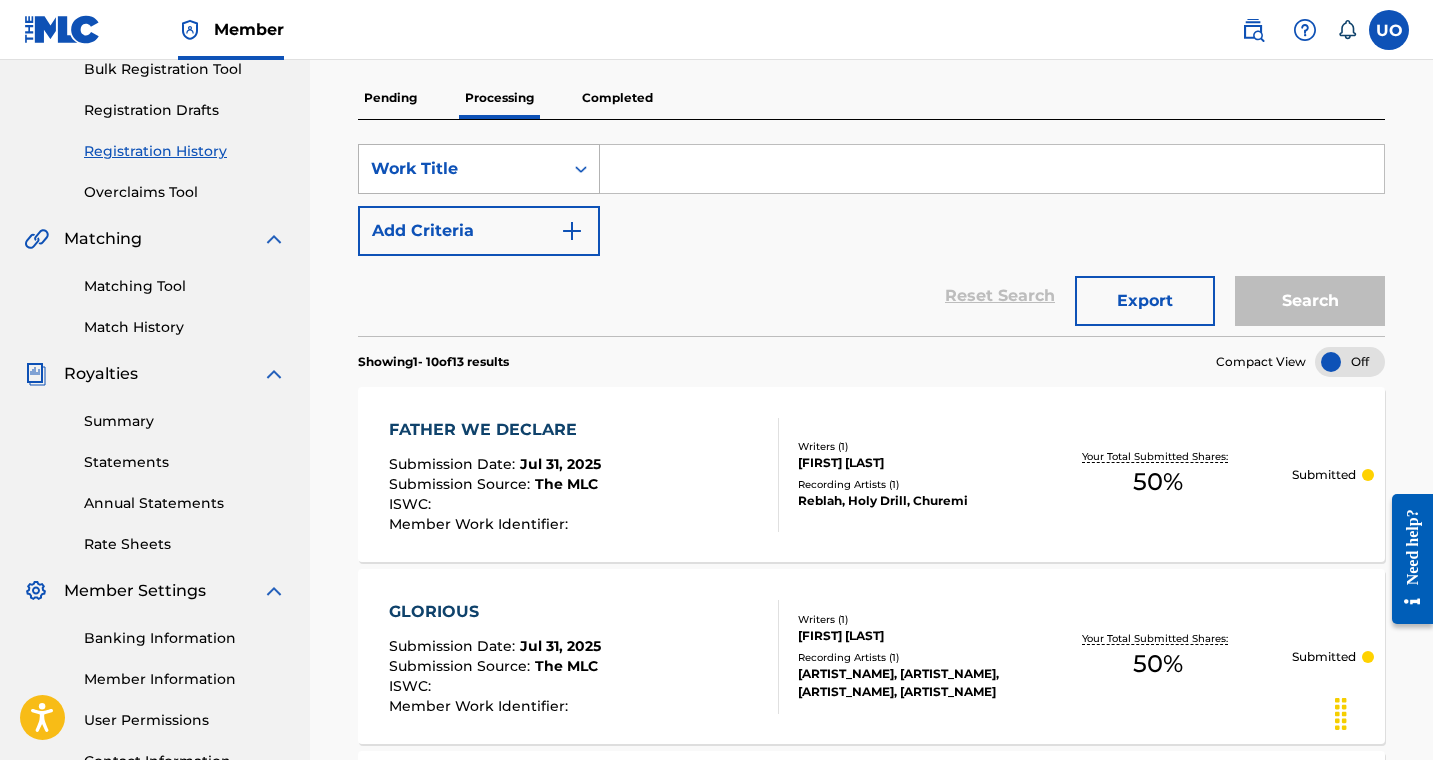 scroll, scrollTop: 312, scrollLeft: 0, axis: vertical 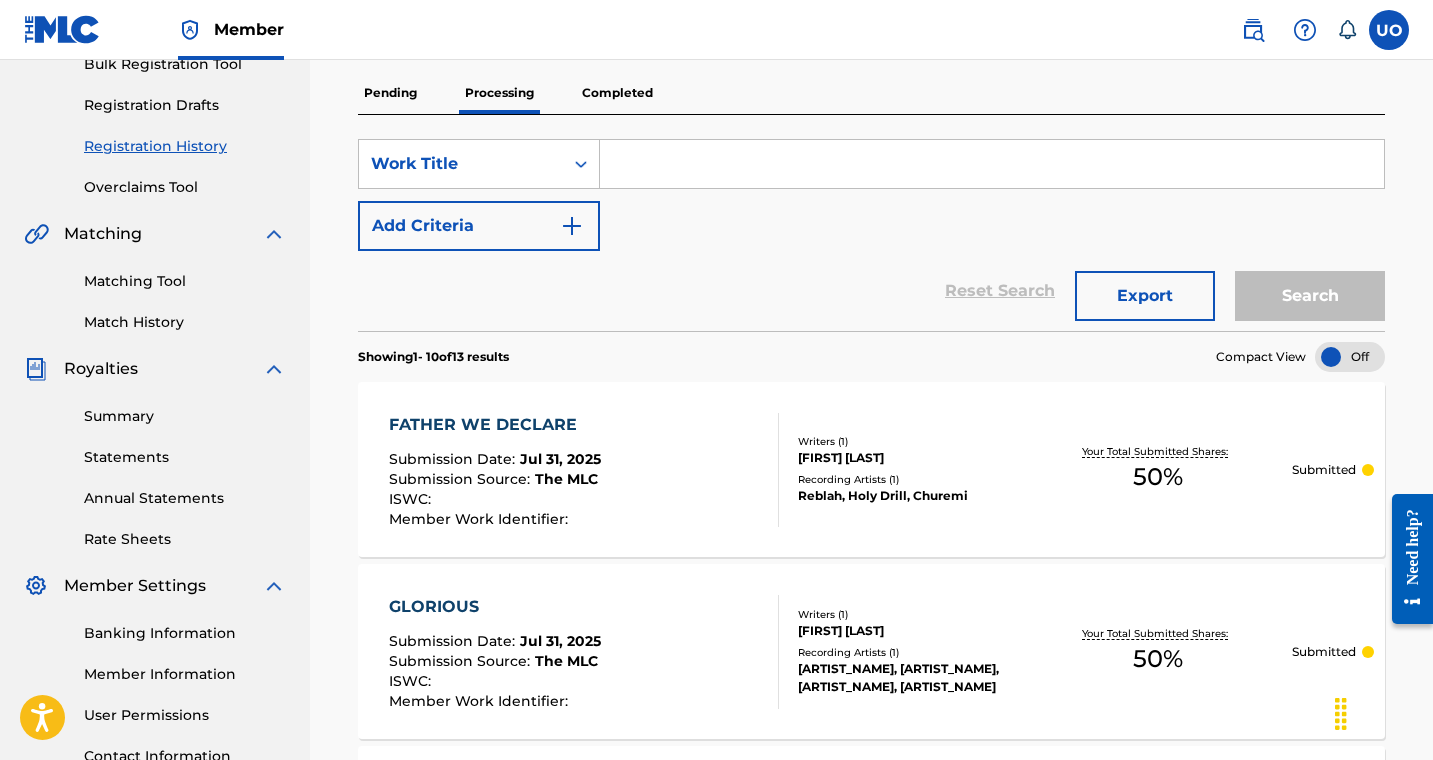 click on "Pending" at bounding box center (390, 93) 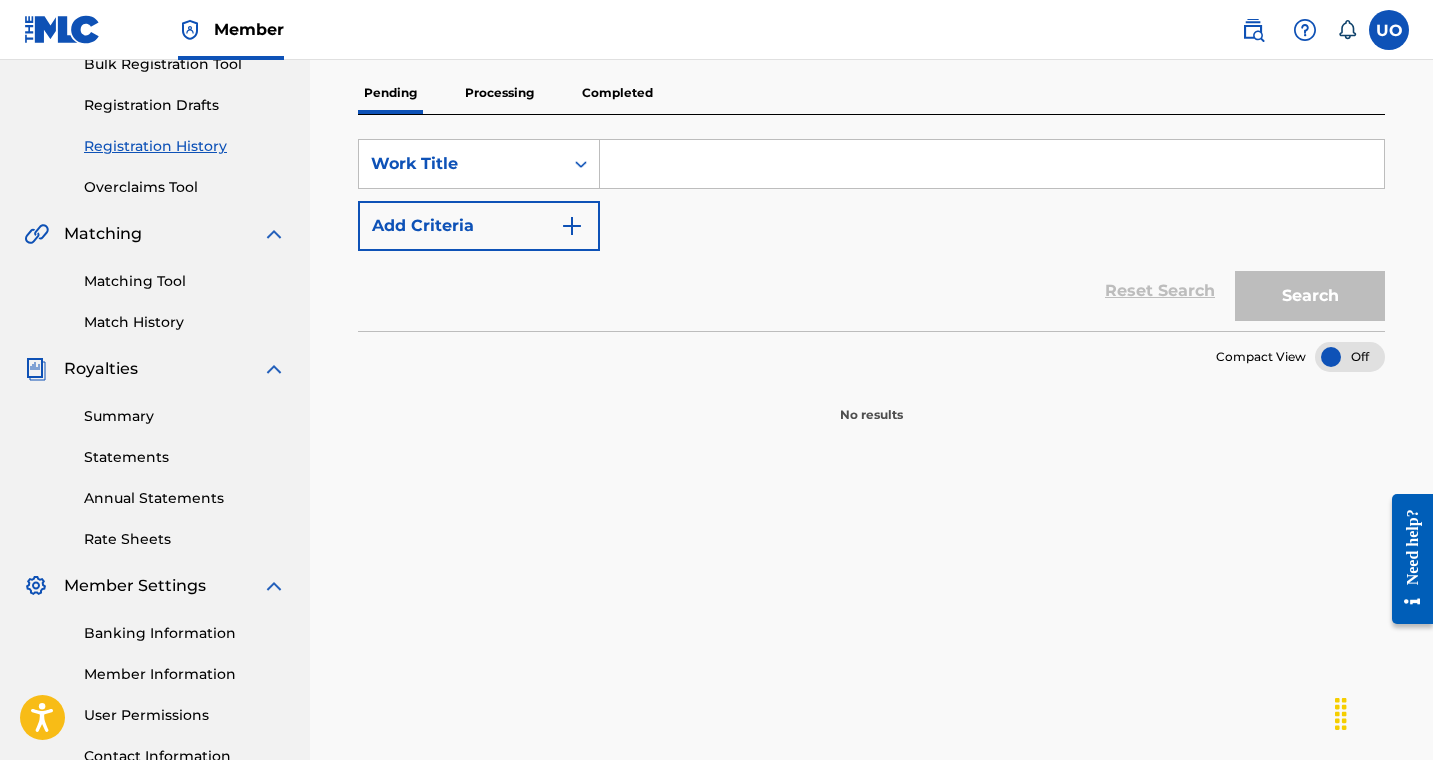 scroll, scrollTop: 0, scrollLeft: 0, axis: both 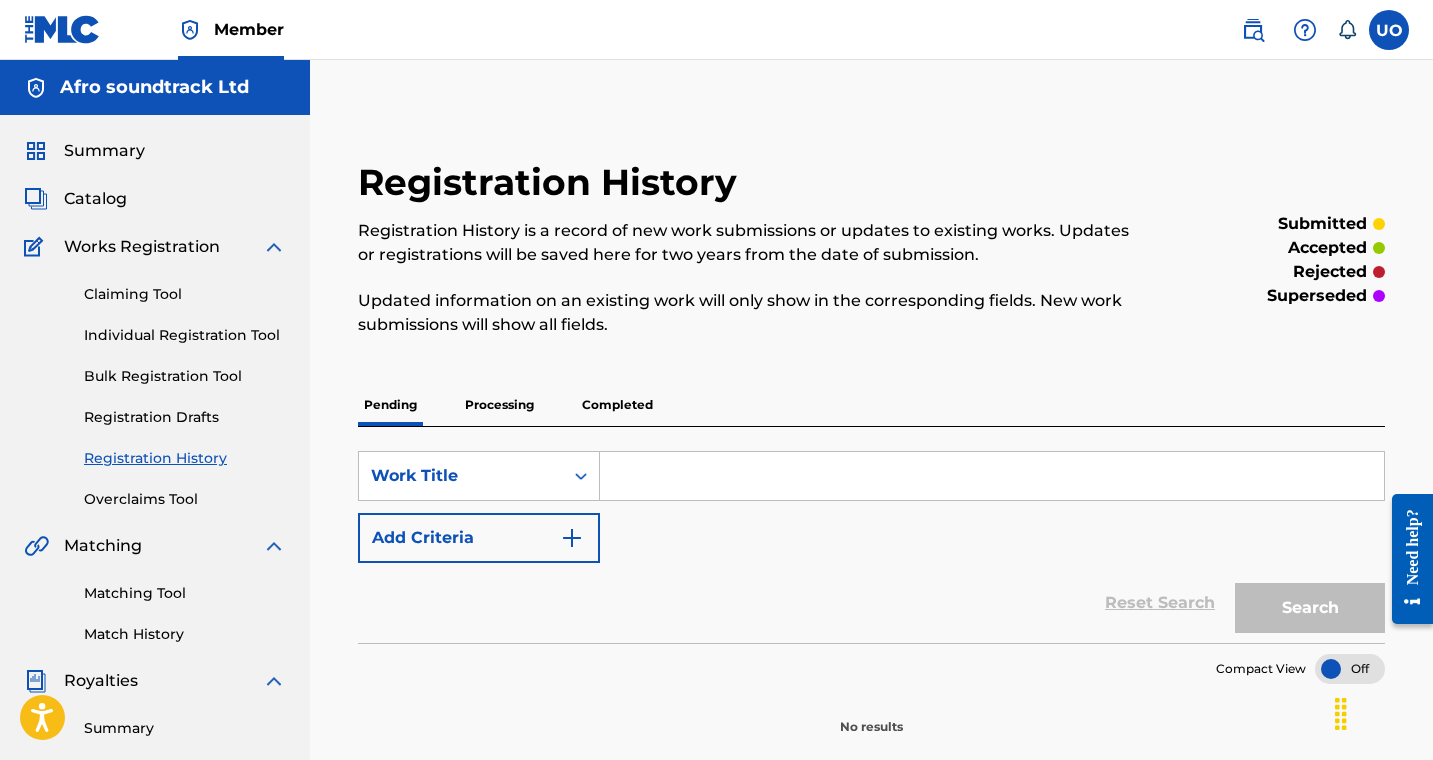 click on "Processing" at bounding box center [499, 405] 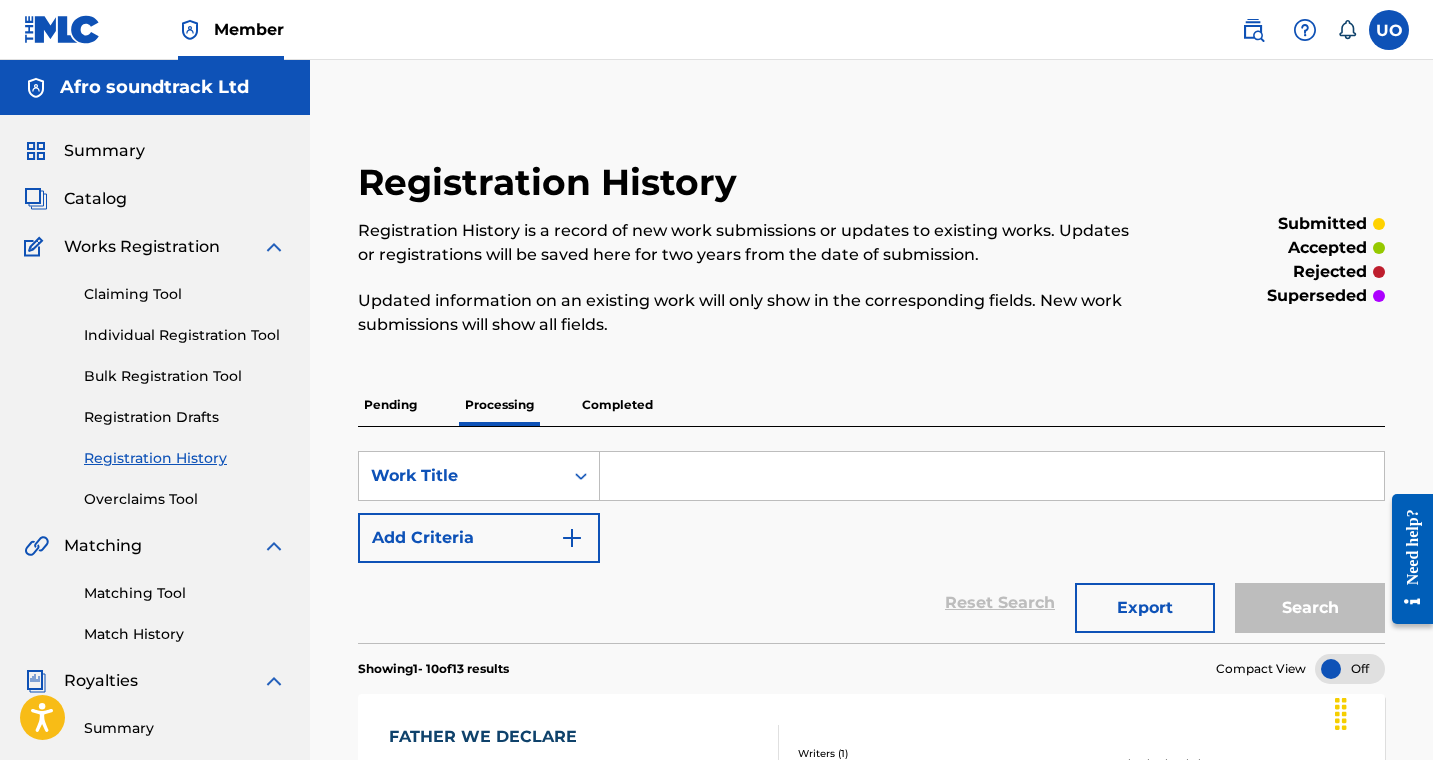 click on "Completed" at bounding box center (617, 405) 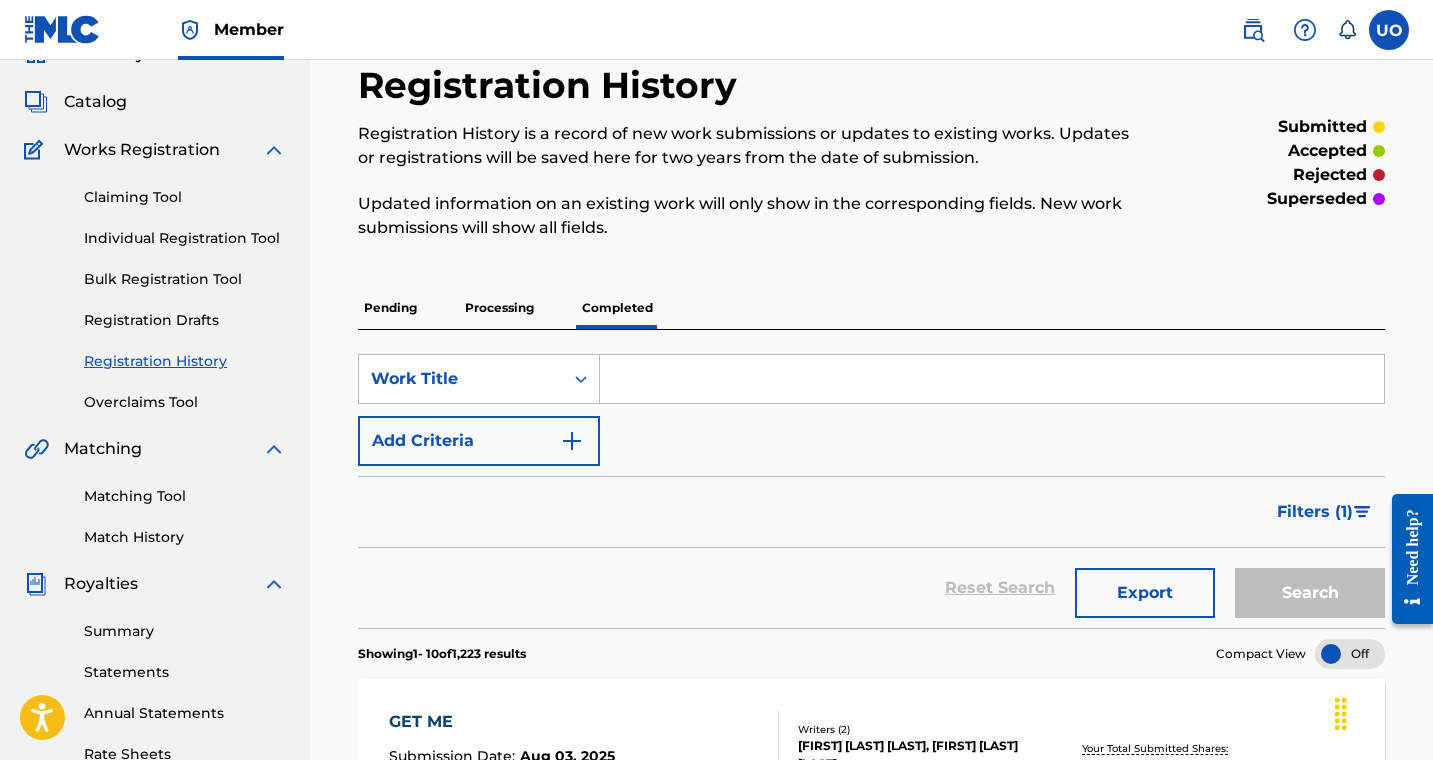 scroll, scrollTop: 54, scrollLeft: 0, axis: vertical 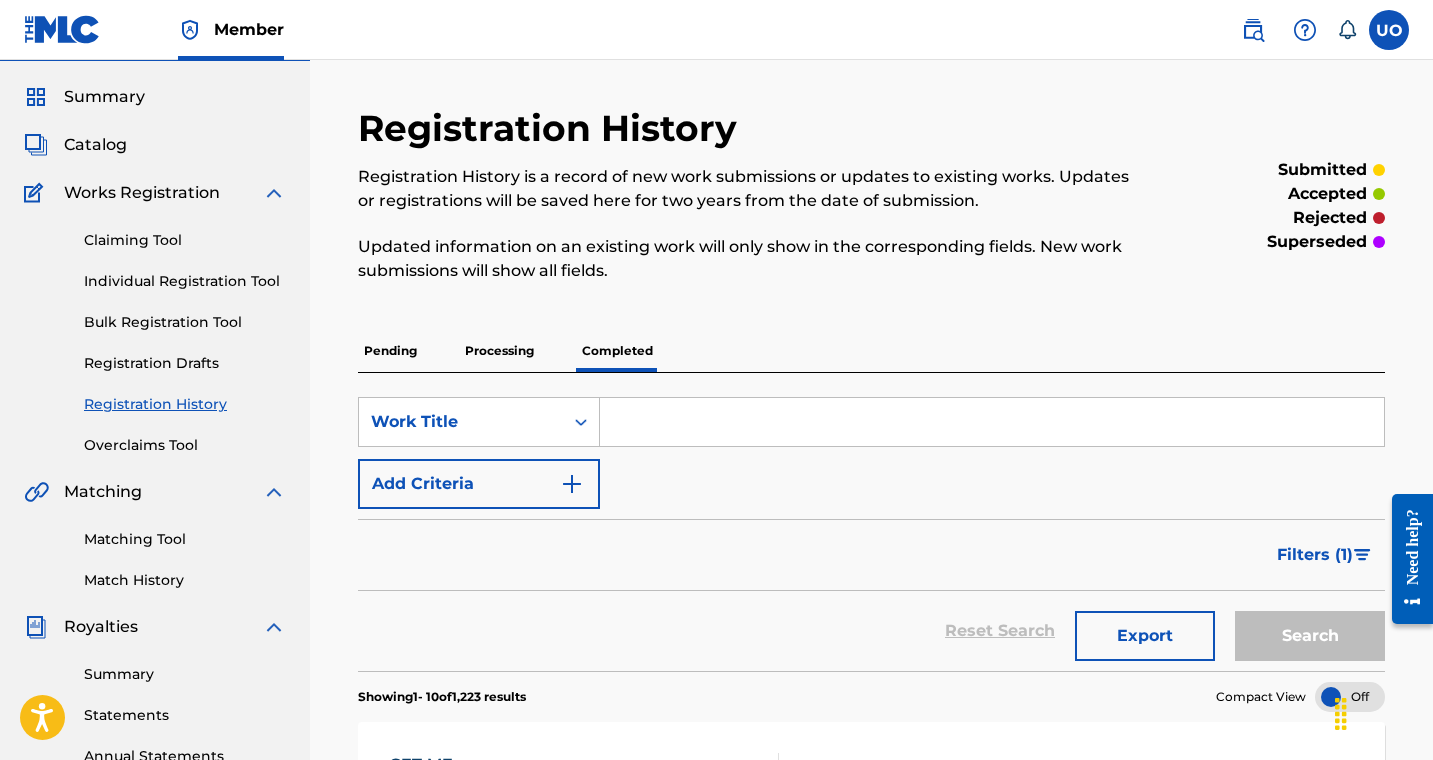 click on "Processing" at bounding box center (499, 351) 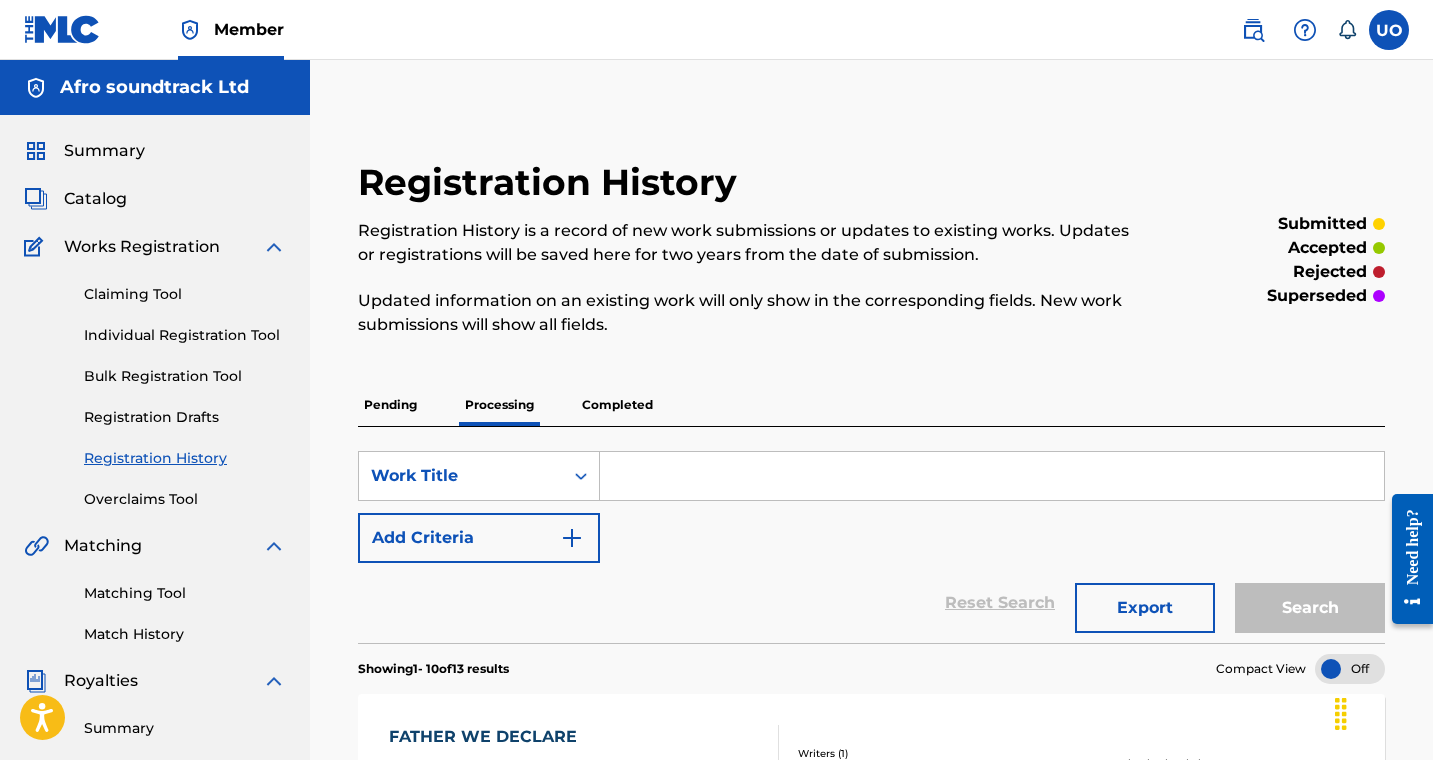 scroll, scrollTop: 5, scrollLeft: 0, axis: vertical 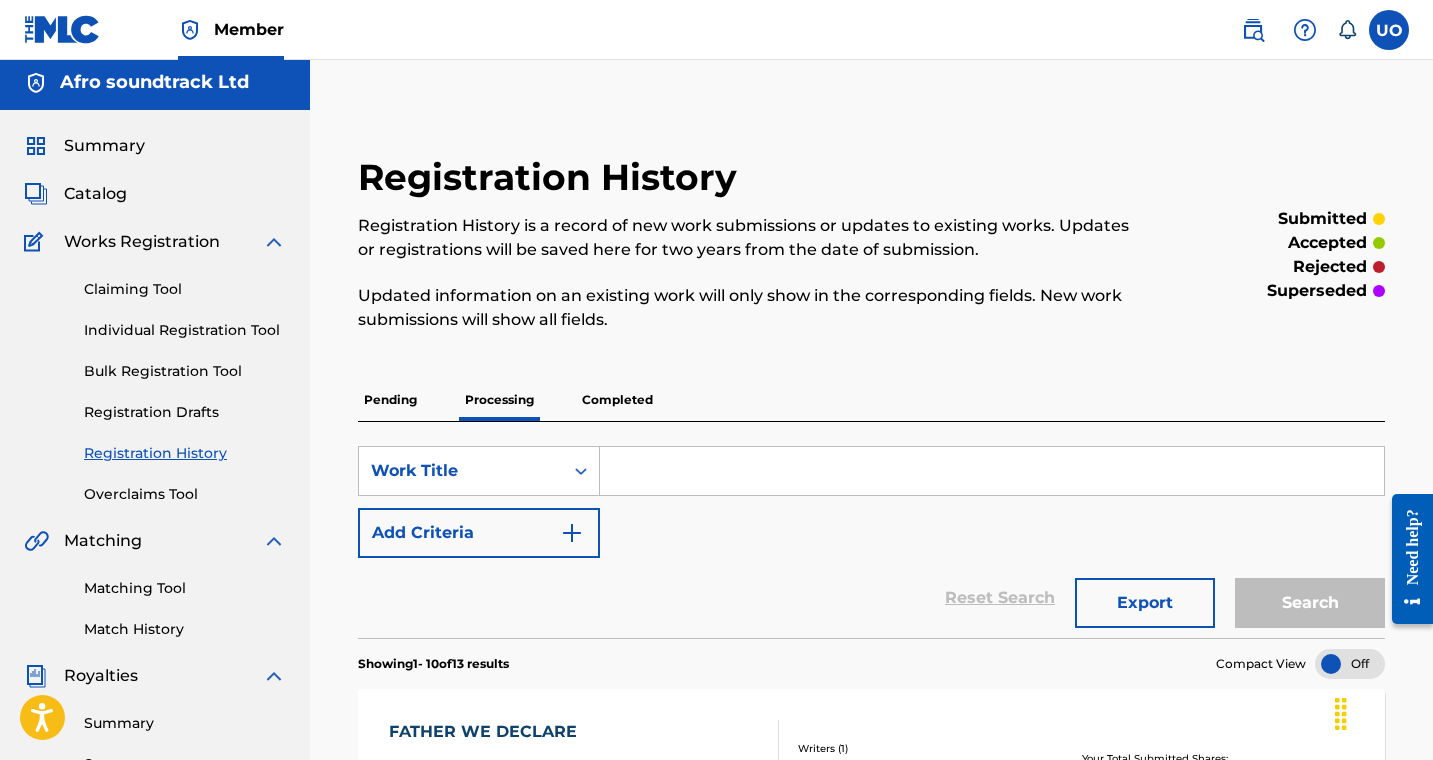 click on "Pending" at bounding box center [390, 400] 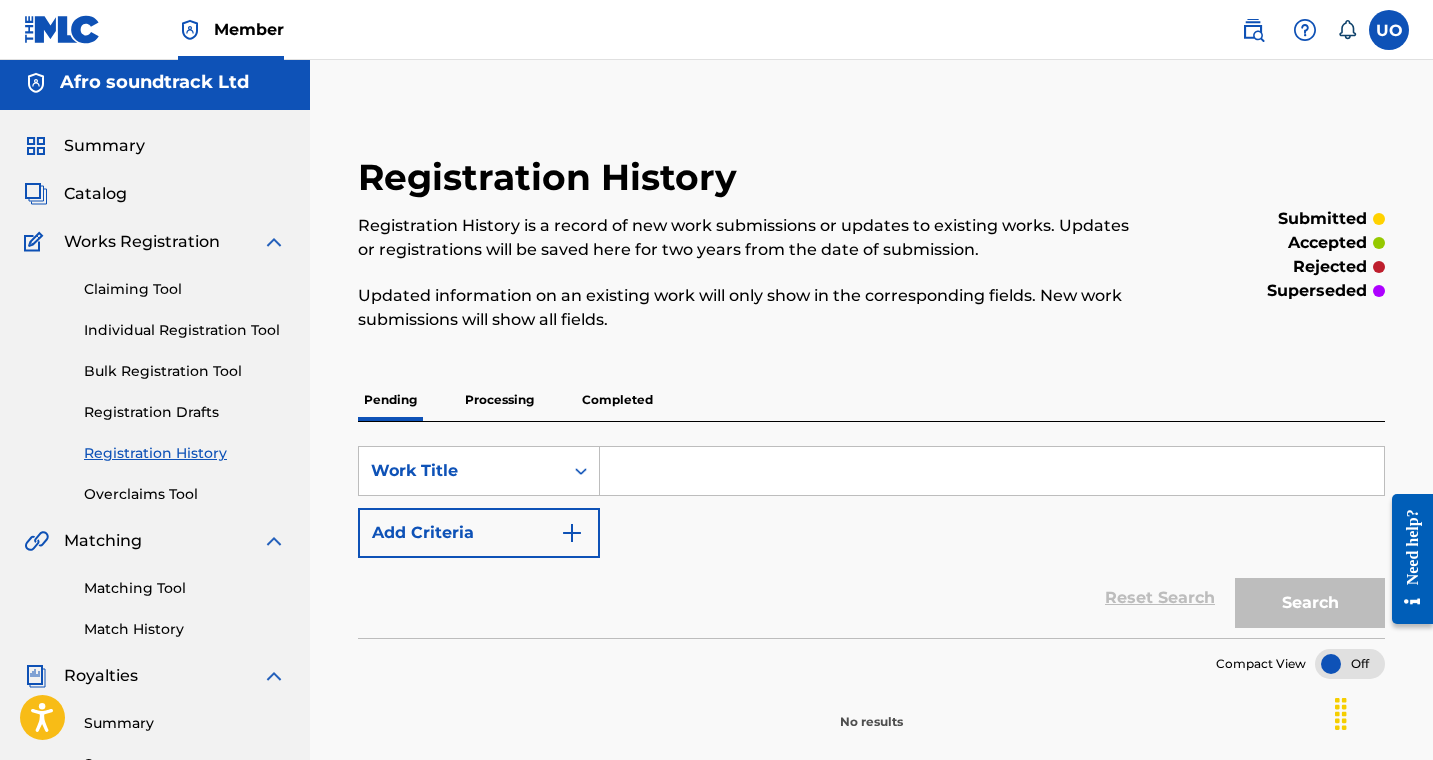 scroll, scrollTop: 0, scrollLeft: 0, axis: both 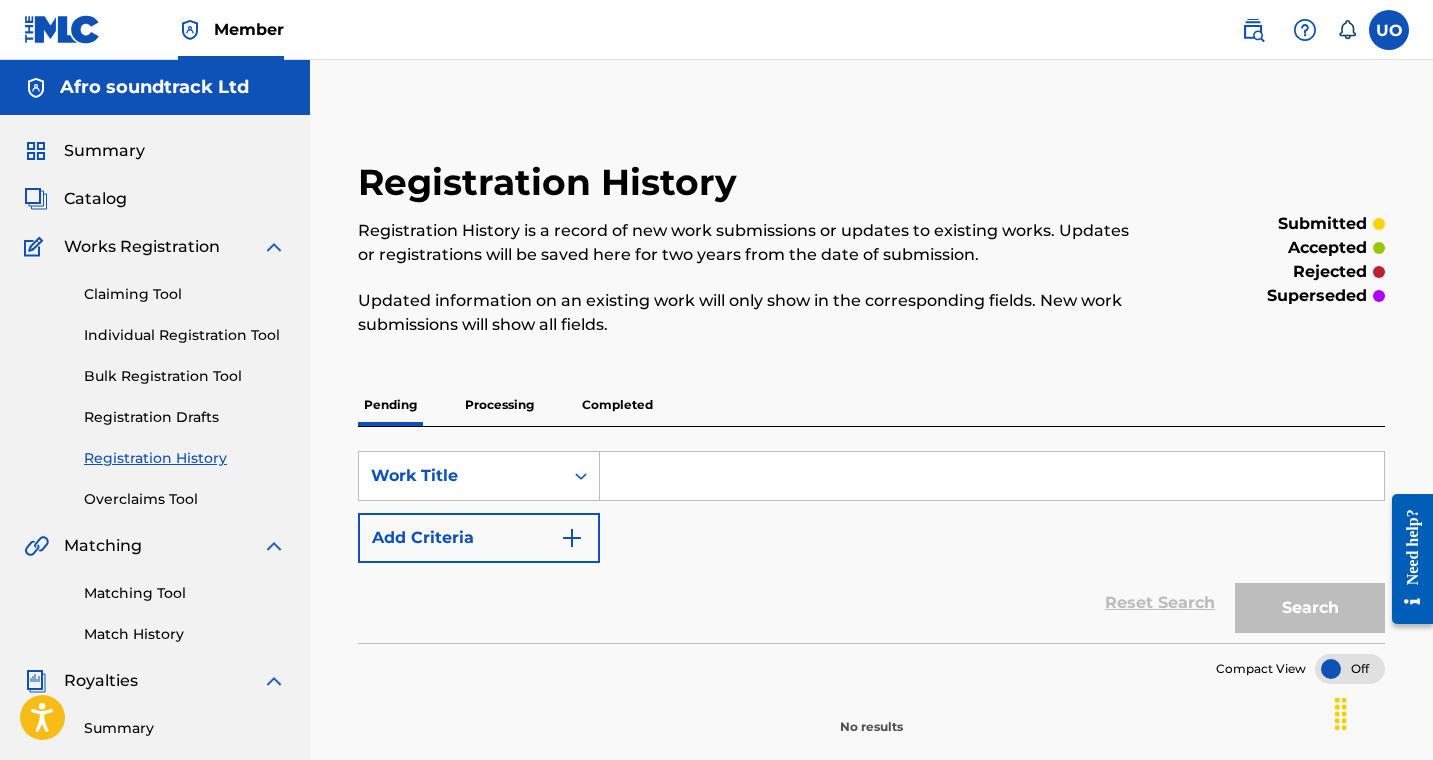 click on "Processing" at bounding box center (499, 405) 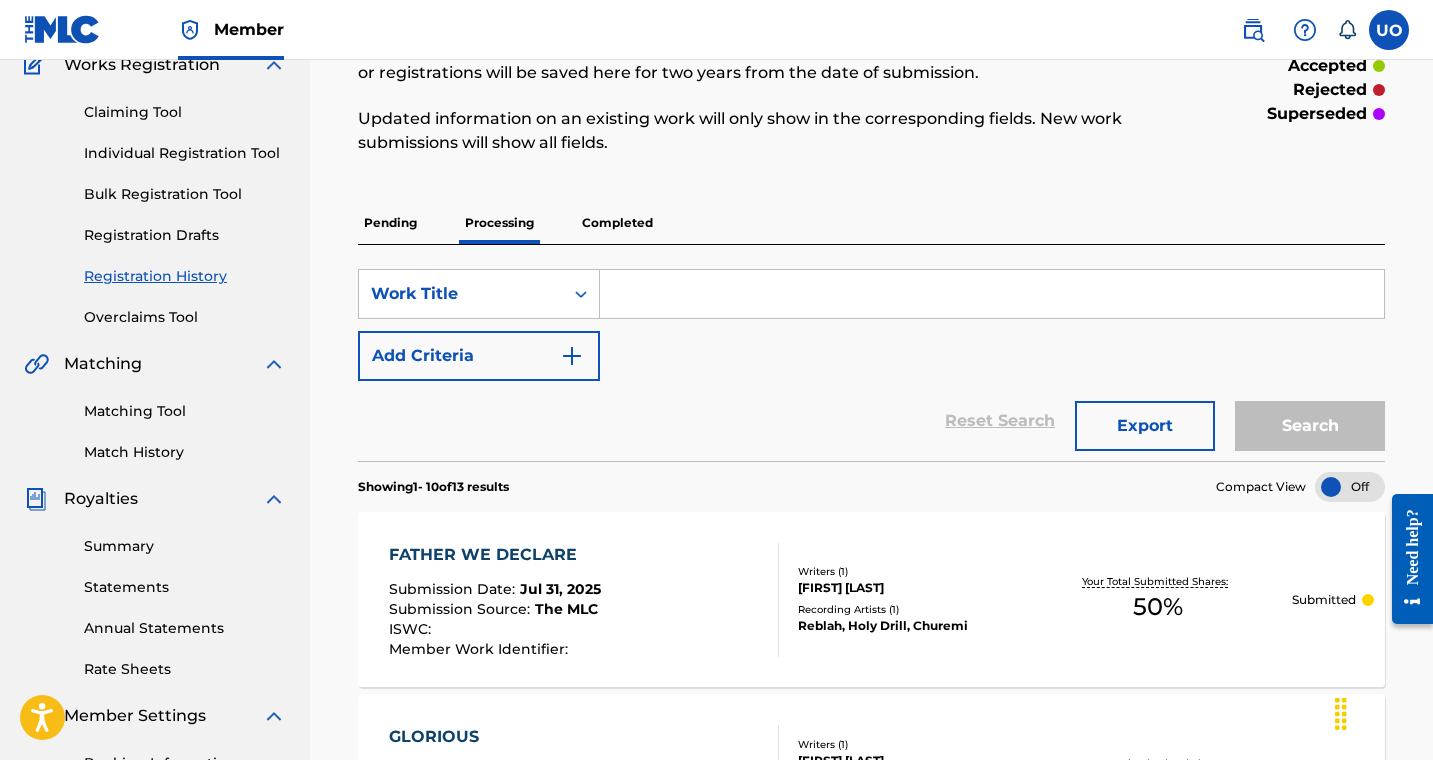 scroll, scrollTop: 221, scrollLeft: 0, axis: vertical 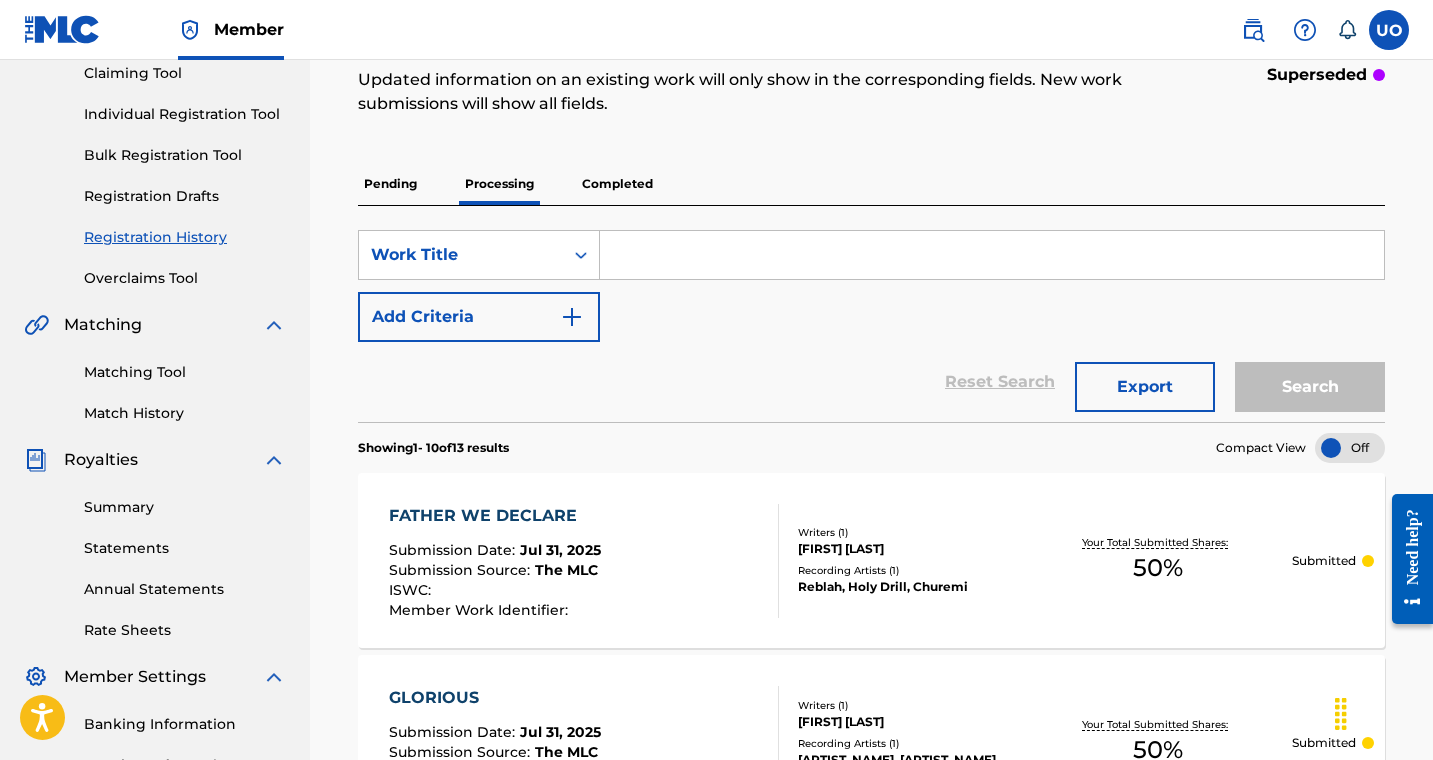 click on "Completed" at bounding box center [617, 184] 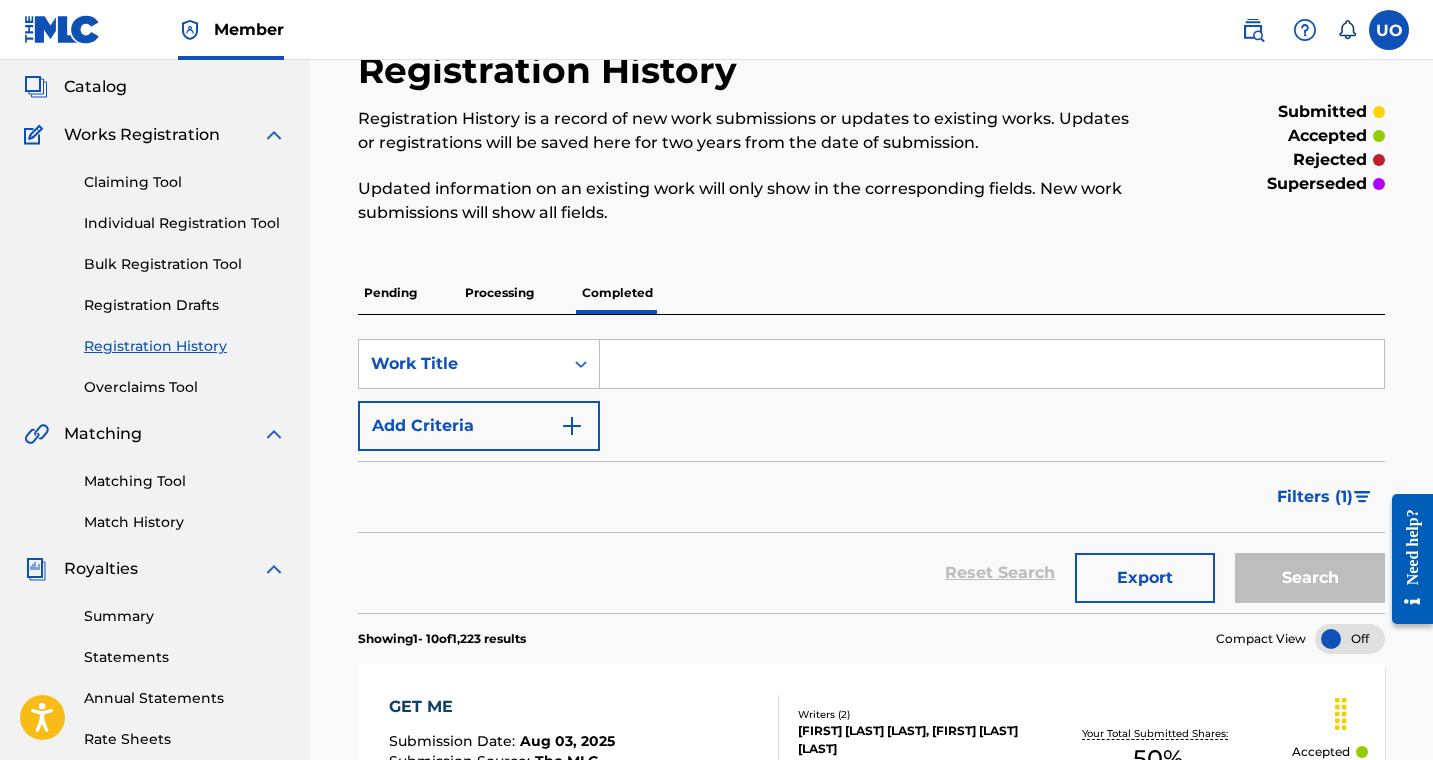 scroll, scrollTop: 117, scrollLeft: 0, axis: vertical 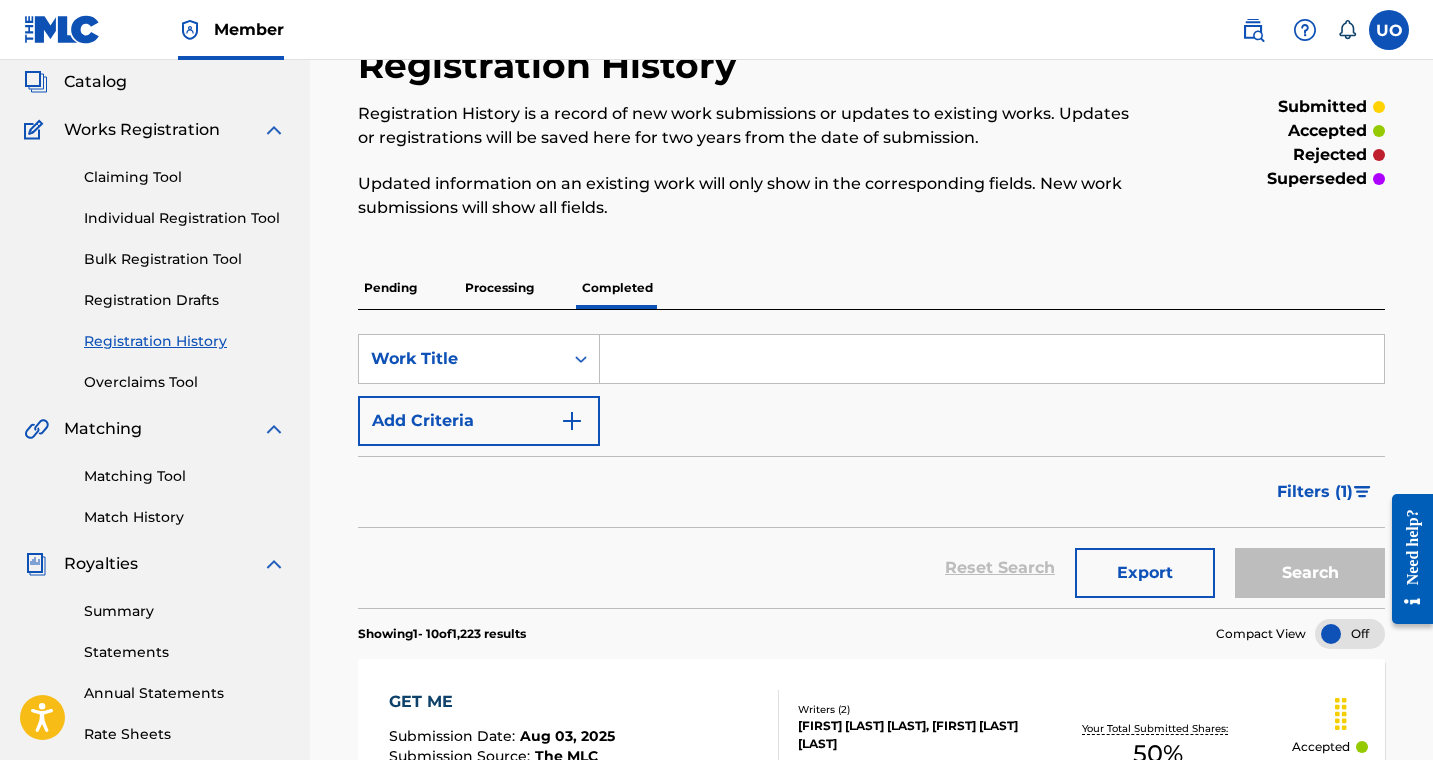 click on "Processing" at bounding box center (499, 288) 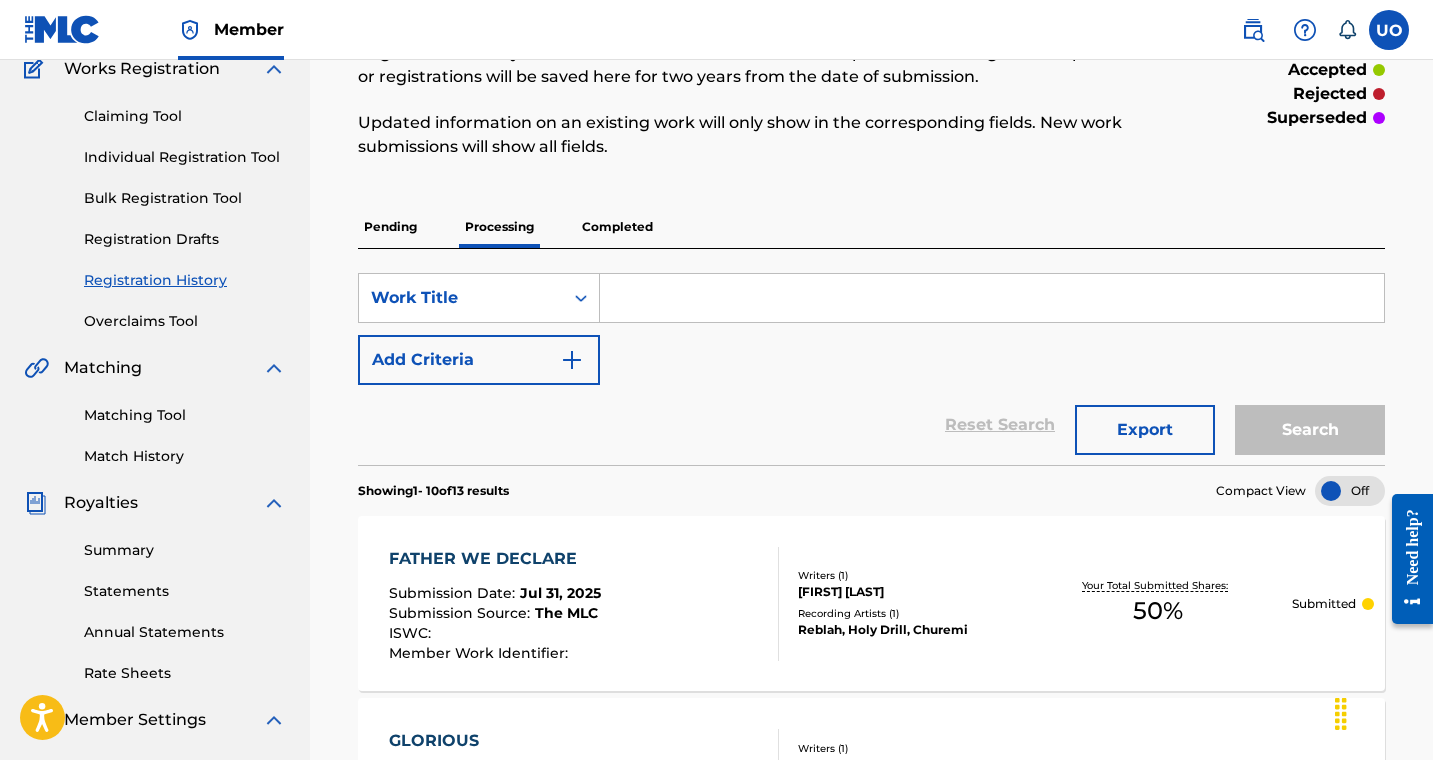 scroll, scrollTop: 180, scrollLeft: 0, axis: vertical 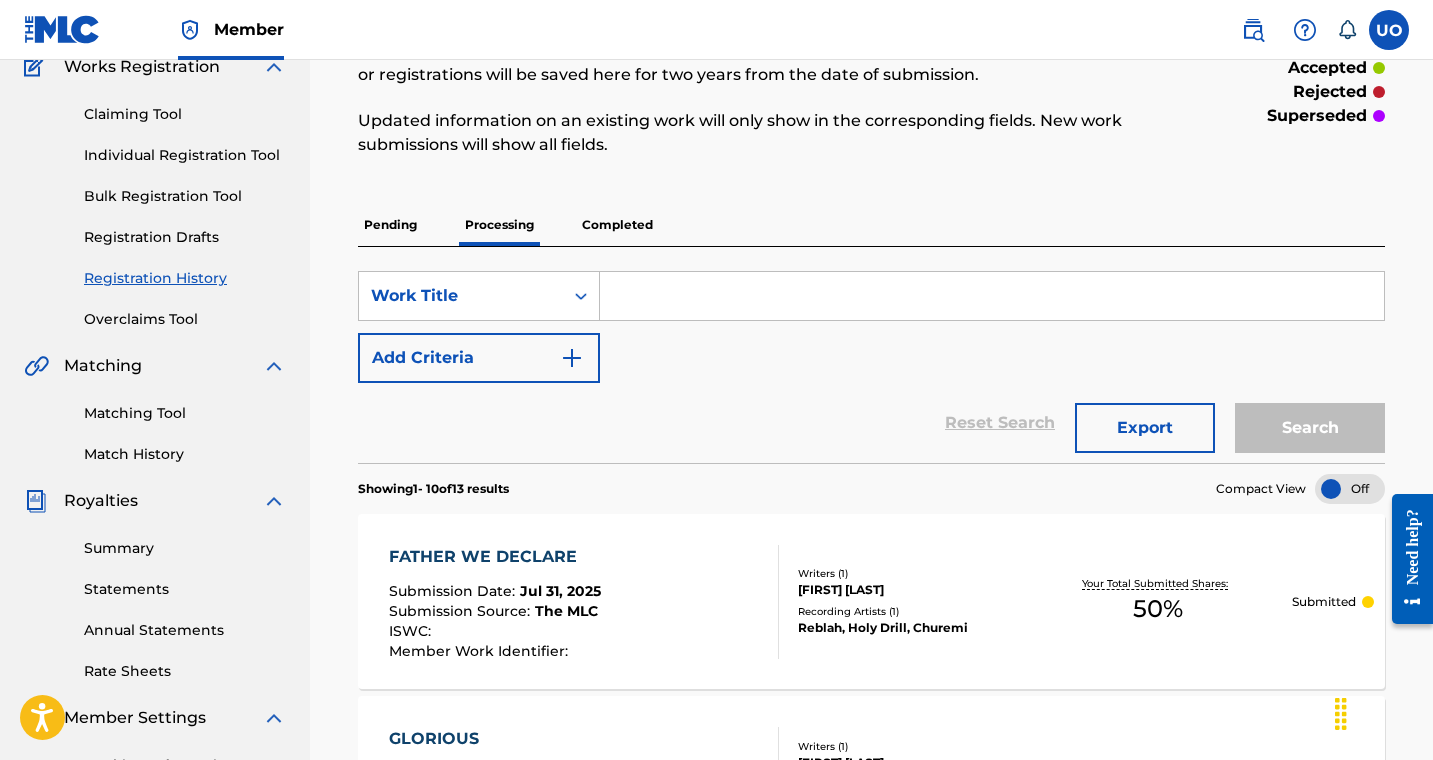 click on "Completed" at bounding box center [617, 225] 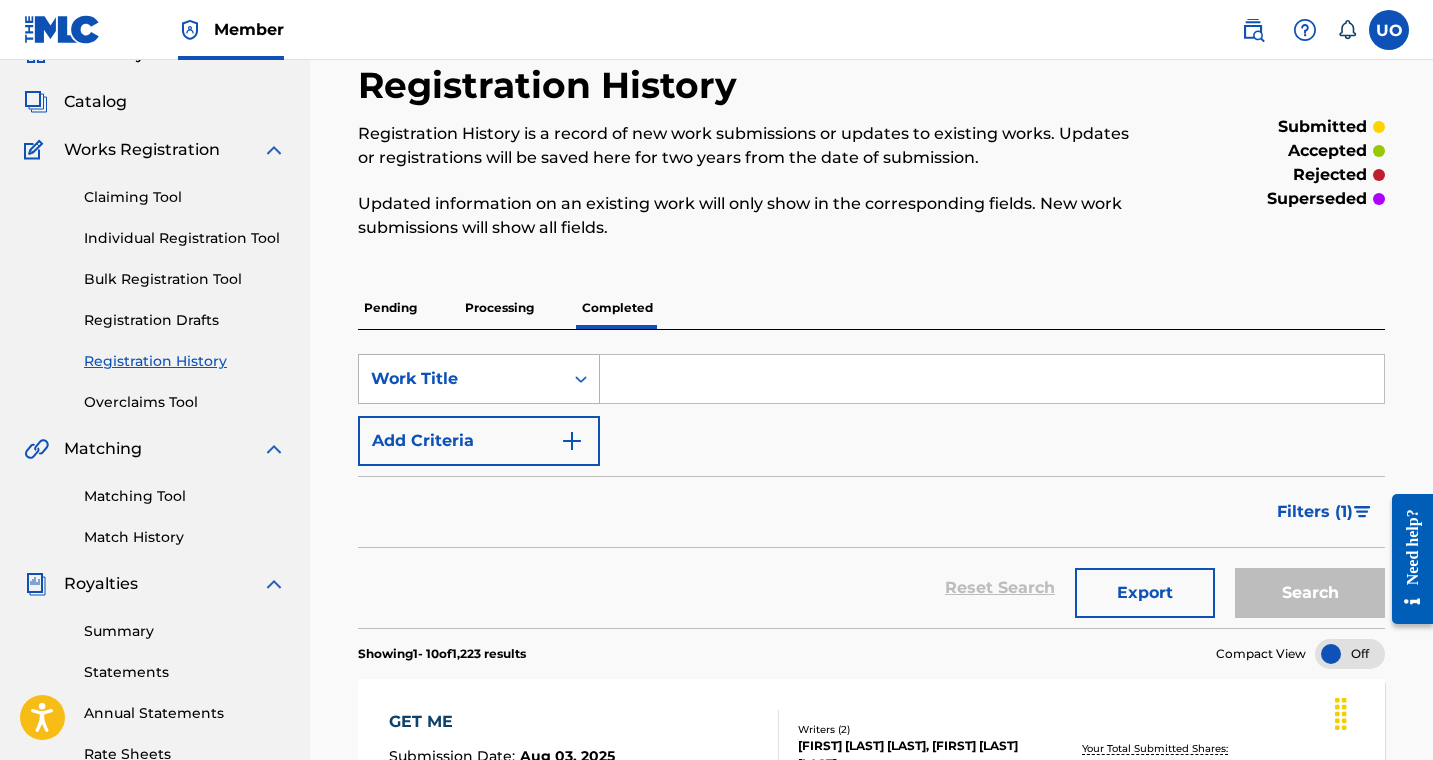 scroll, scrollTop: 36, scrollLeft: 0, axis: vertical 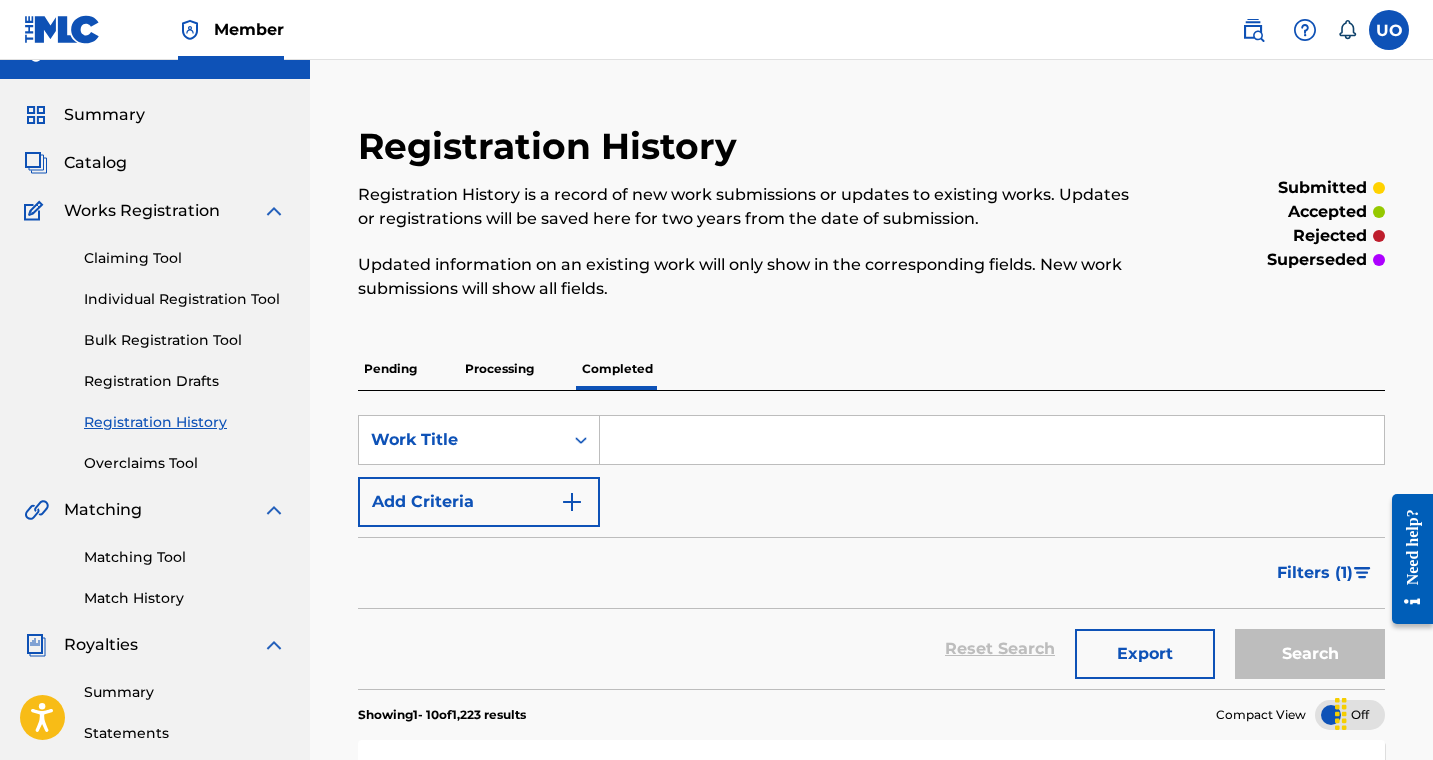 click on "Processing" at bounding box center (499, 369) 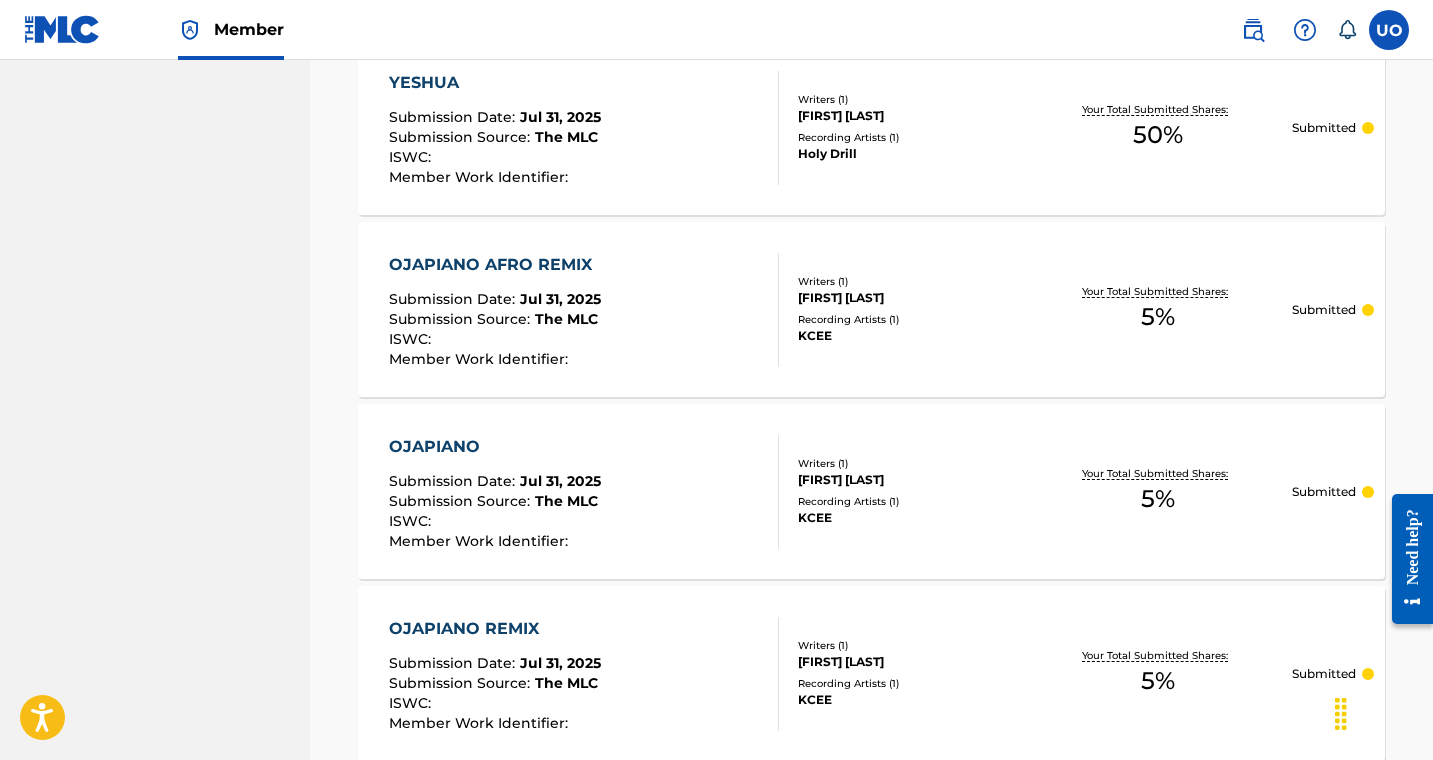 scroll, scrollTop: 1978, scrollLeft: 0, axis: vertical 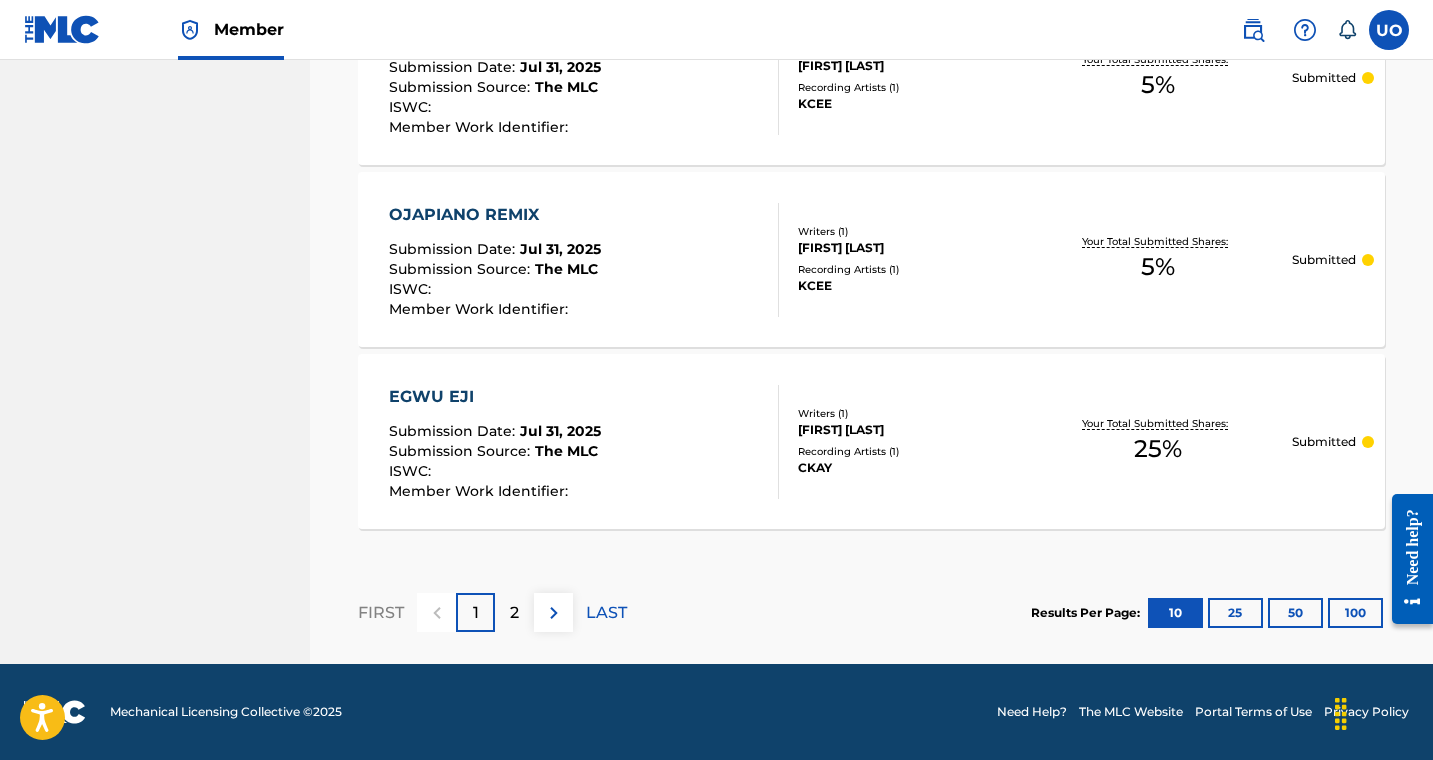 click on "2" at bounding box center (514, 613) 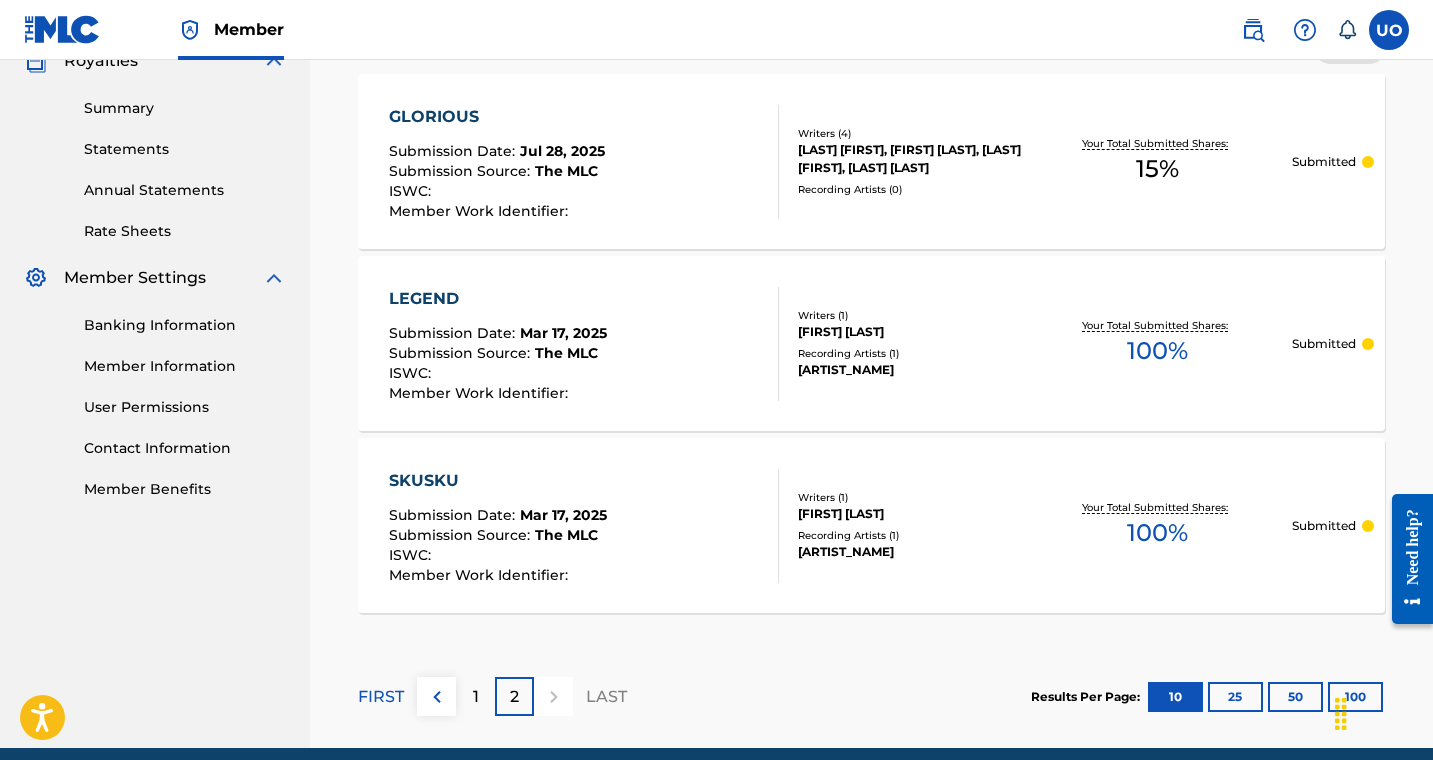 scroll, scrollTop: 704, scrollLeft: 0, axis: vertical 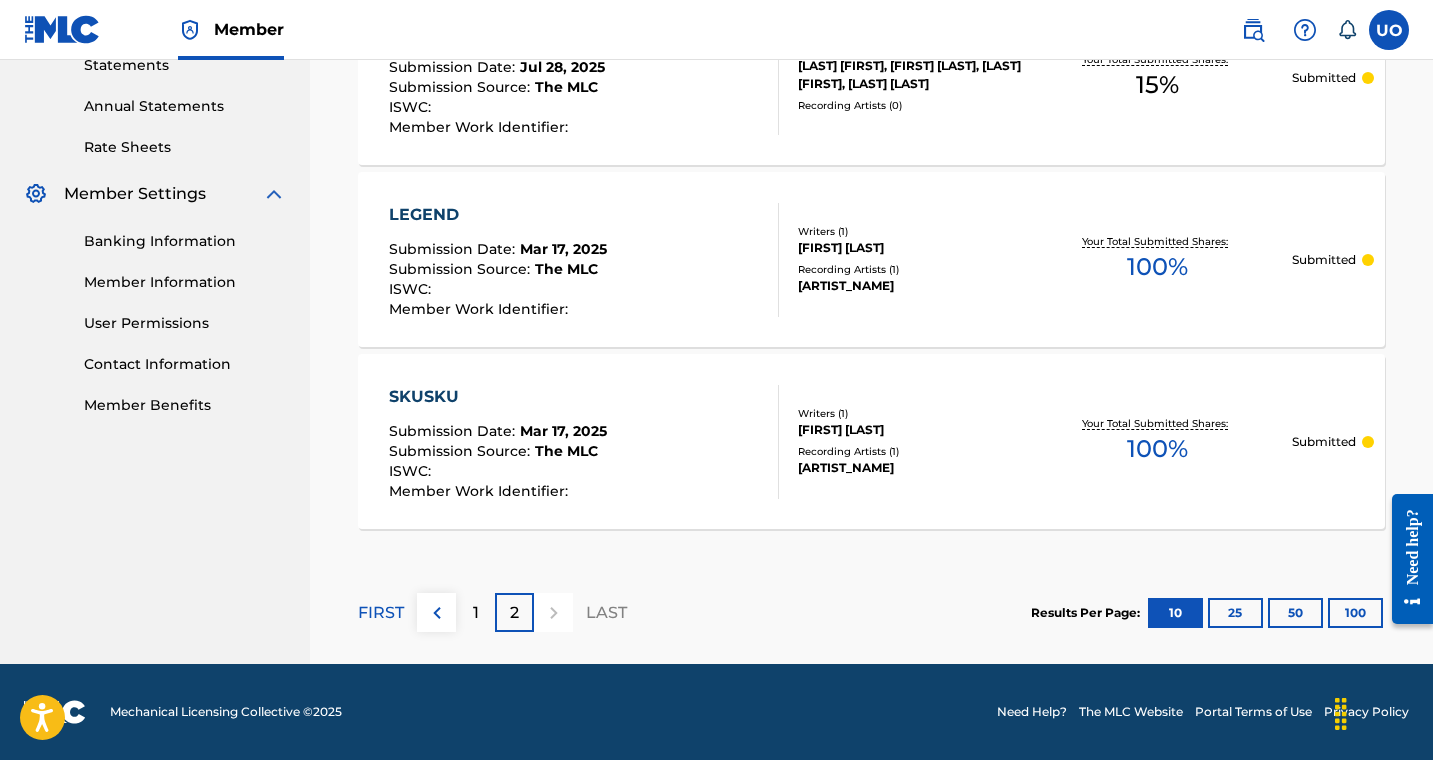 click on "1" at bounding box center [475, 612] 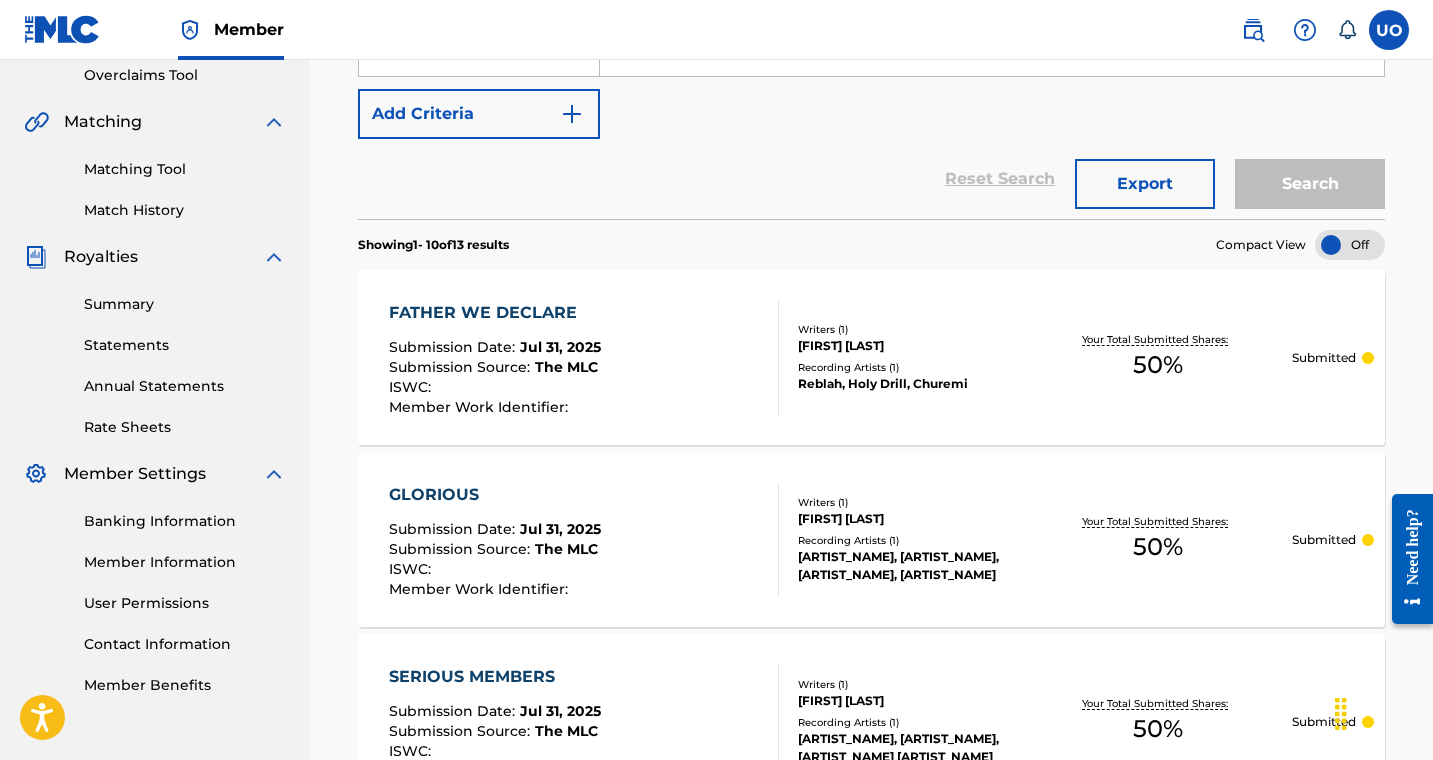 scroll, scrollTop: 96, scrollLeft: 0, axis: vertical 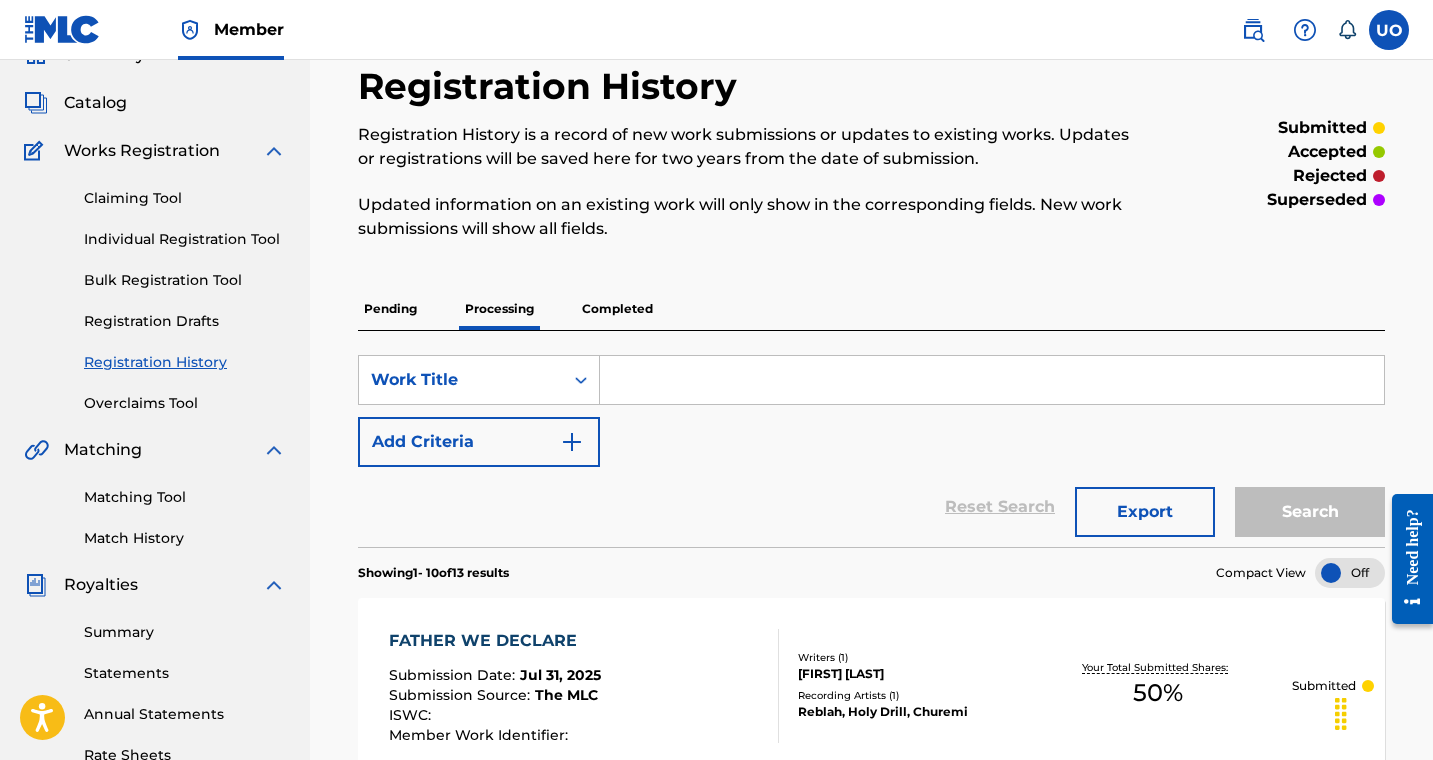 click on "Completed" at bounding box center [617, 309] 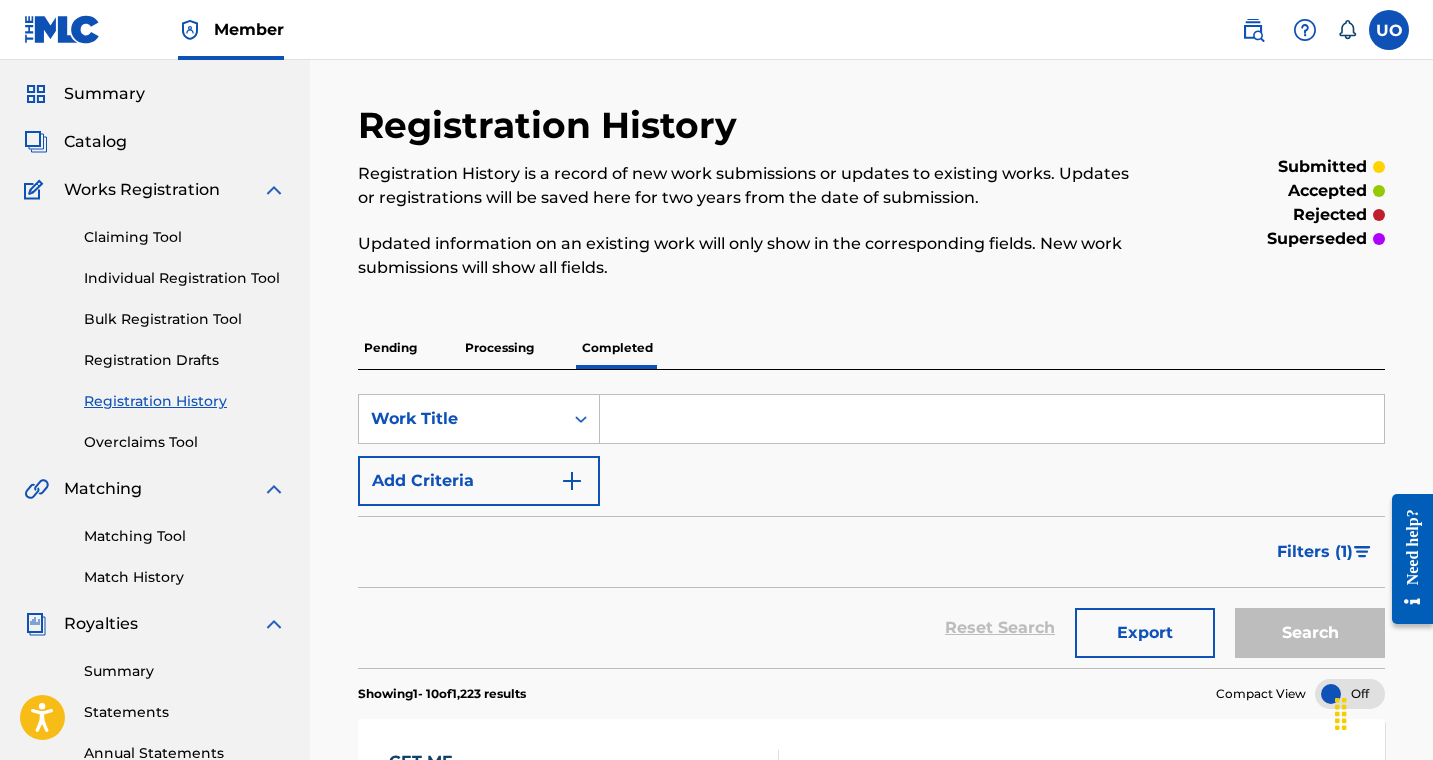 scroll, scrollTop: 101, scrollLeft: 0, axis: vertical 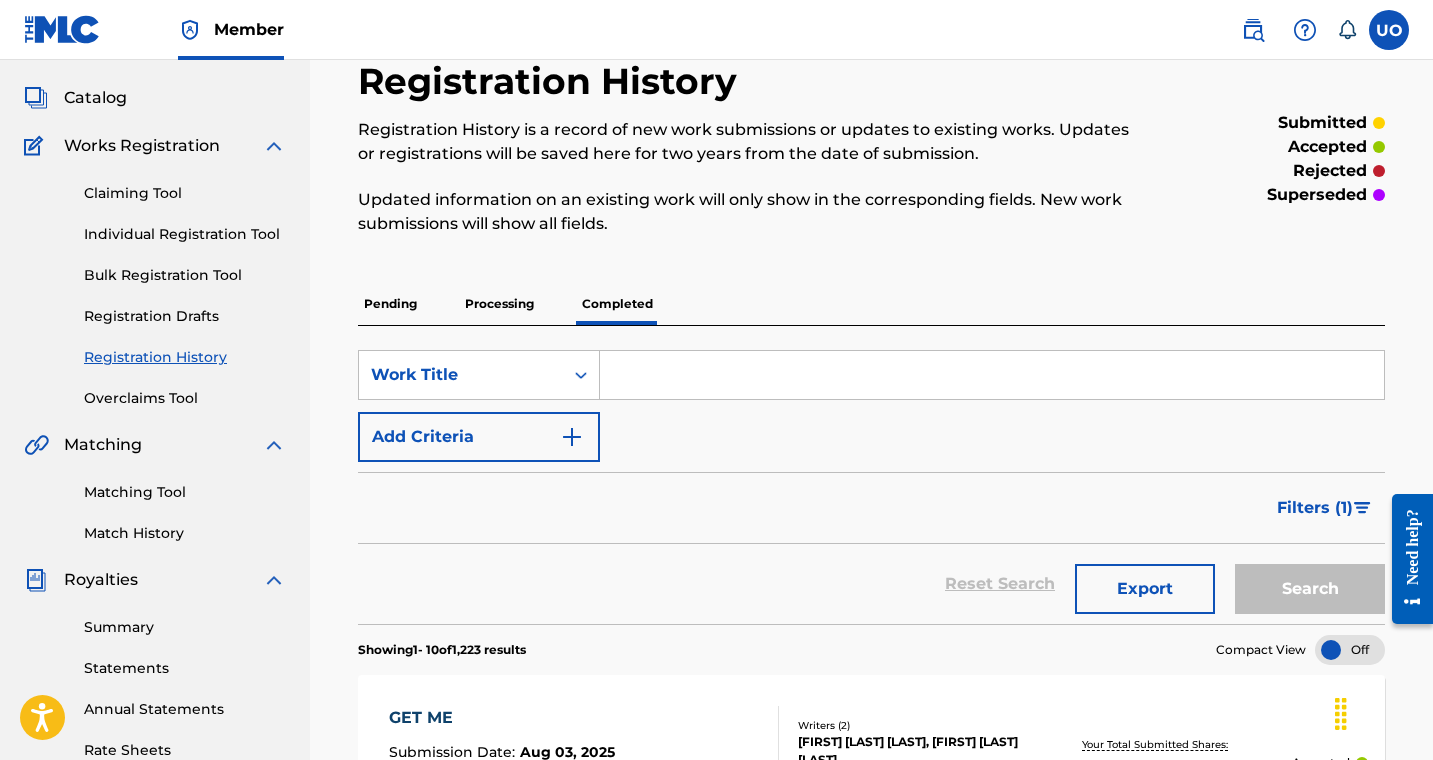 click on "Processing" at bounding box center (499, 304) 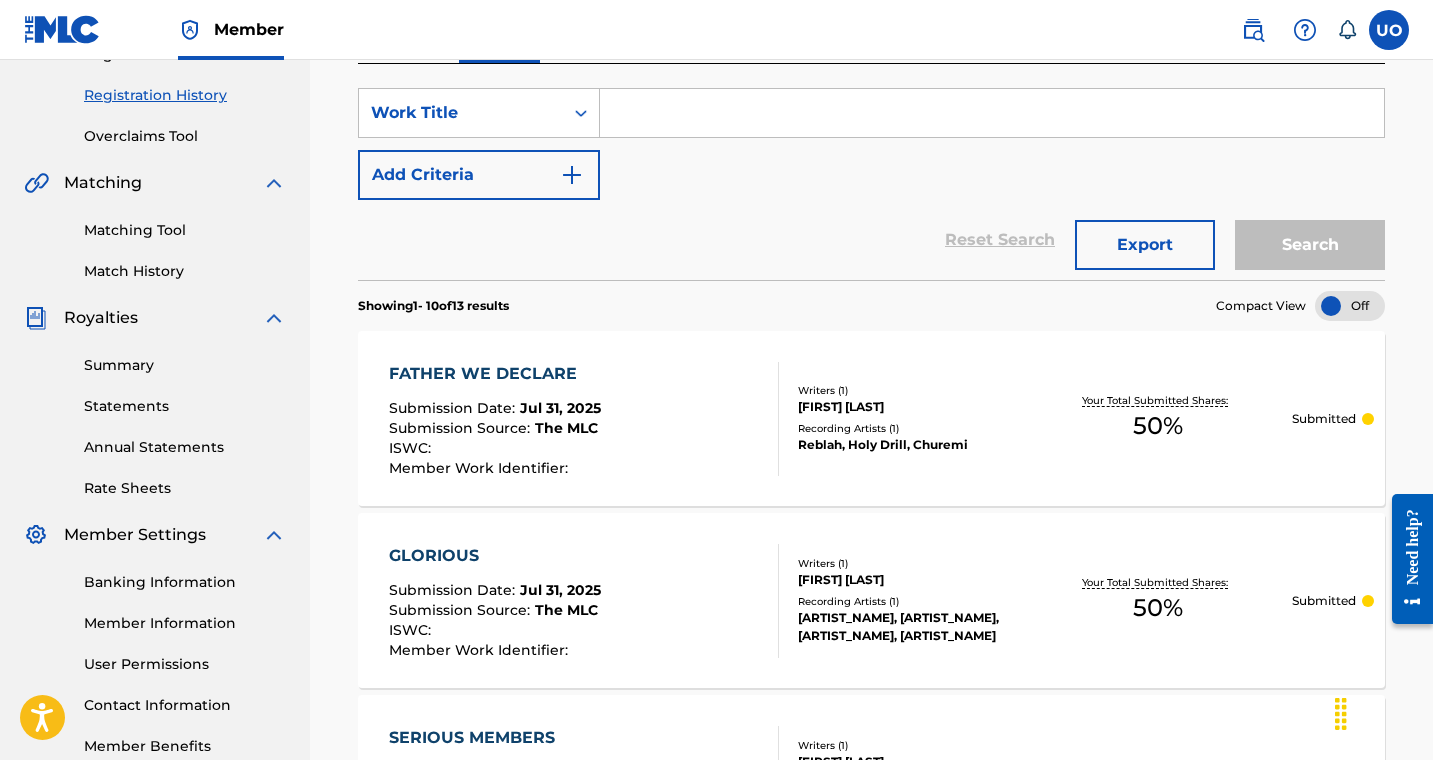 scroll, scrollTop: 188, scrollLeft: 0, axis: vertical 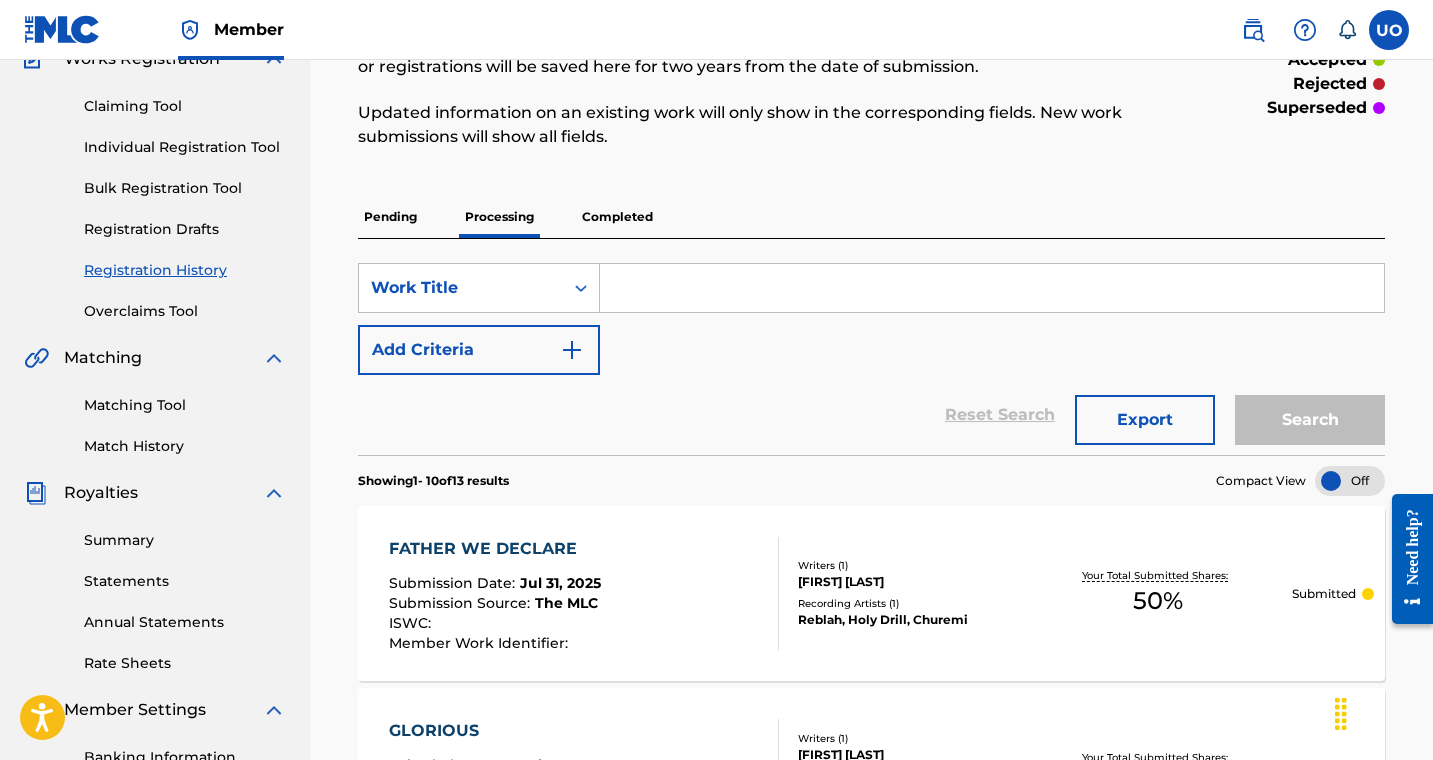 click on "Completed" at bounding box center (617, 217) 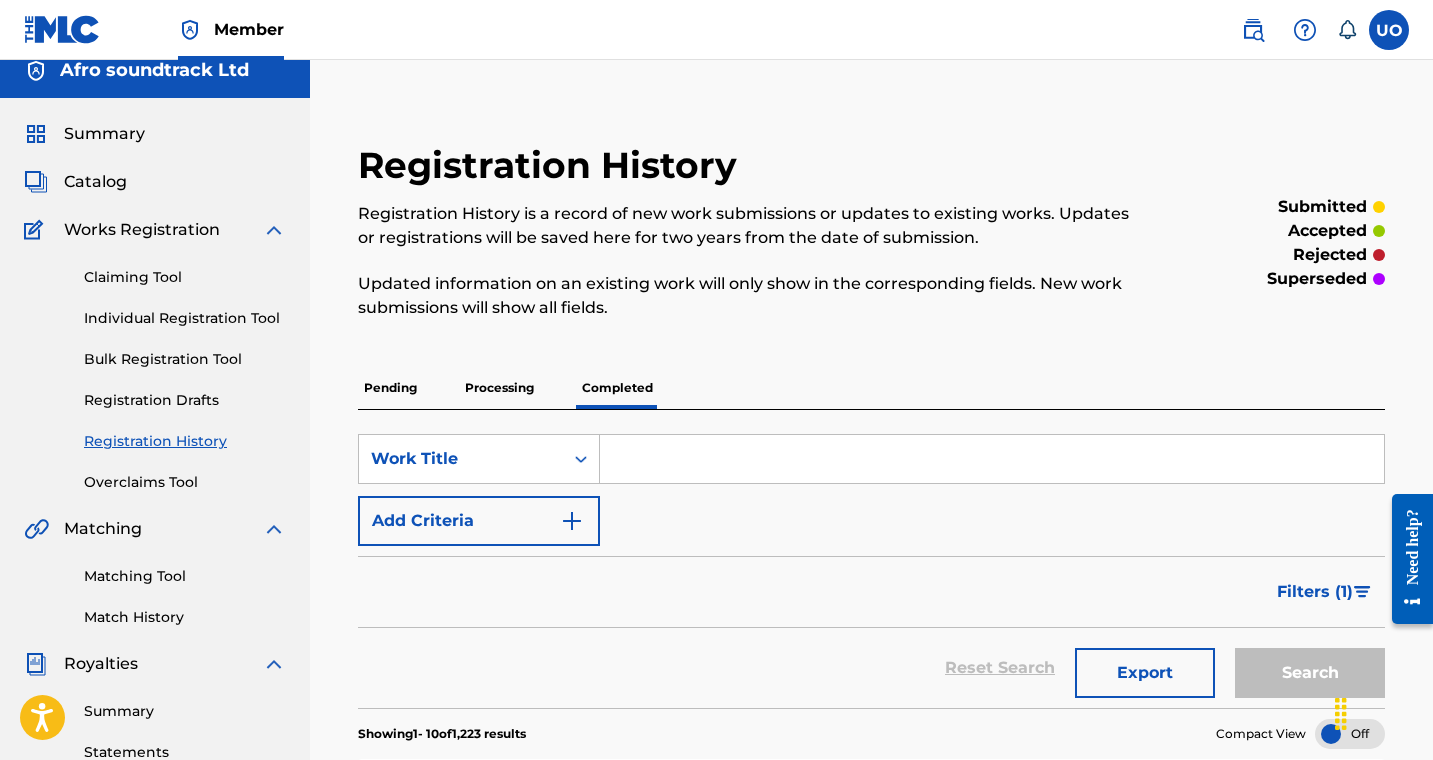 scroll, scrollTop: 20, scrollLeft: 0, axis: vertical 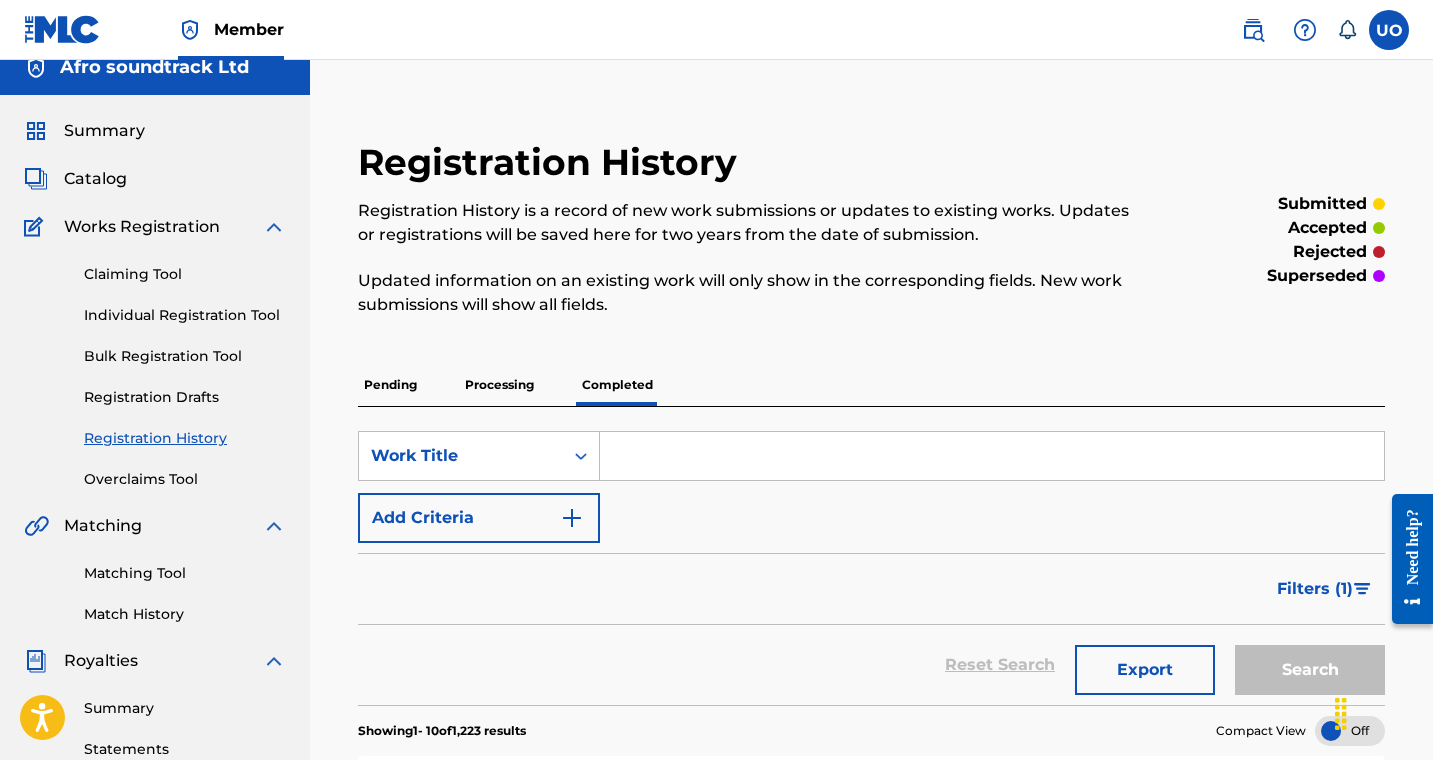 click on "Processing" at bounding box center [499, 385] 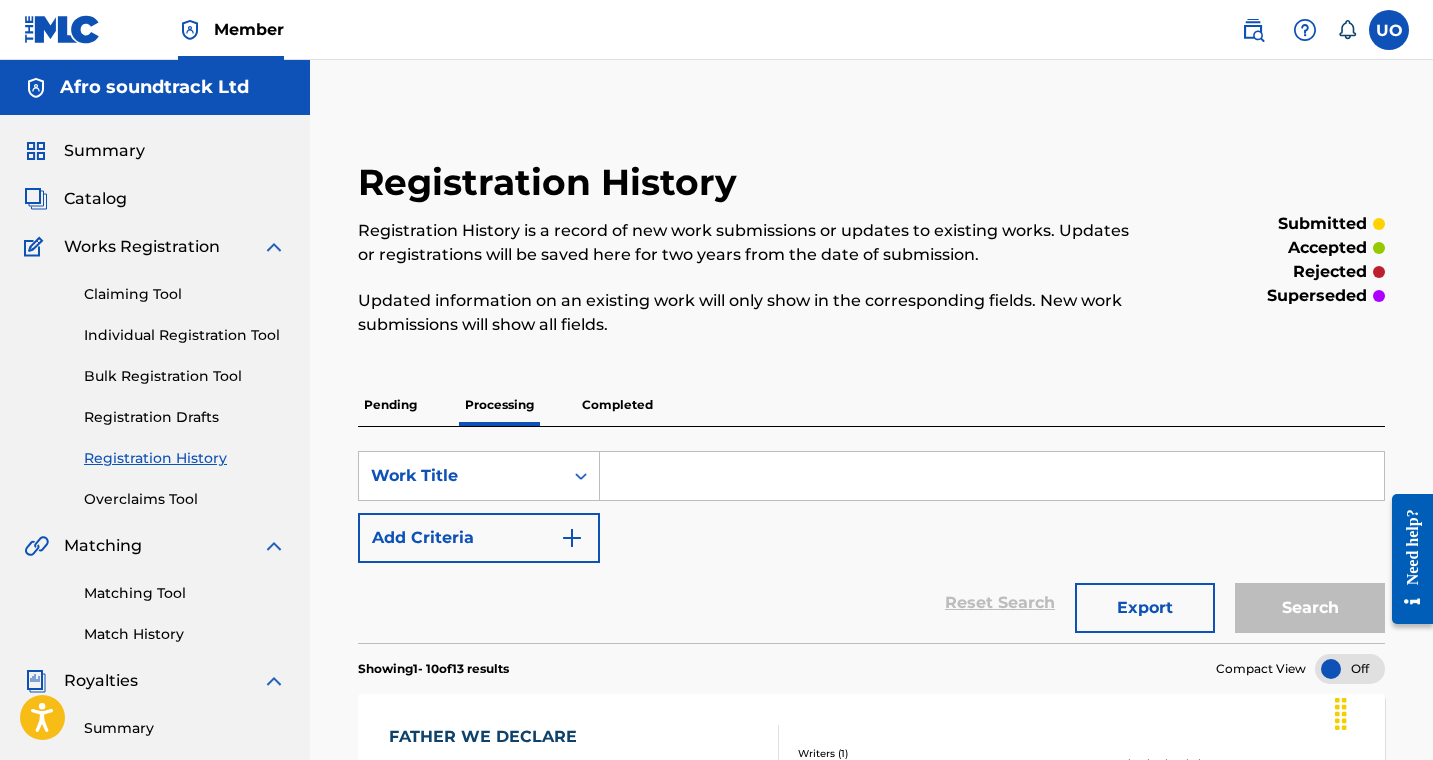click on "Completed" at bounding box center (617, 405) 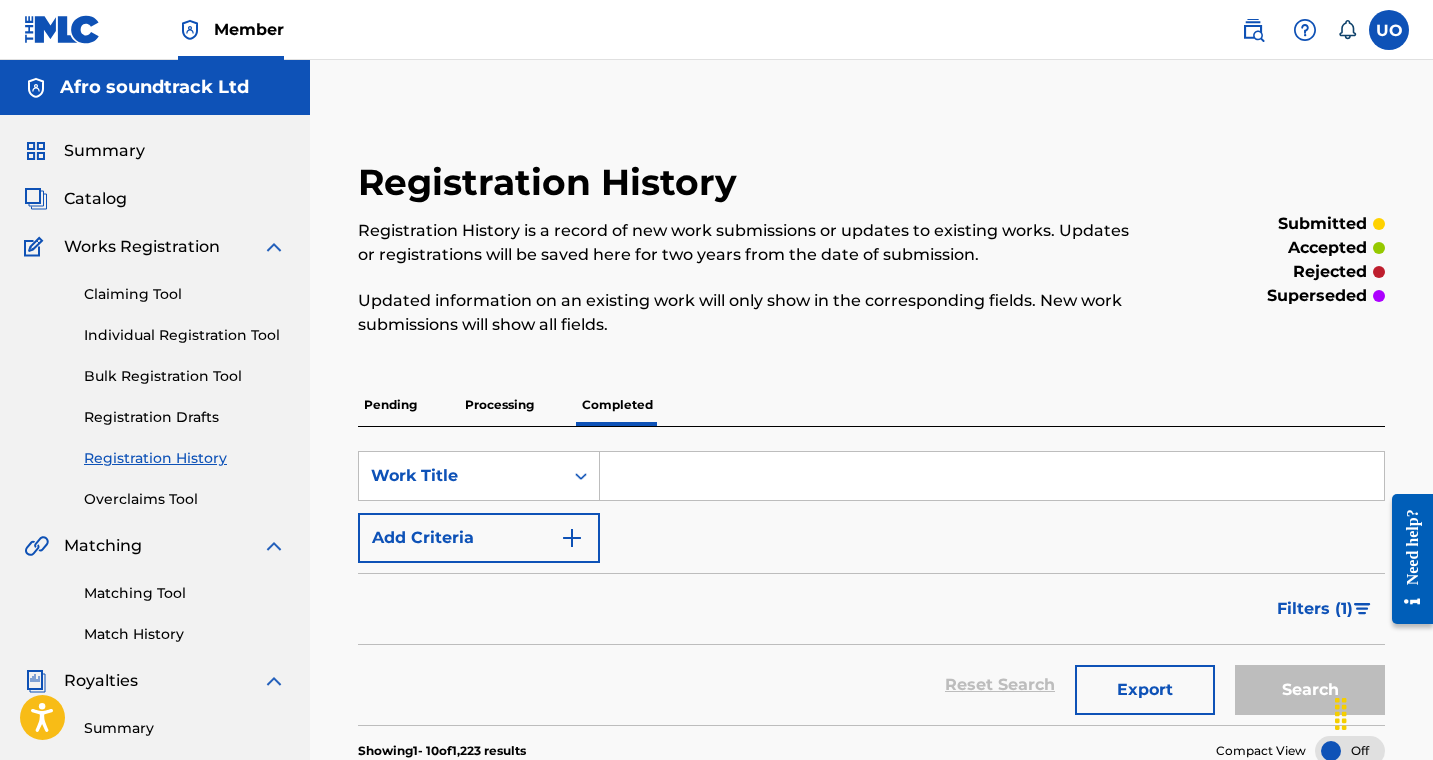 click on "Catalog" at bounding box center (95, 199) 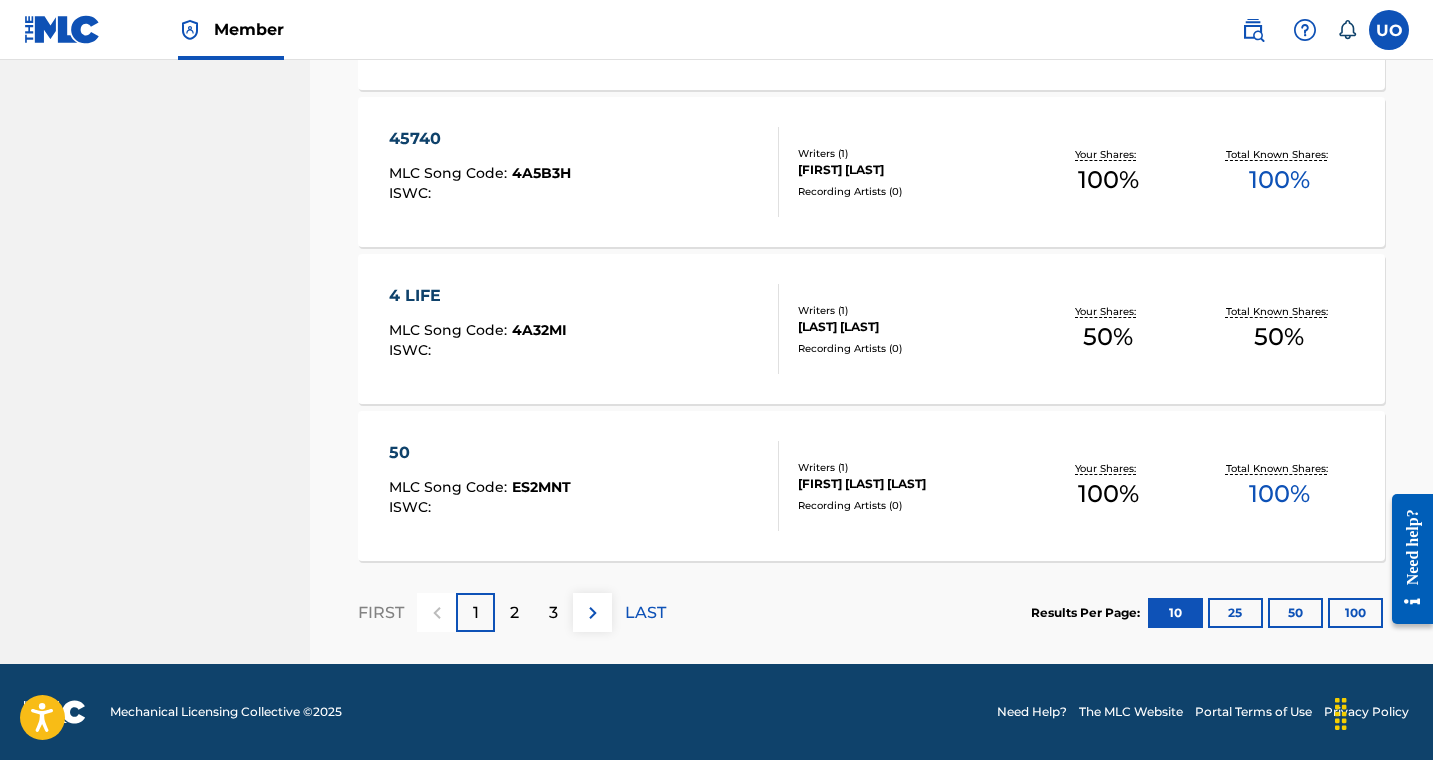 scroll, scrollTop: 1566, scrollLeft: 0, axis: vertical 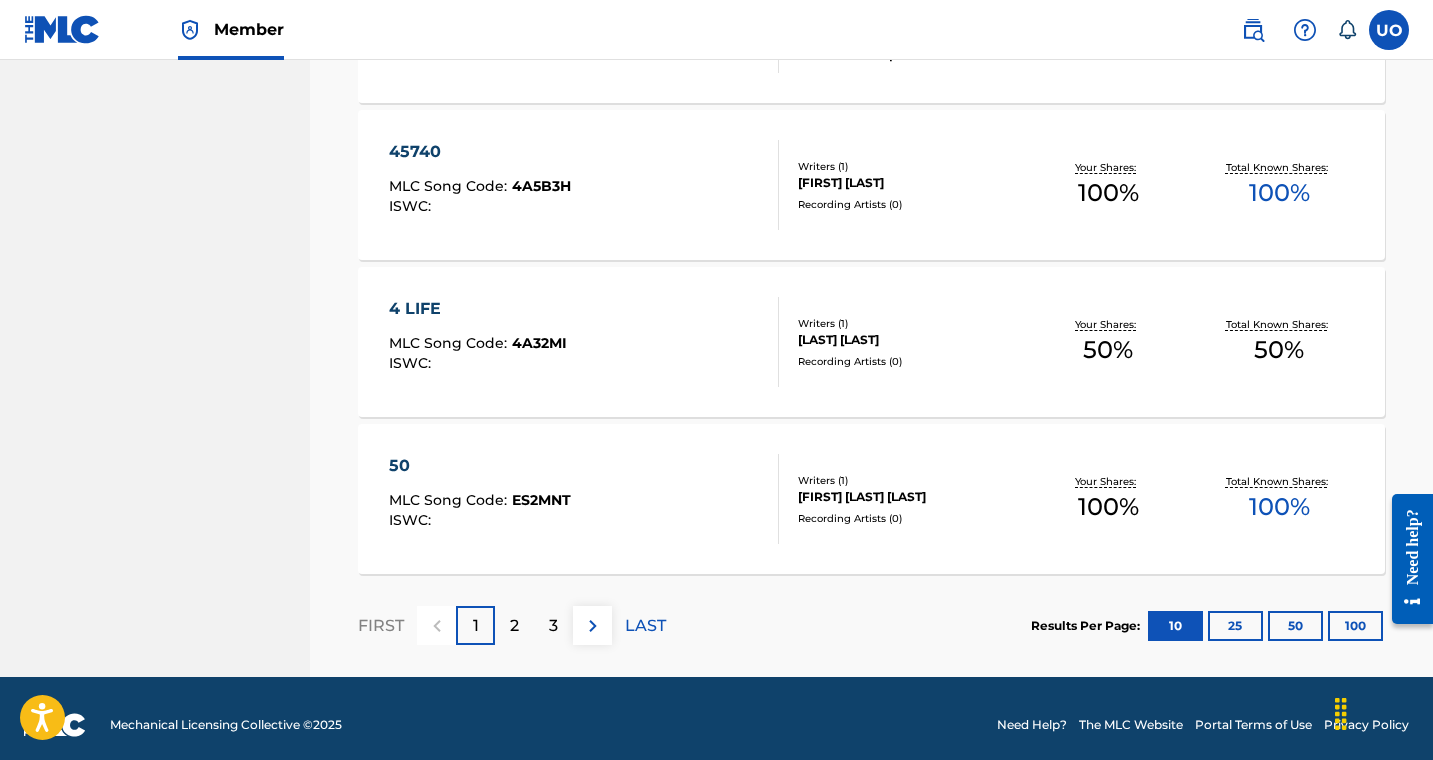 click on "100" at bounding box center (1355, 626) 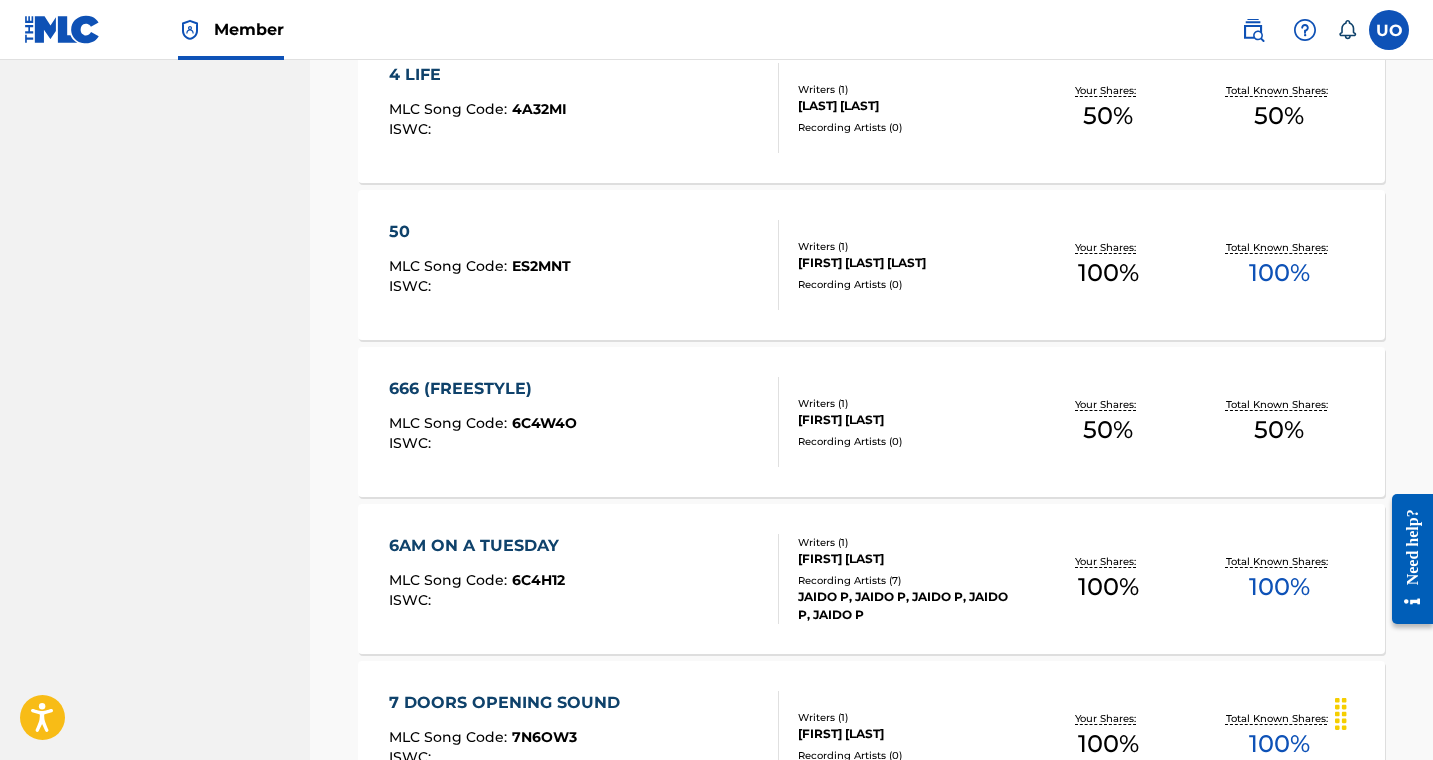 scroll, scrollTop: 0, scrollLeft: 0, axis: both 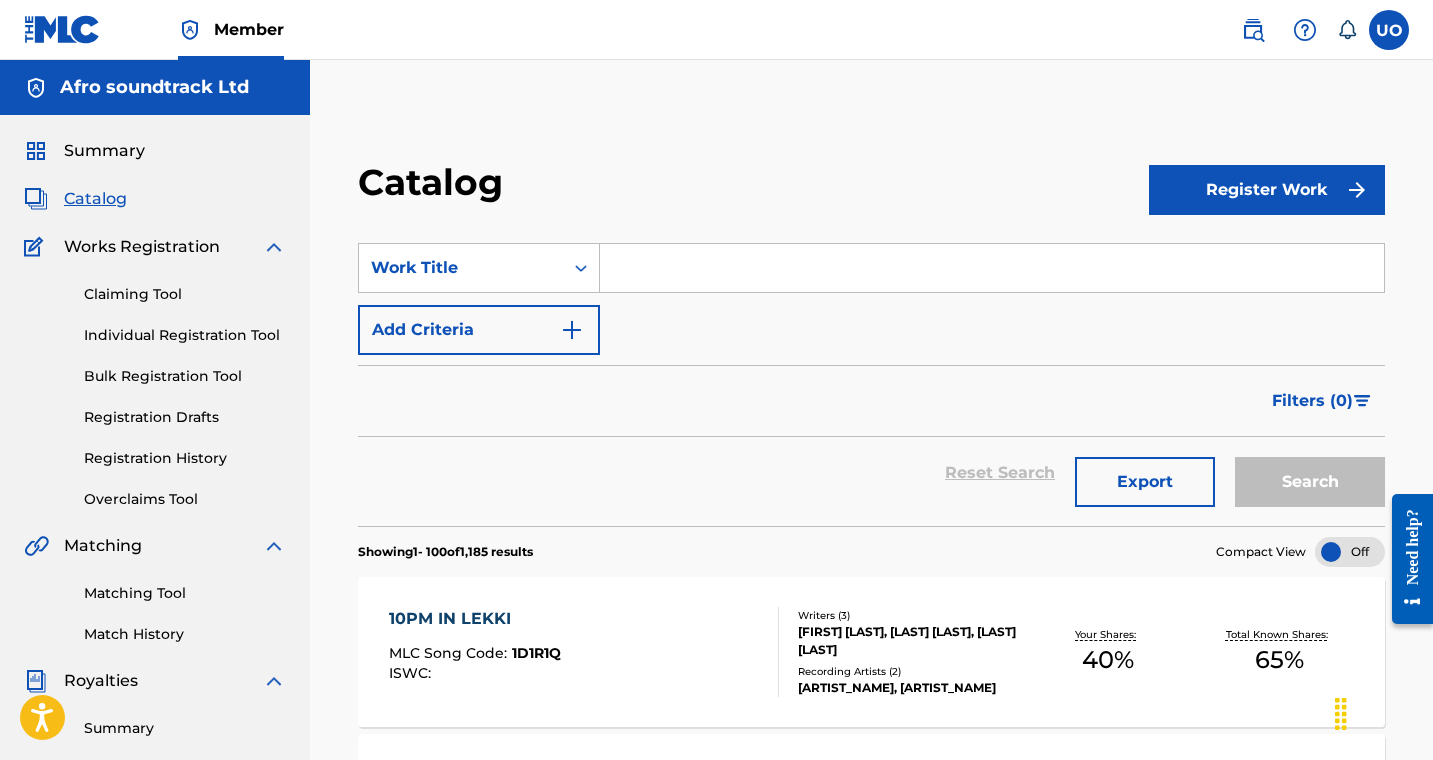 click at bounding box center (1362, 401) 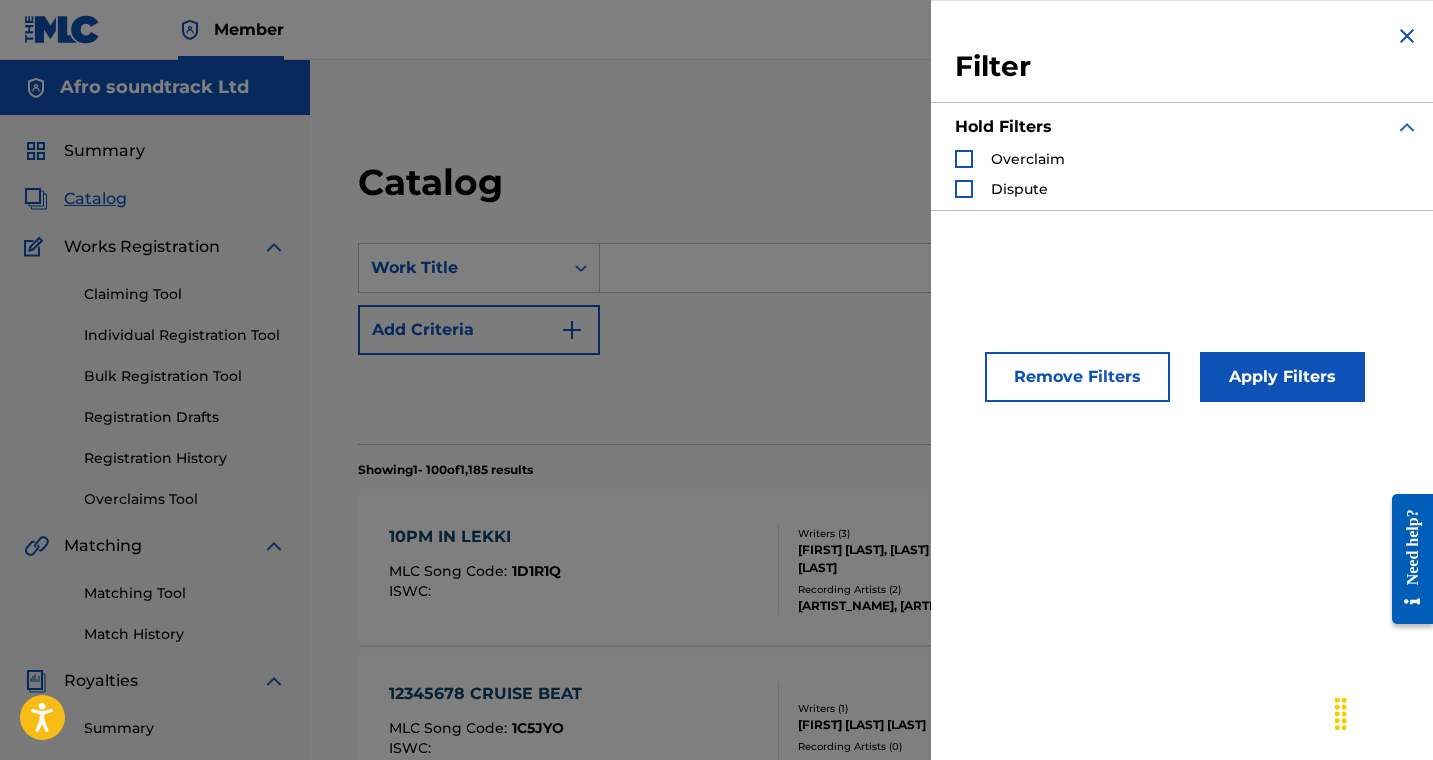 click at bounding box center [964, 159] 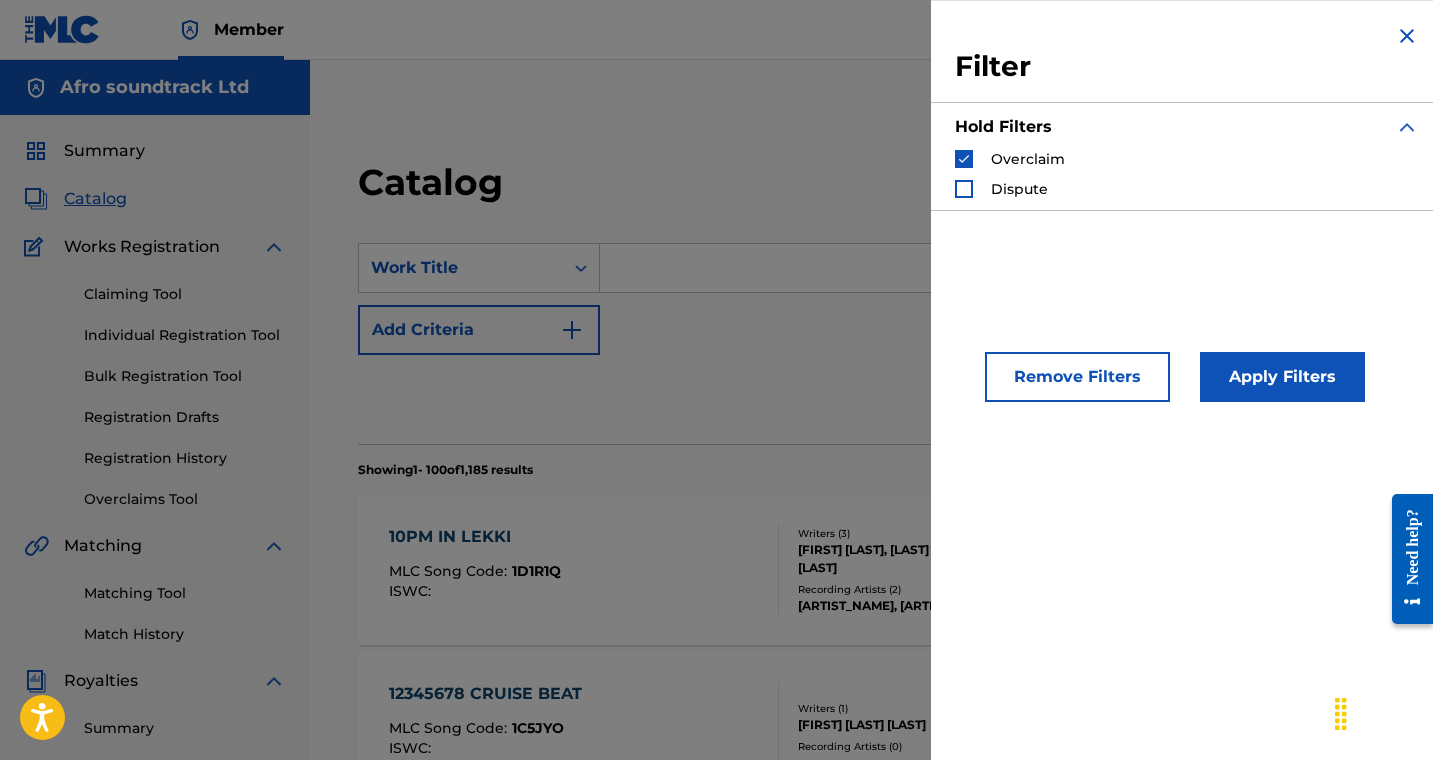 click on "Apply Filters" at bounding box center (1282, 377) 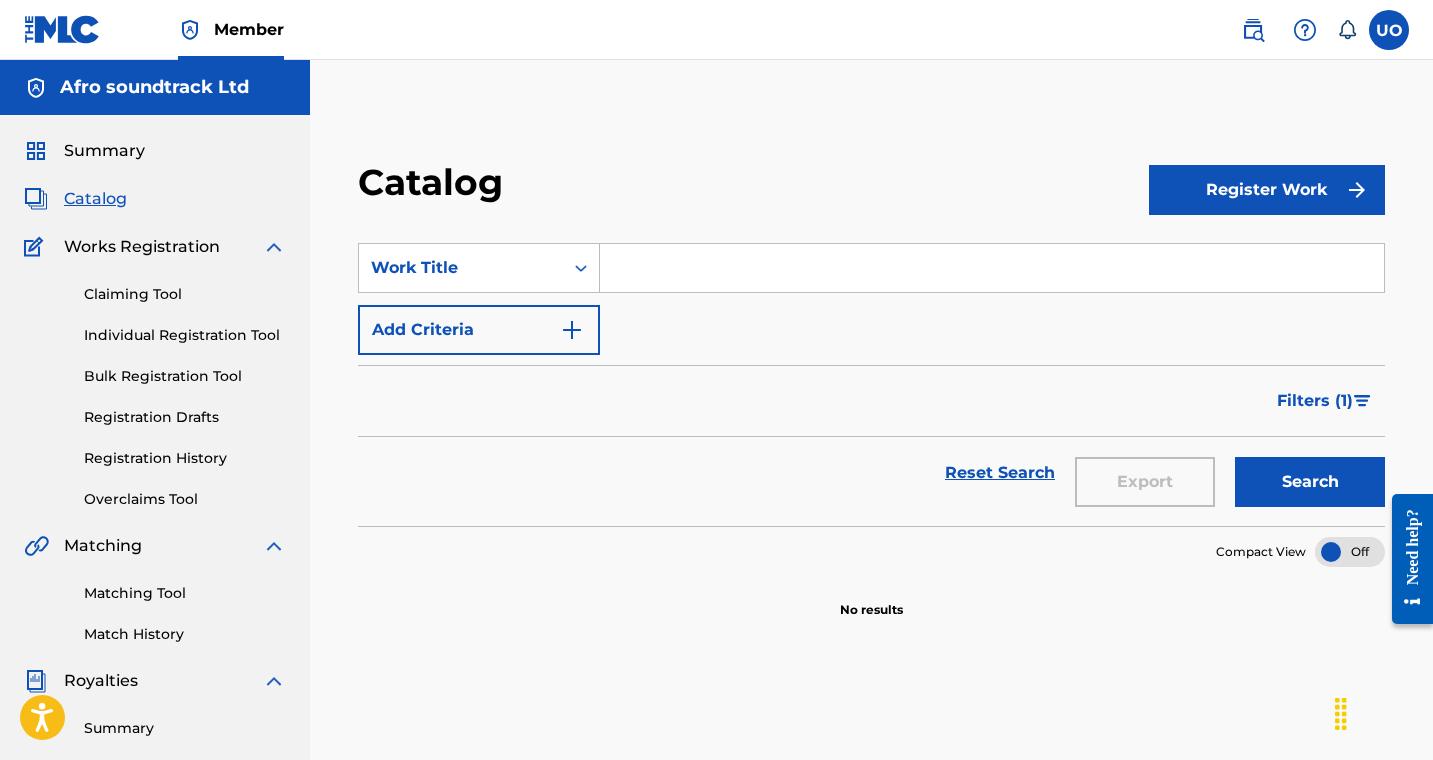 click on "Filters ( 1 )" at bounding box center [1325, 401] 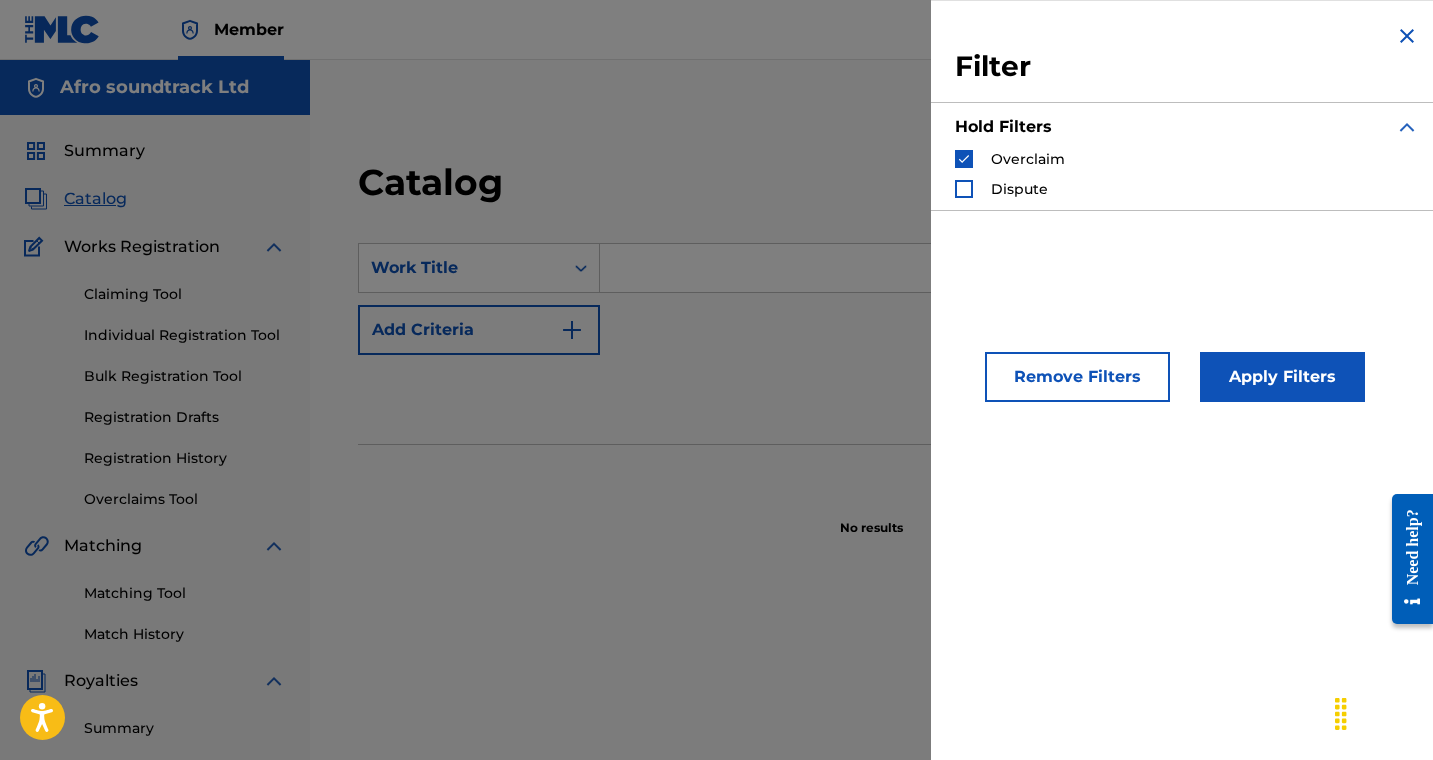 click at bounding box center [964, 189] 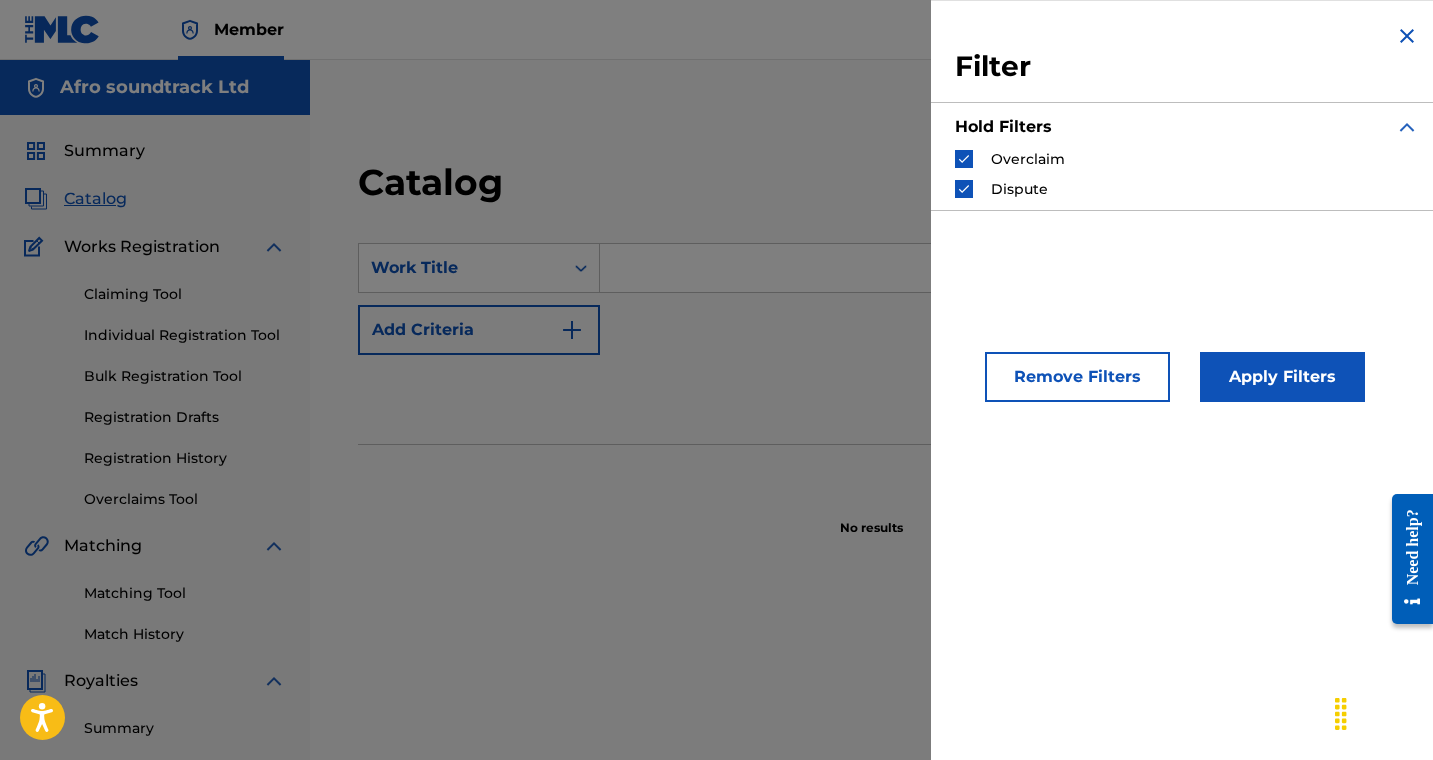 click on "Apply Filters" at bounding box center [1282, 377] 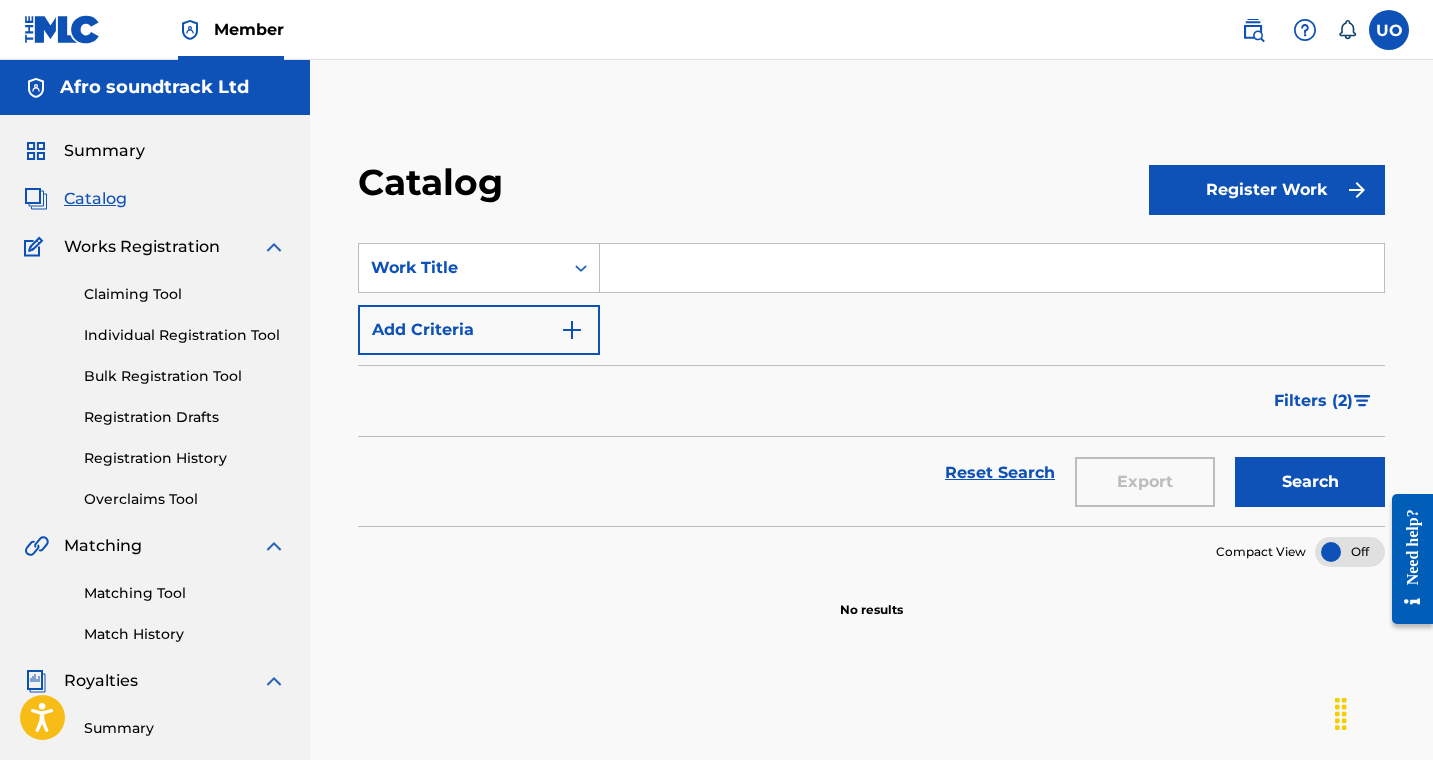 click on "Filters ( 2 )" at bounding box center [1313, 401] 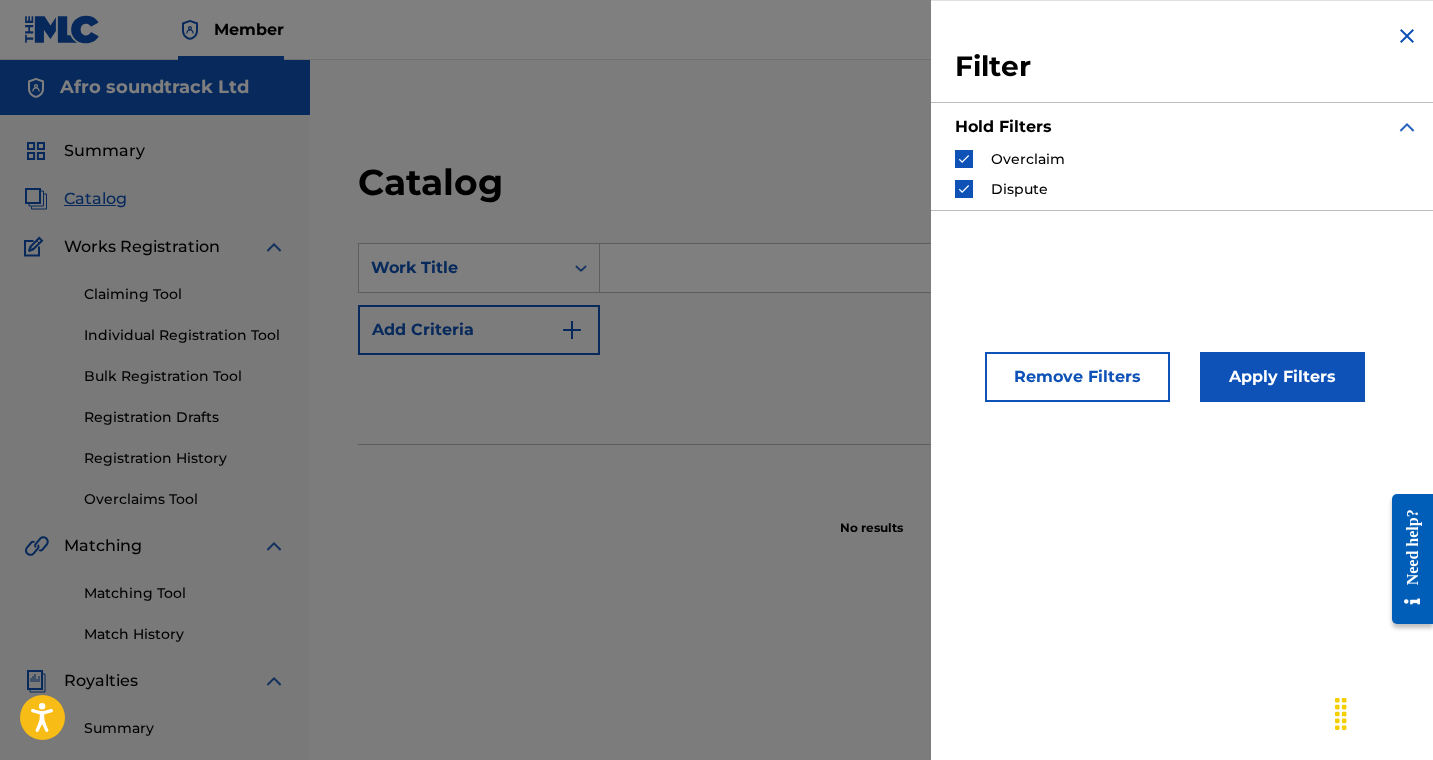 click at bounding box center [964, 159] 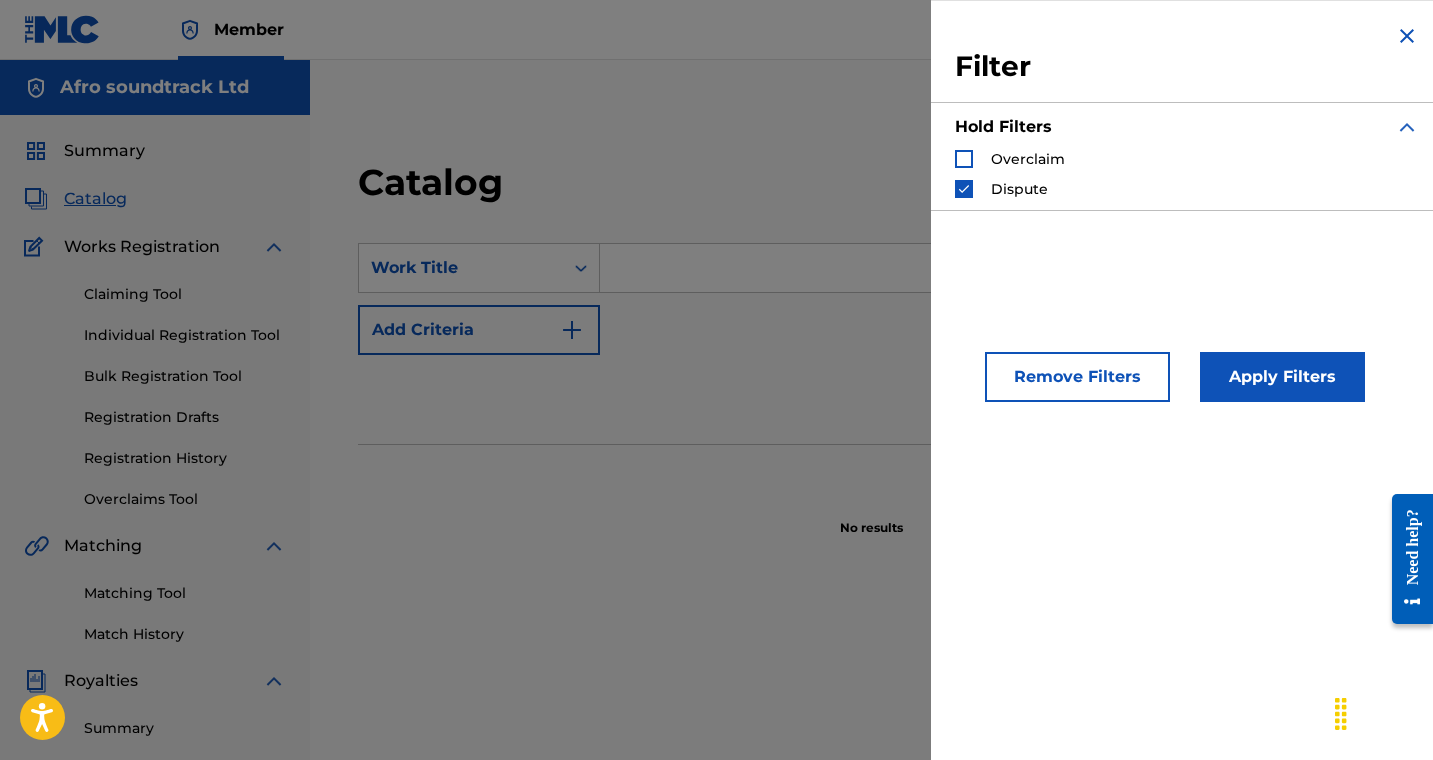click at bounding box center (964, 189) 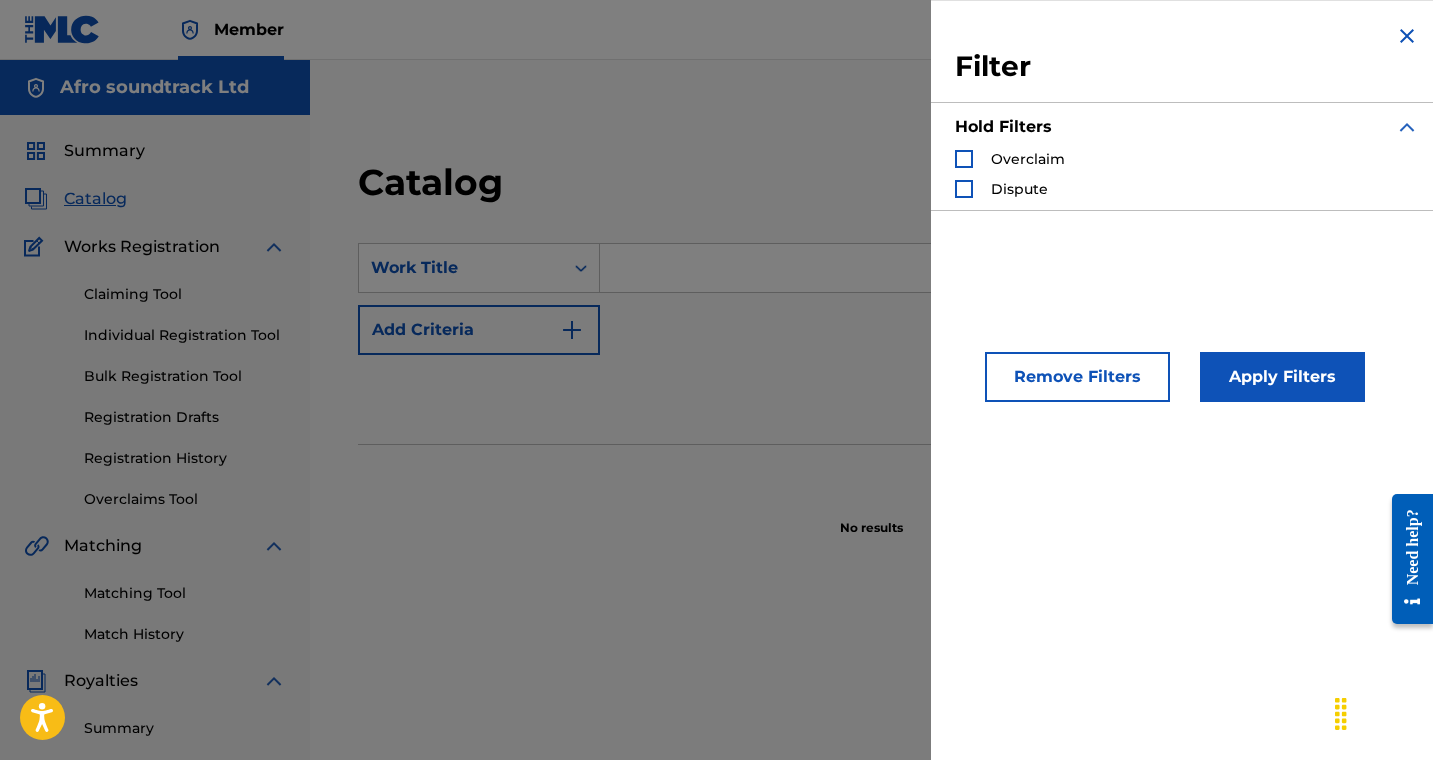 click on "No results" at bounding box center (871, 511) 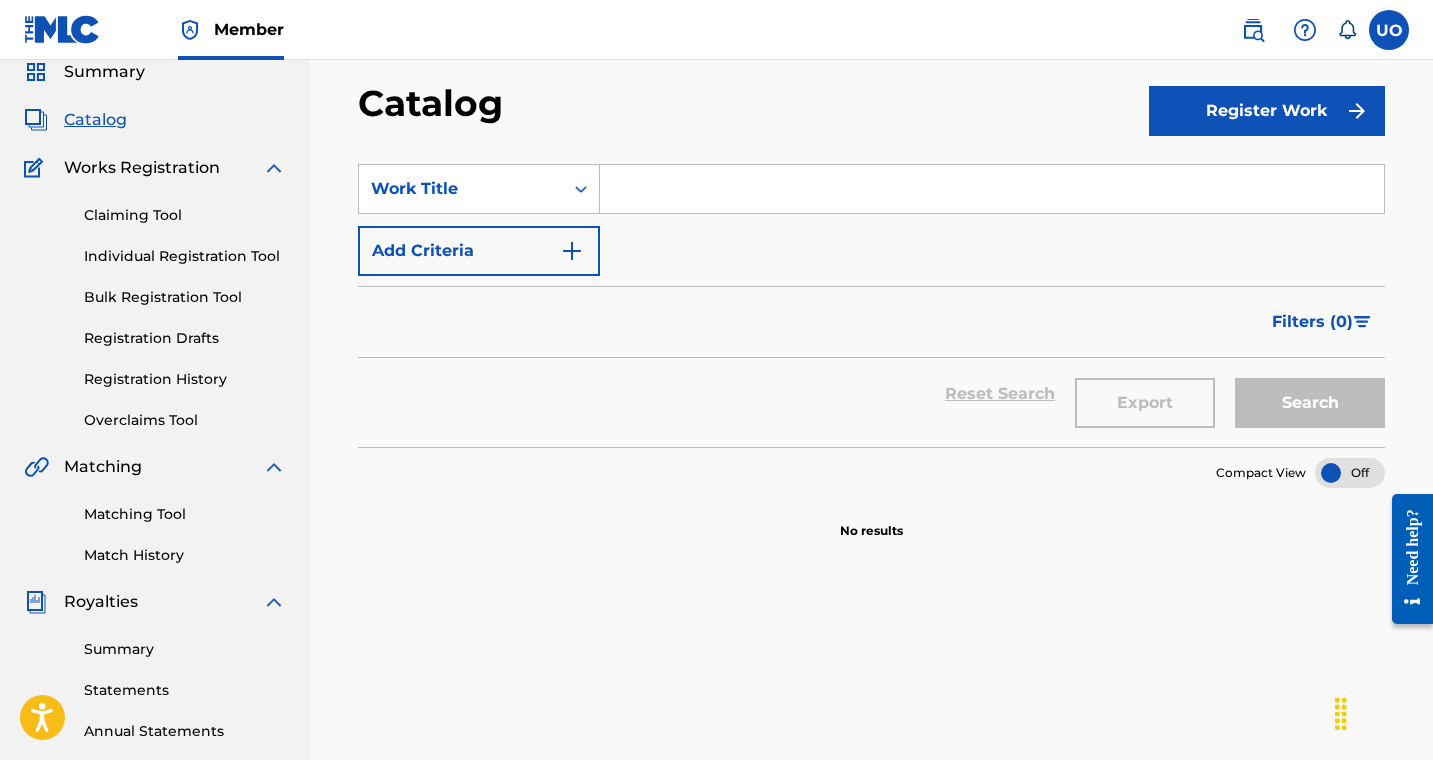 scroll, scrollTop: 86, scrollLeft: 0, axis: vertical 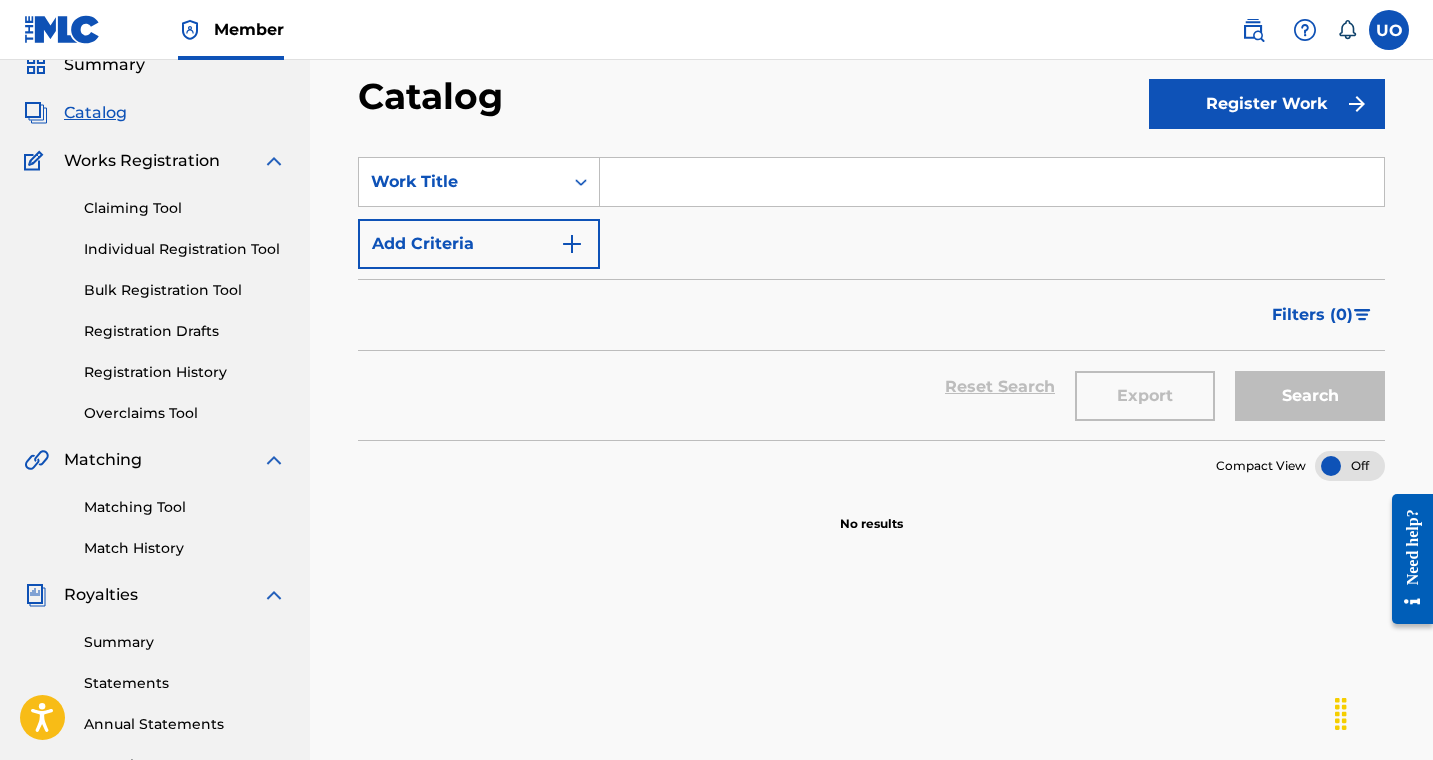 click on "Filters ( 0 )" at bounding box center (1322, 315) 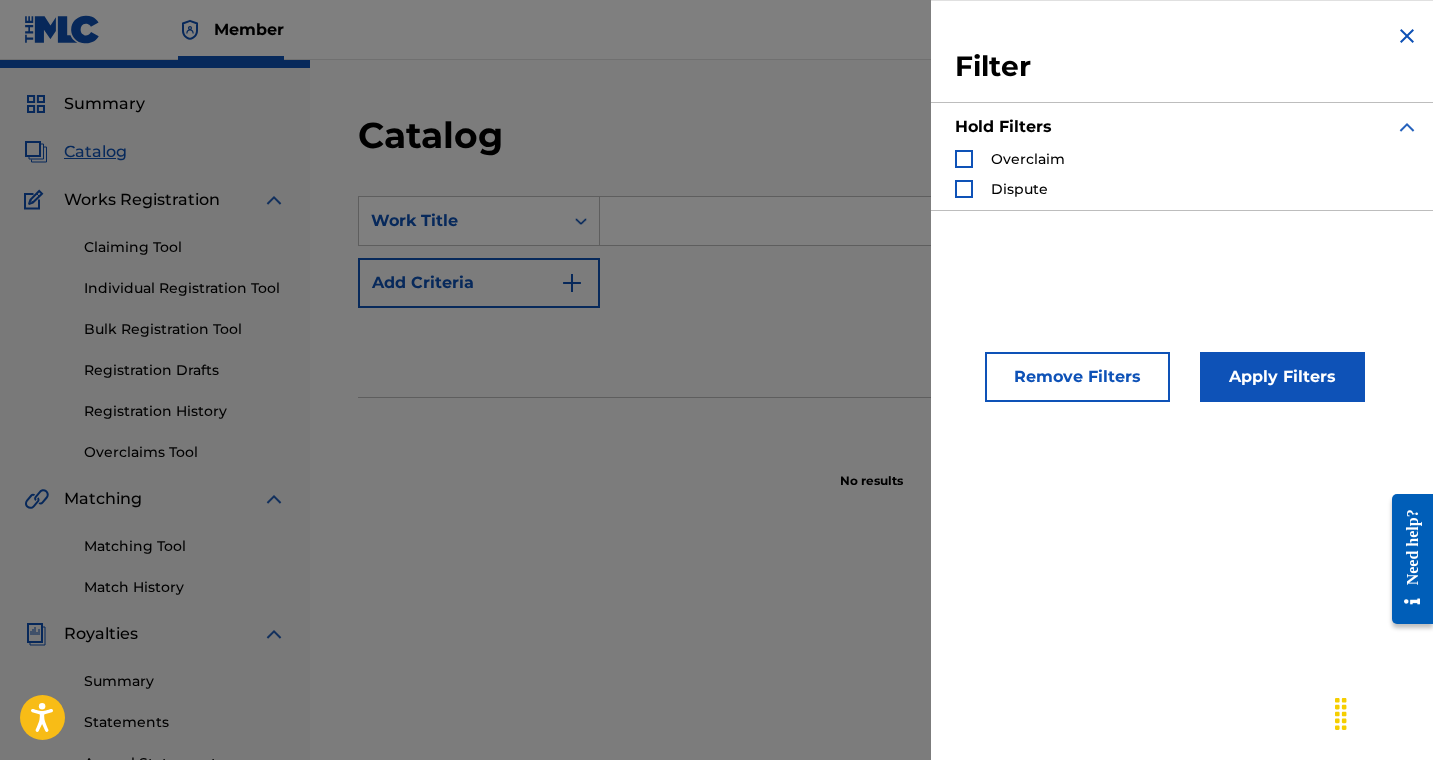 scroll, scrollTop: 14, scrollLeft: 0, axis: vertical 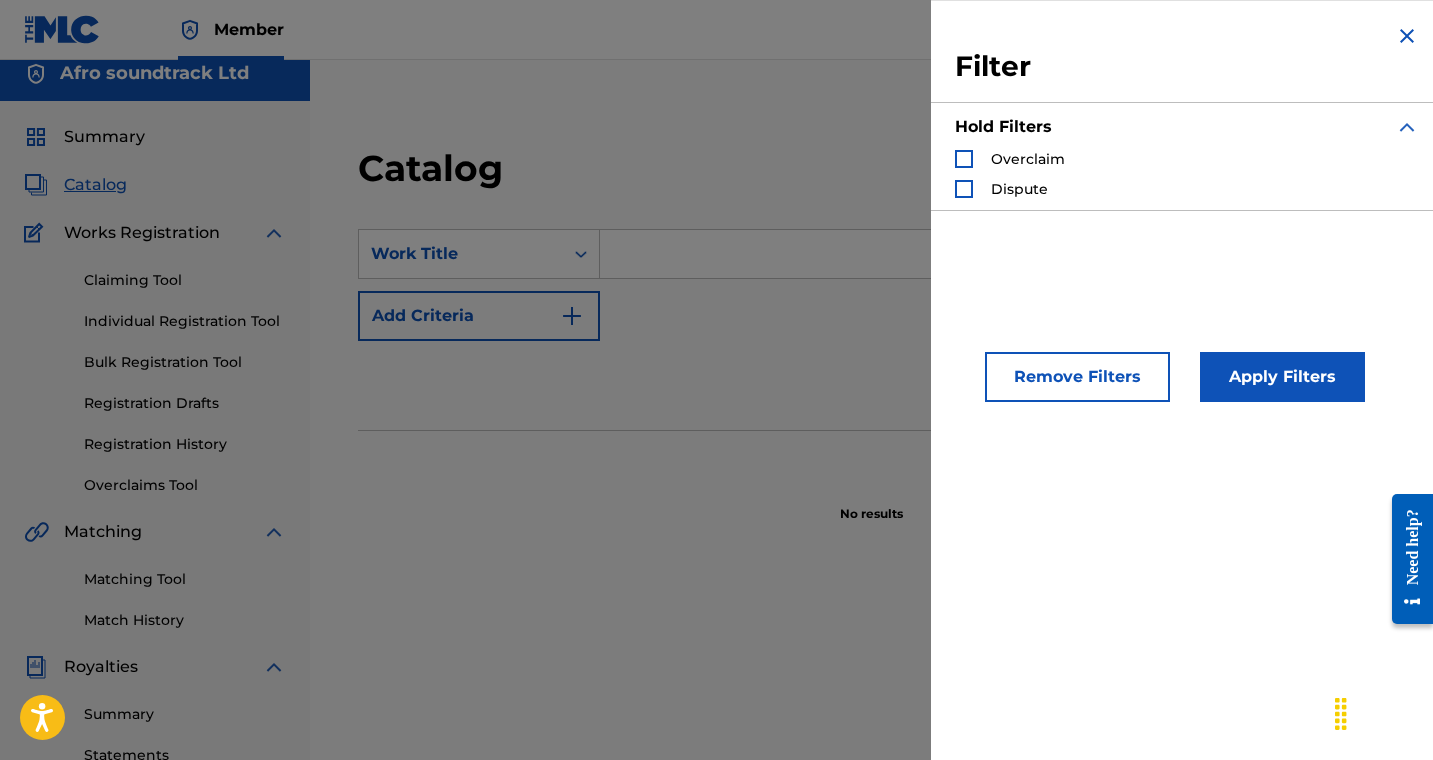 click at bounding box center [1407, 127] 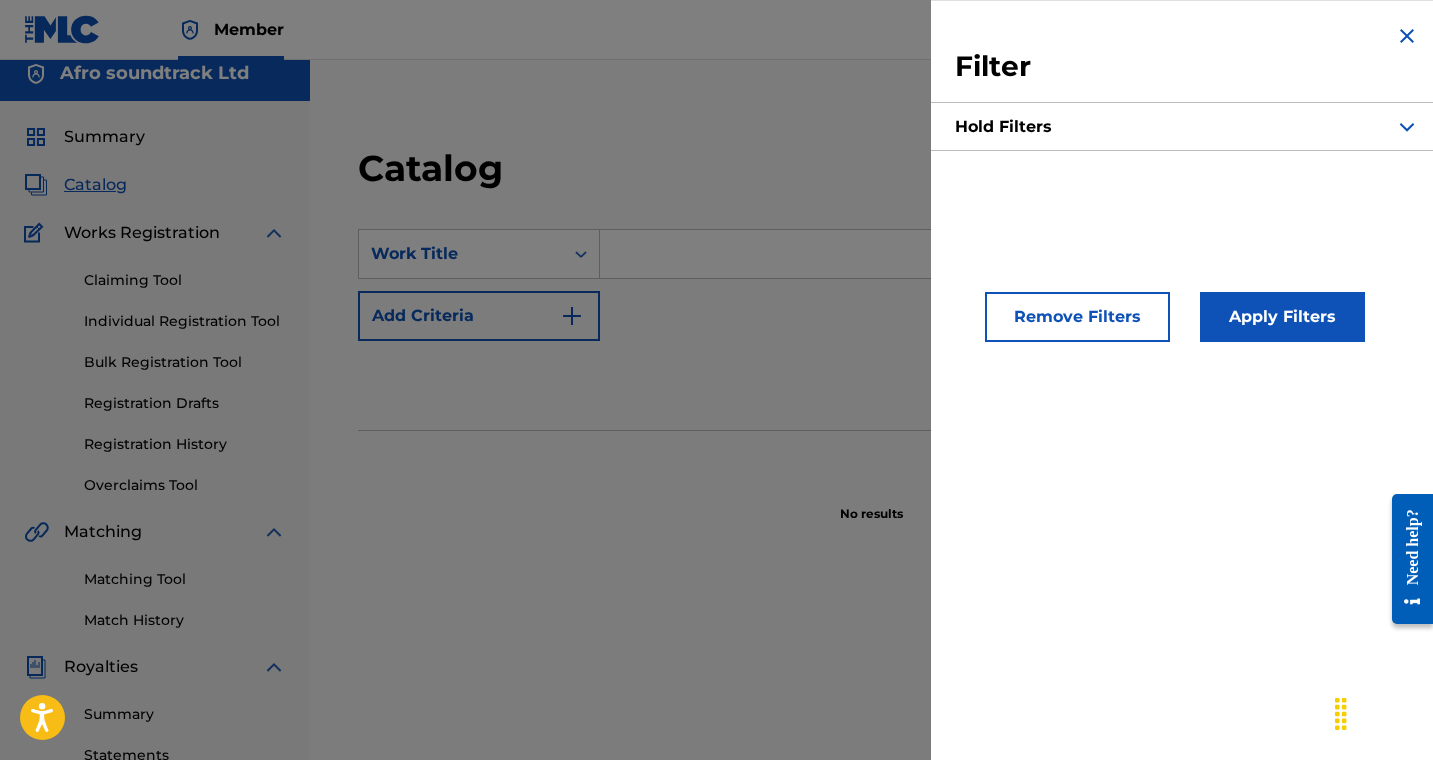 click on "Remove Filters" at bounding box center (1077, 317) 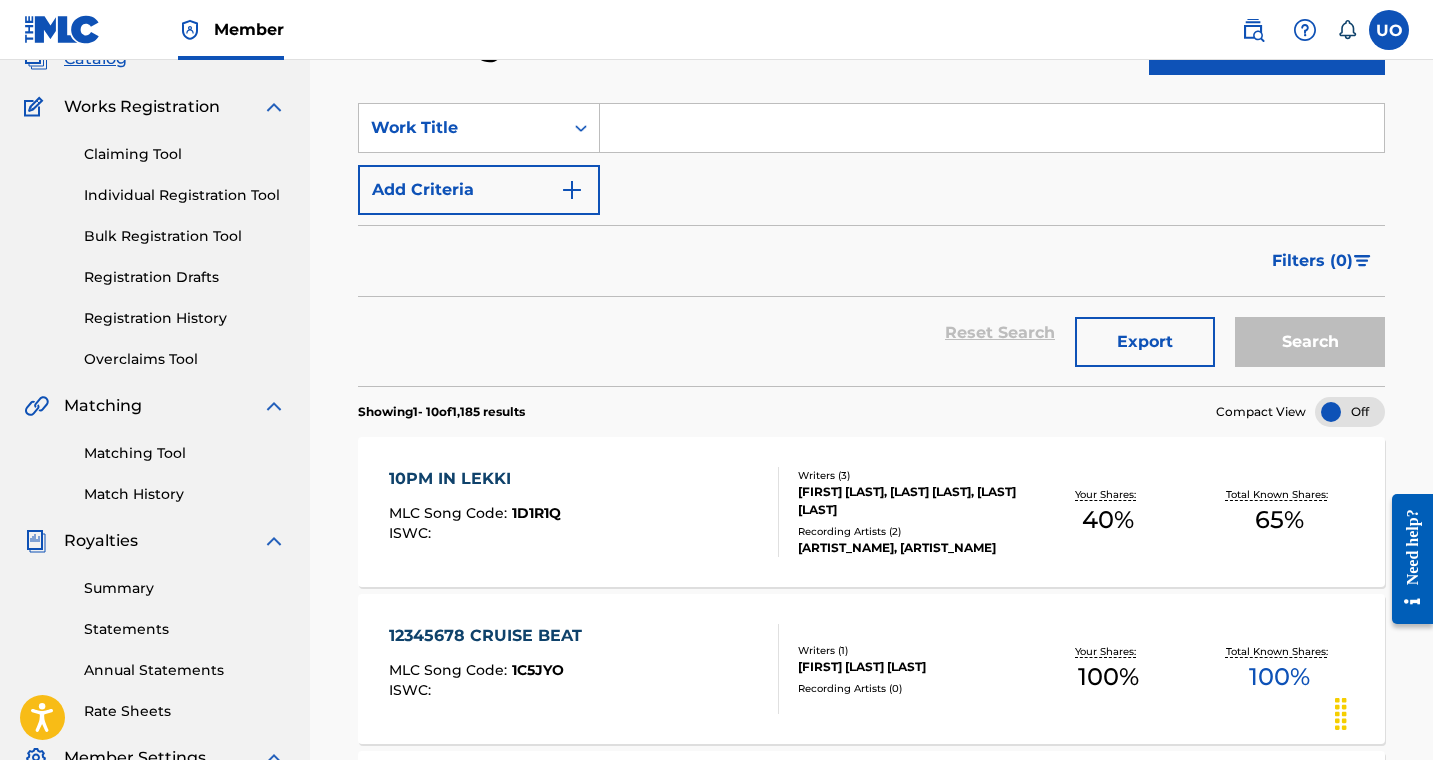 scroll, scrollTop: 120, scrollLeft: 0, axis: vertical 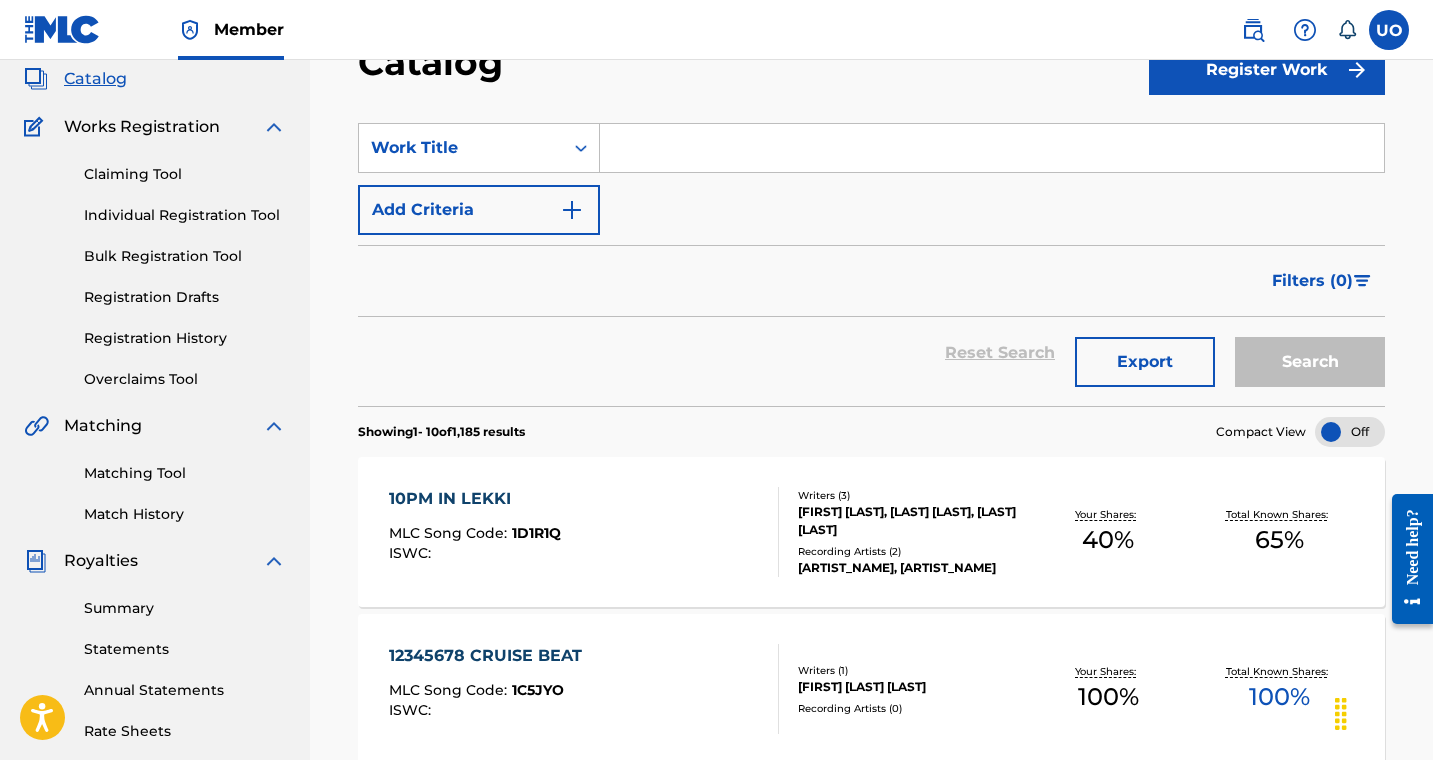 click on "Registration History" at bounding box center [185, 338] 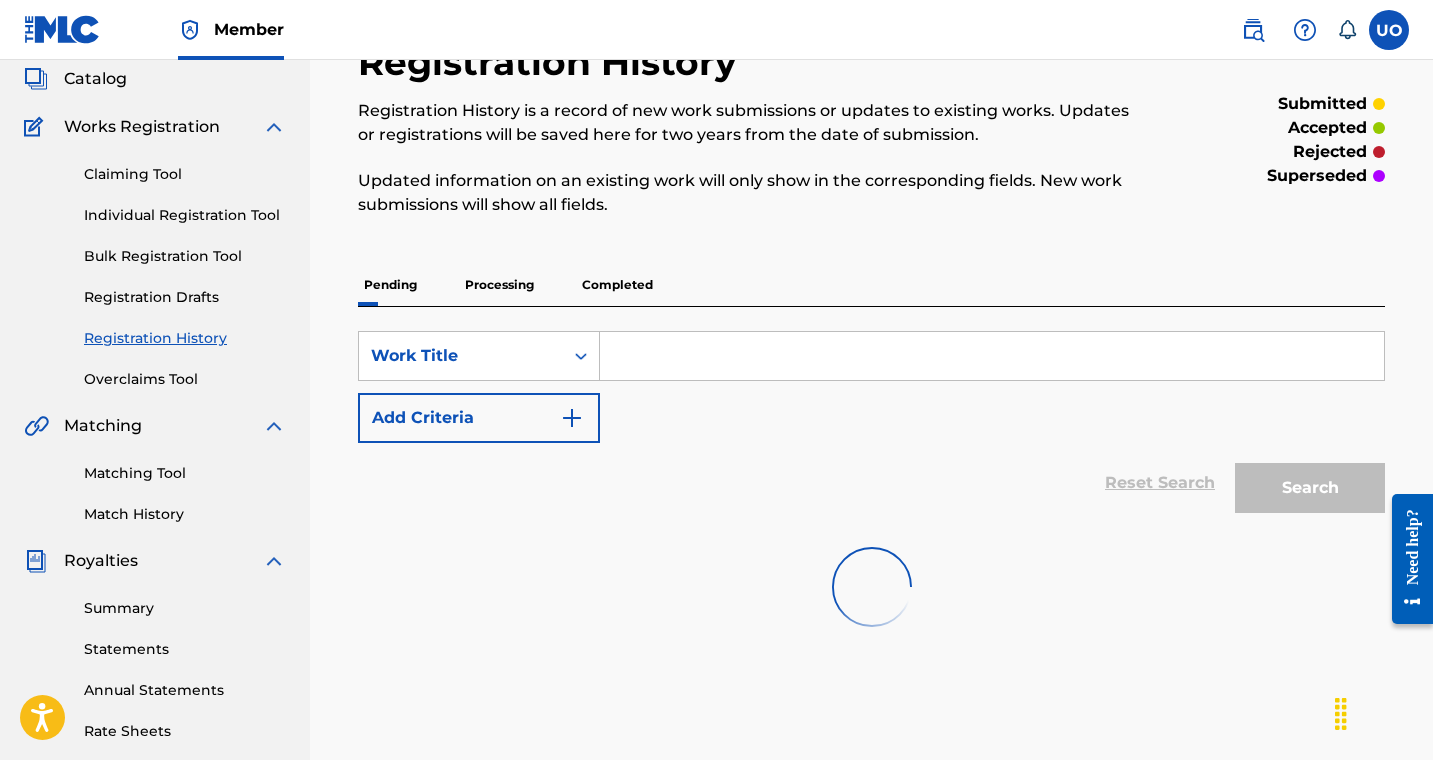 scroll, scrollTop: 0, scrollLeft: 0, axis: both 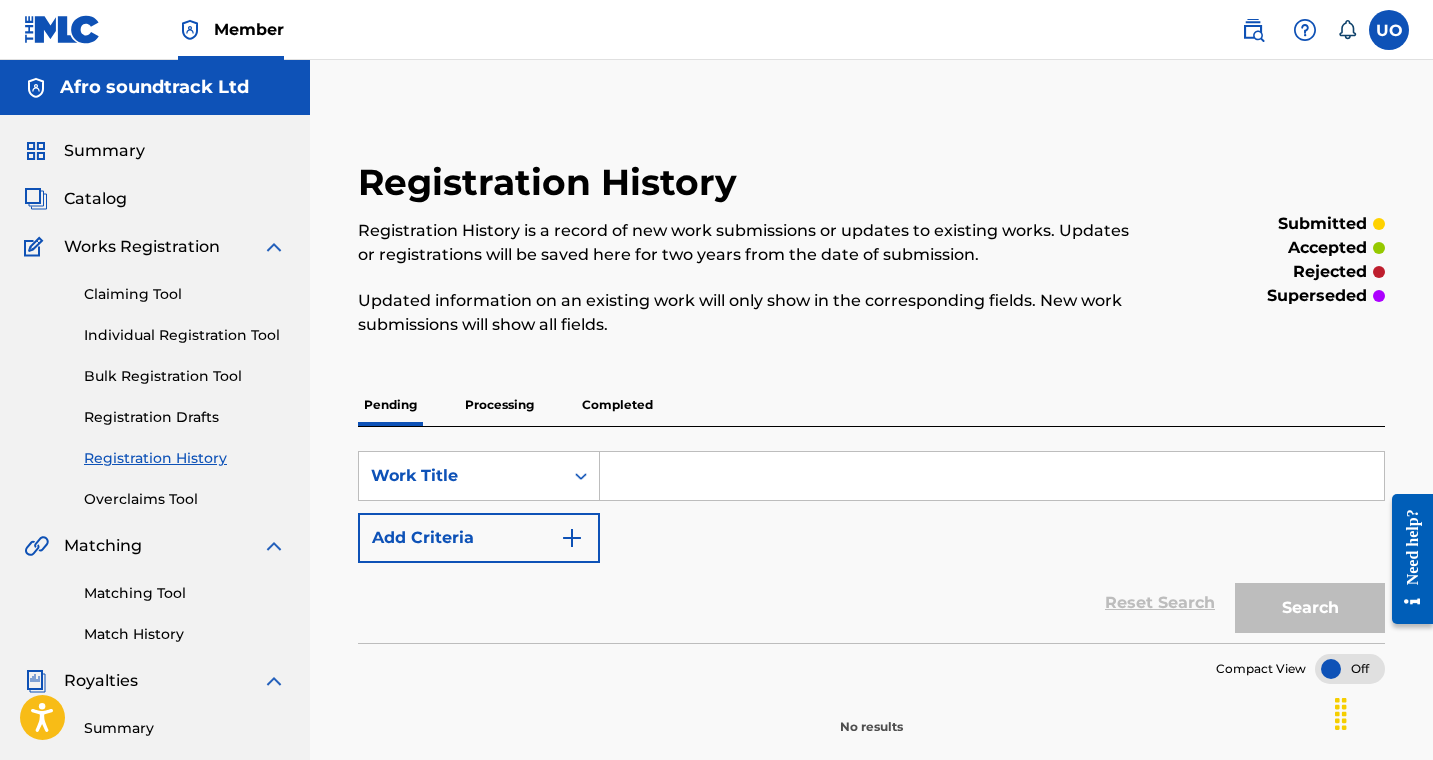 click on "Completed" at bounding box center (617, 405) 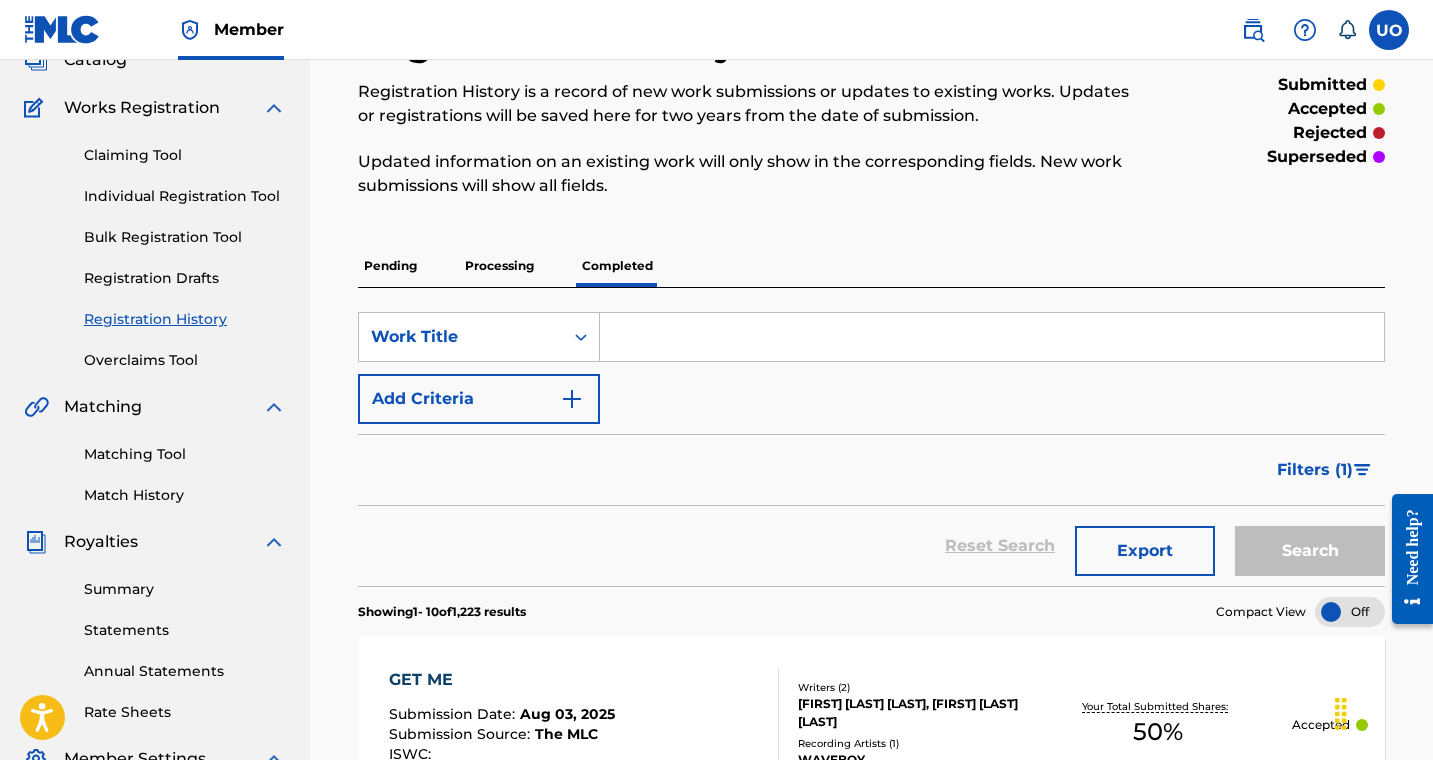 scroll, scrollTop: 178, scrollLeft: 0, axis: vertical 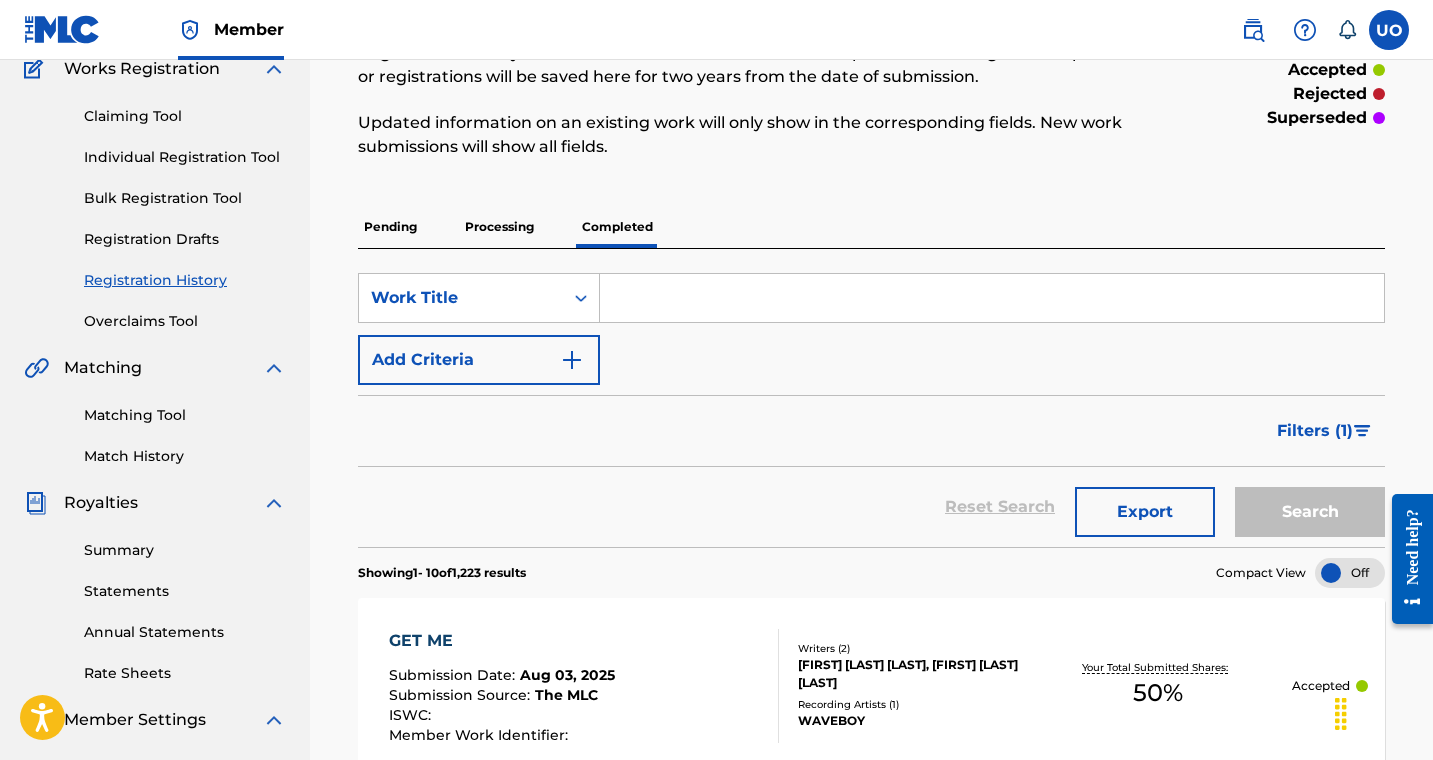 click at bounding box center [1362, 431] 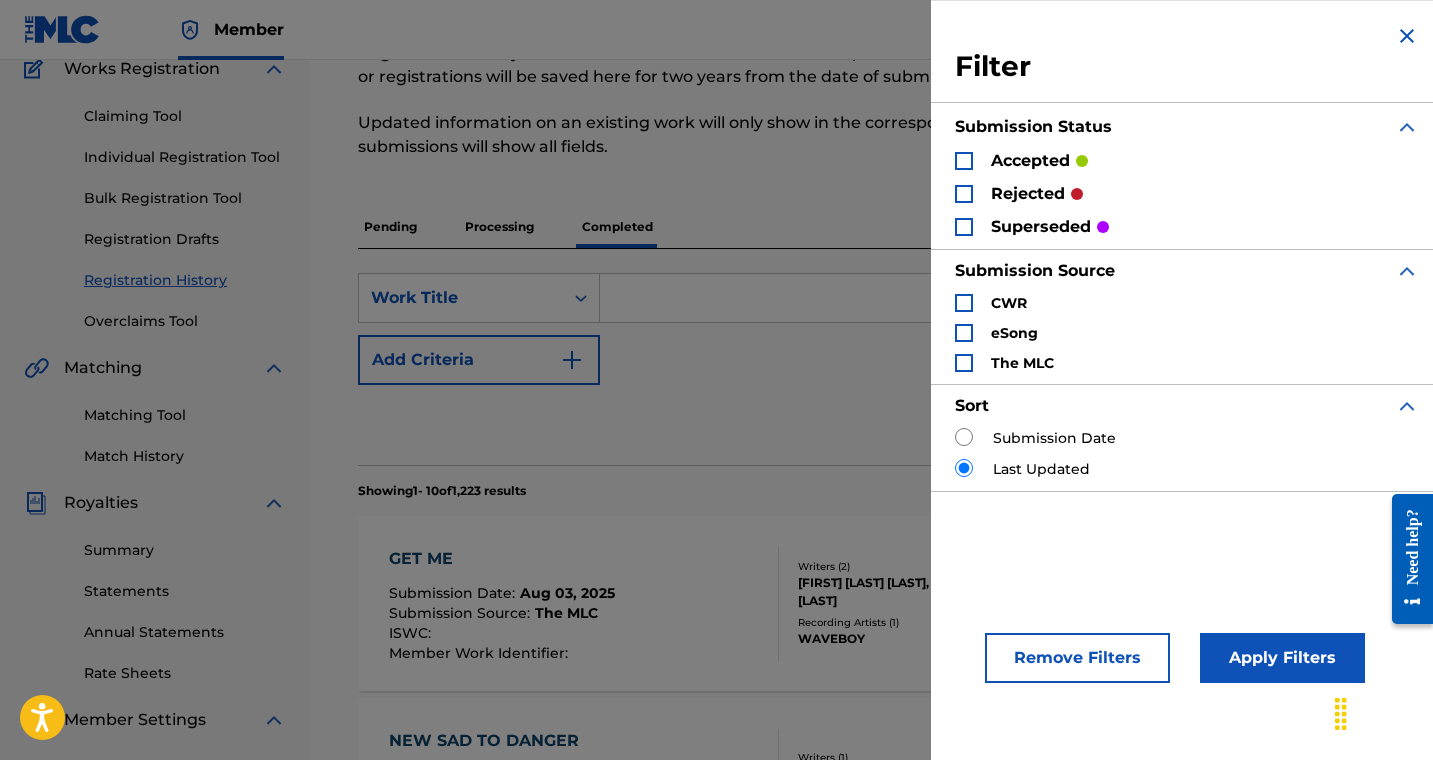 click at bounding box center (964, 194) 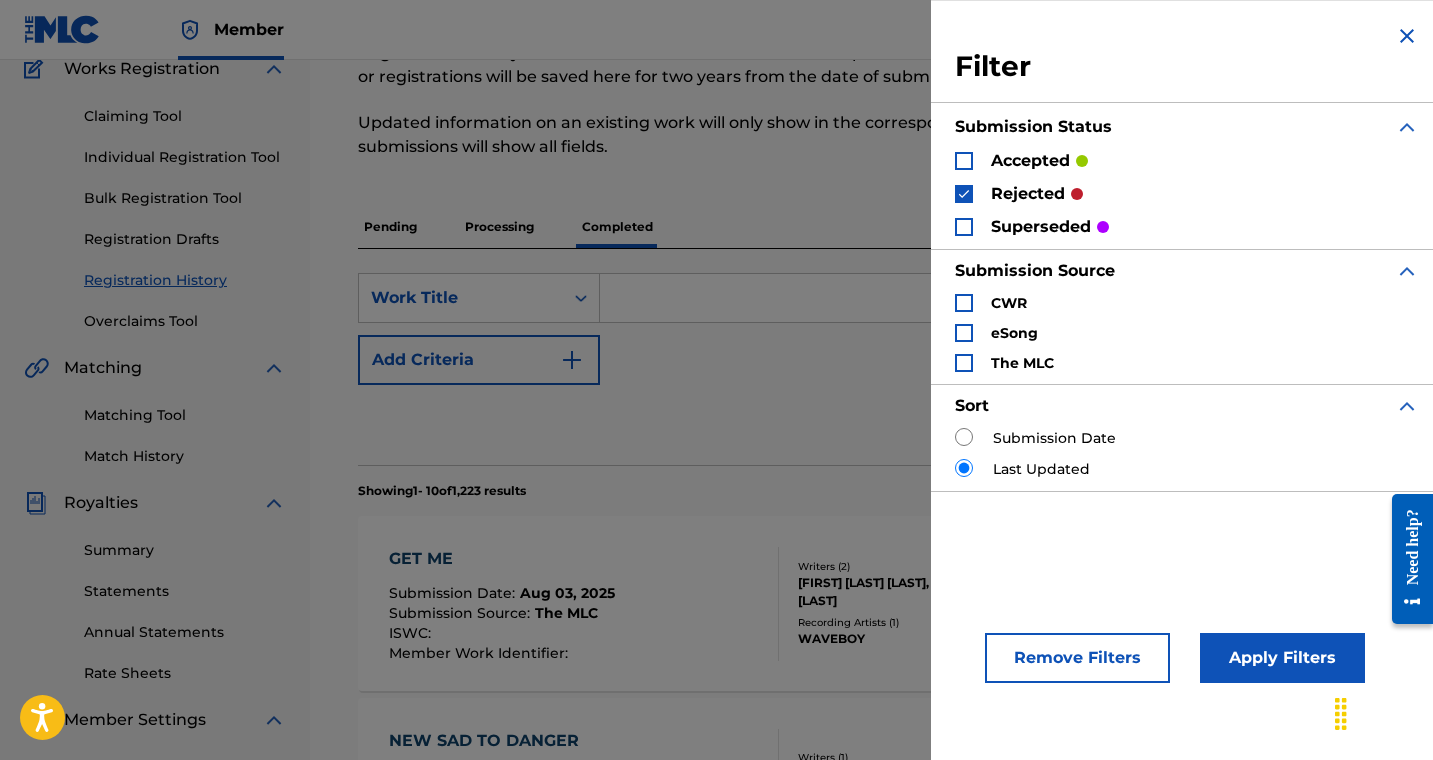 click at bounding box center [964, 227] 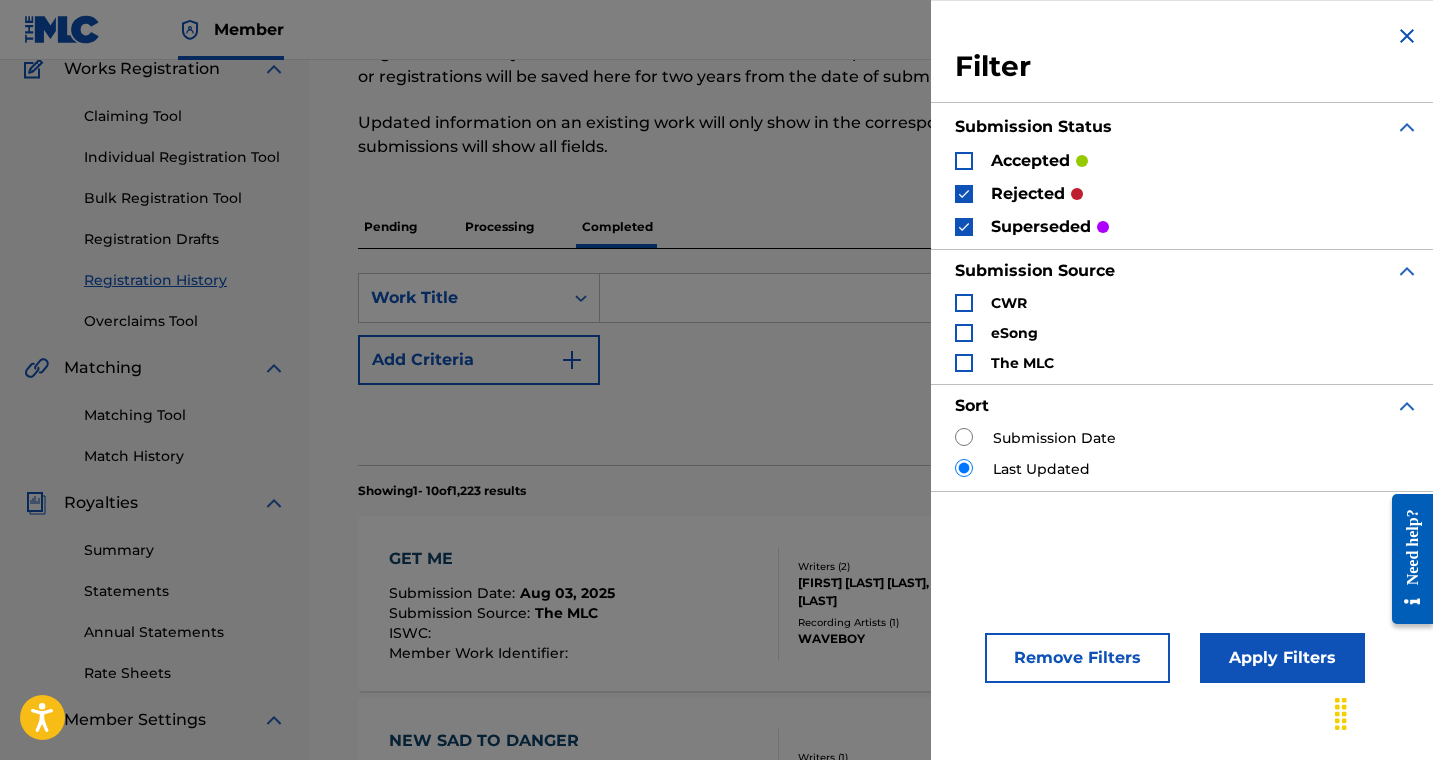 click on "Apply Filters" at bounding box center [1282, 658] 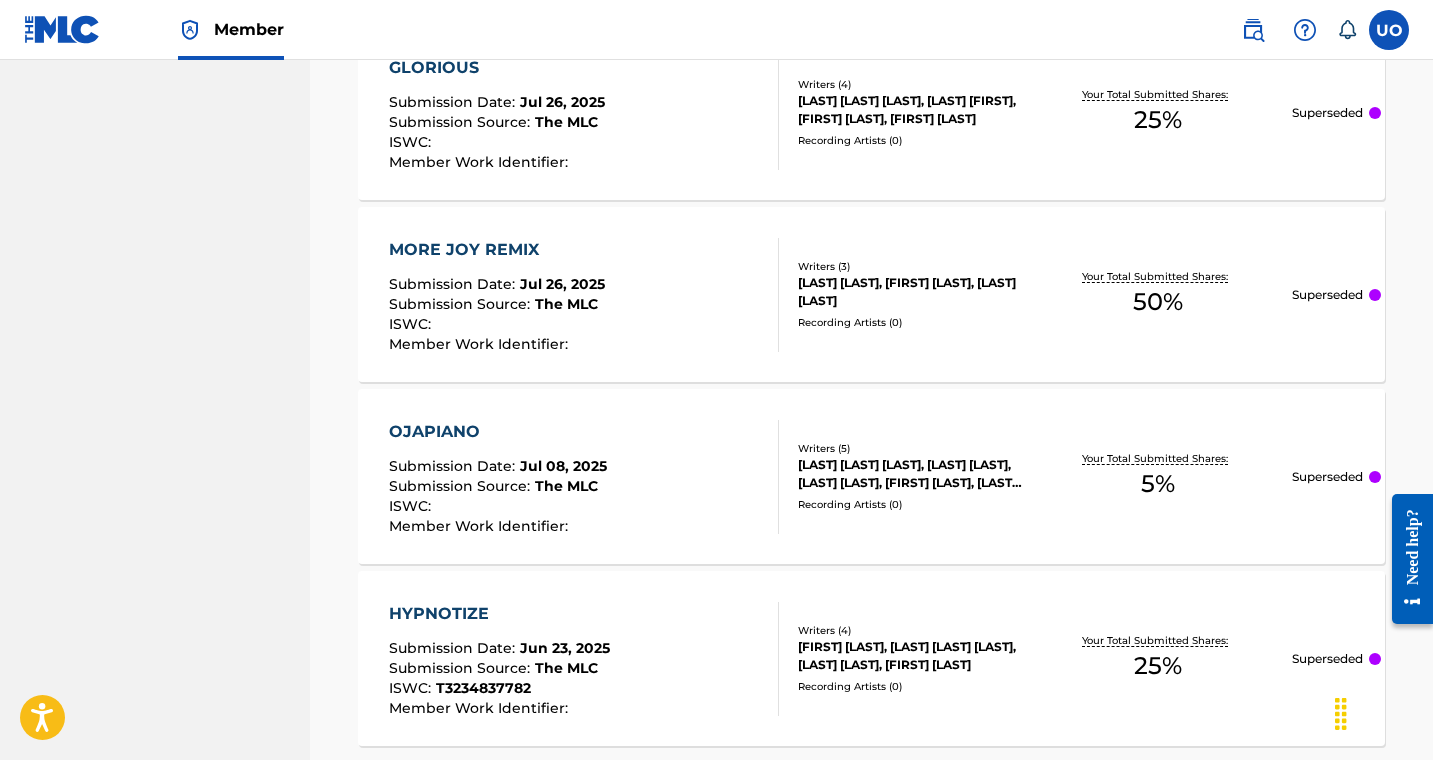 scroll, scrollTop: 2060, scrollLeft: 0, axis: vertical 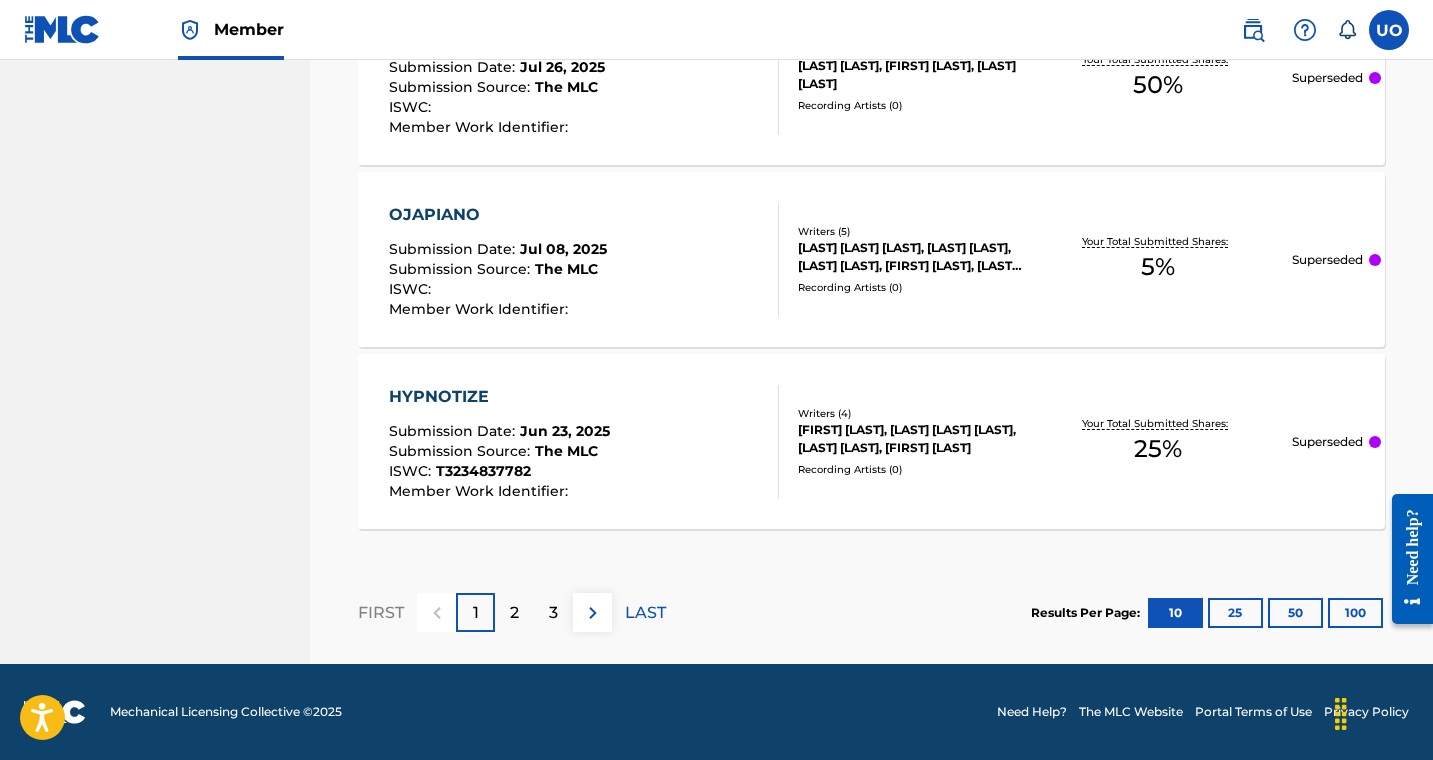 click on "2" at bounding box center [514, 612] 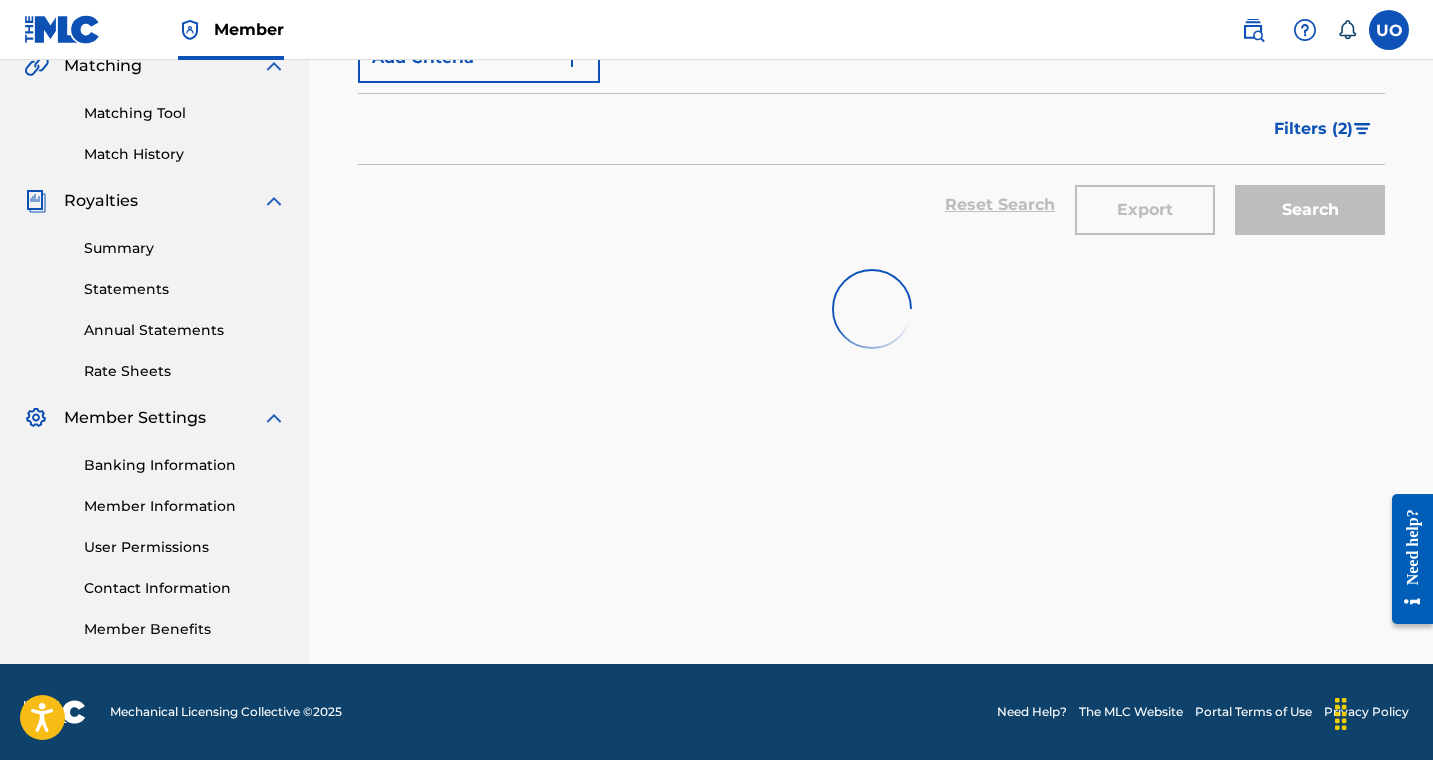 scroll, scrollTop: 2060, scrollLeft: 0, axis: vertical 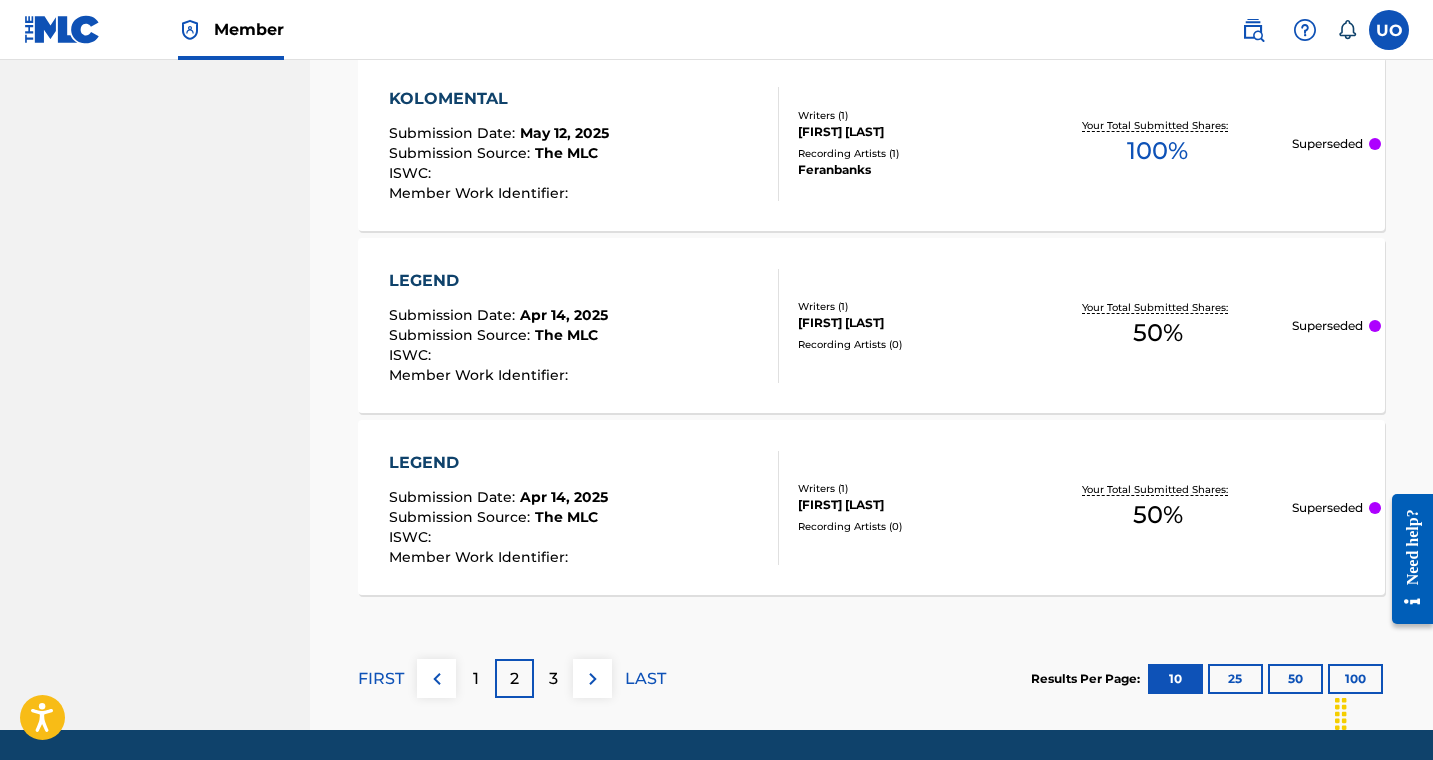 click on "3" at bounding box center [553, 679] 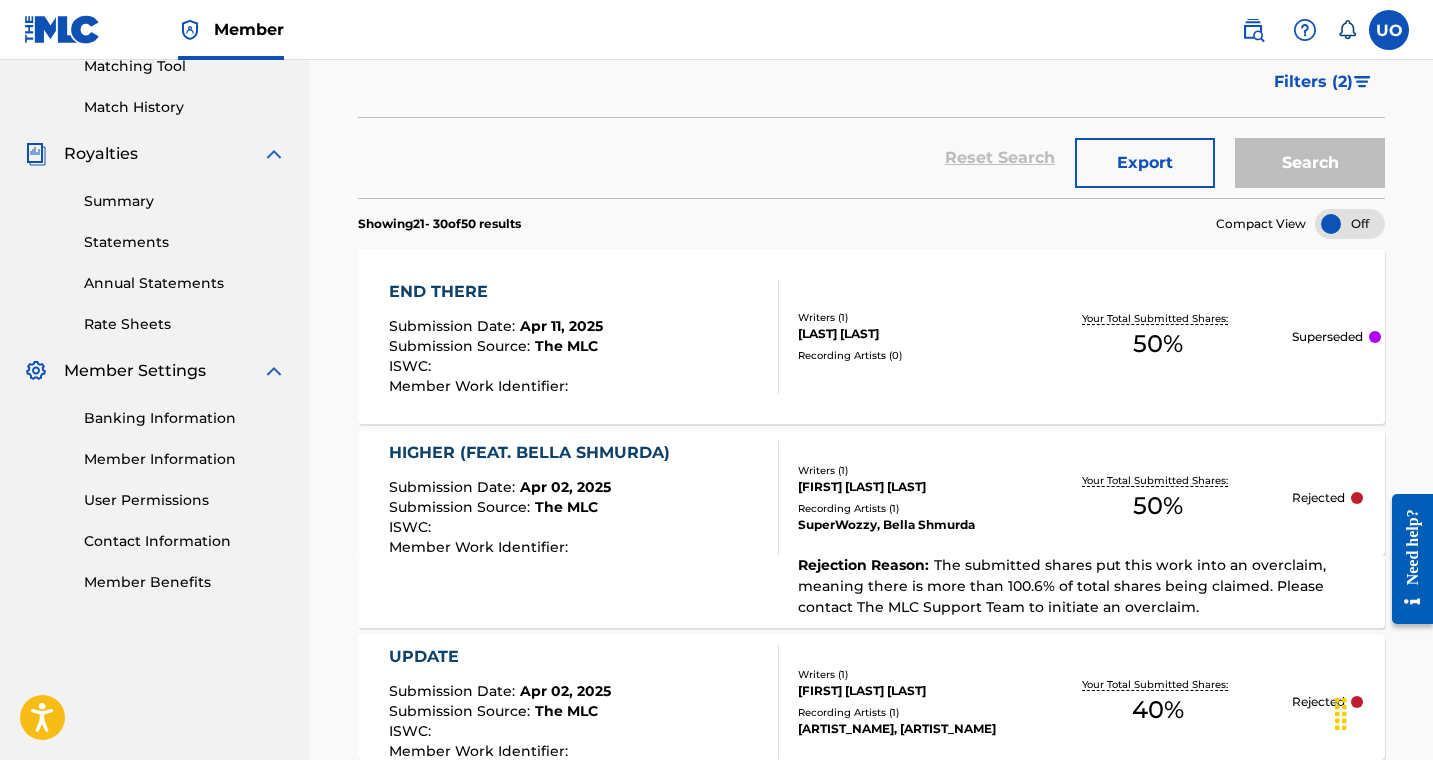 scroll, scrollTop: 377, scrollLeft: 0, axis: vertical 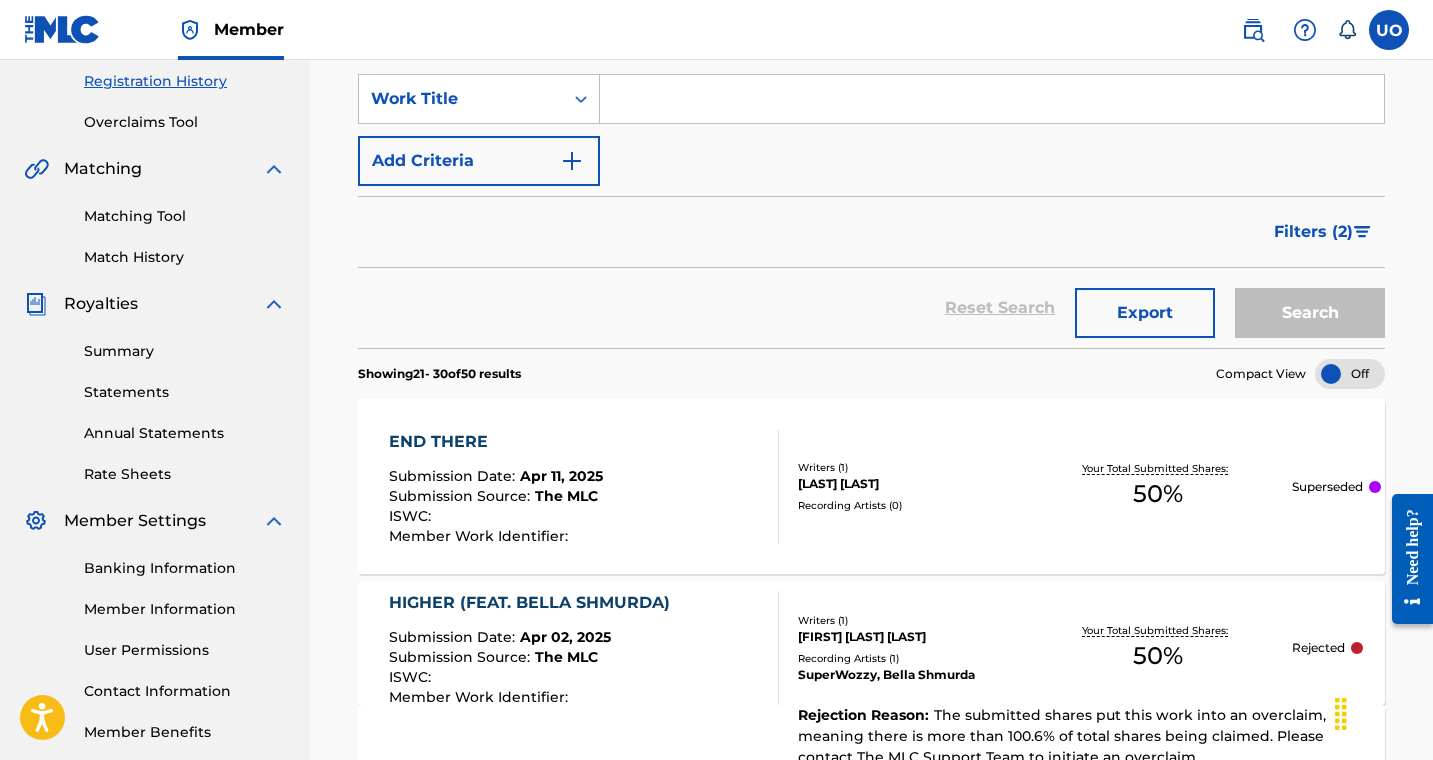 click on "Filters ( 2 )" at bounding box center [1313, 232] 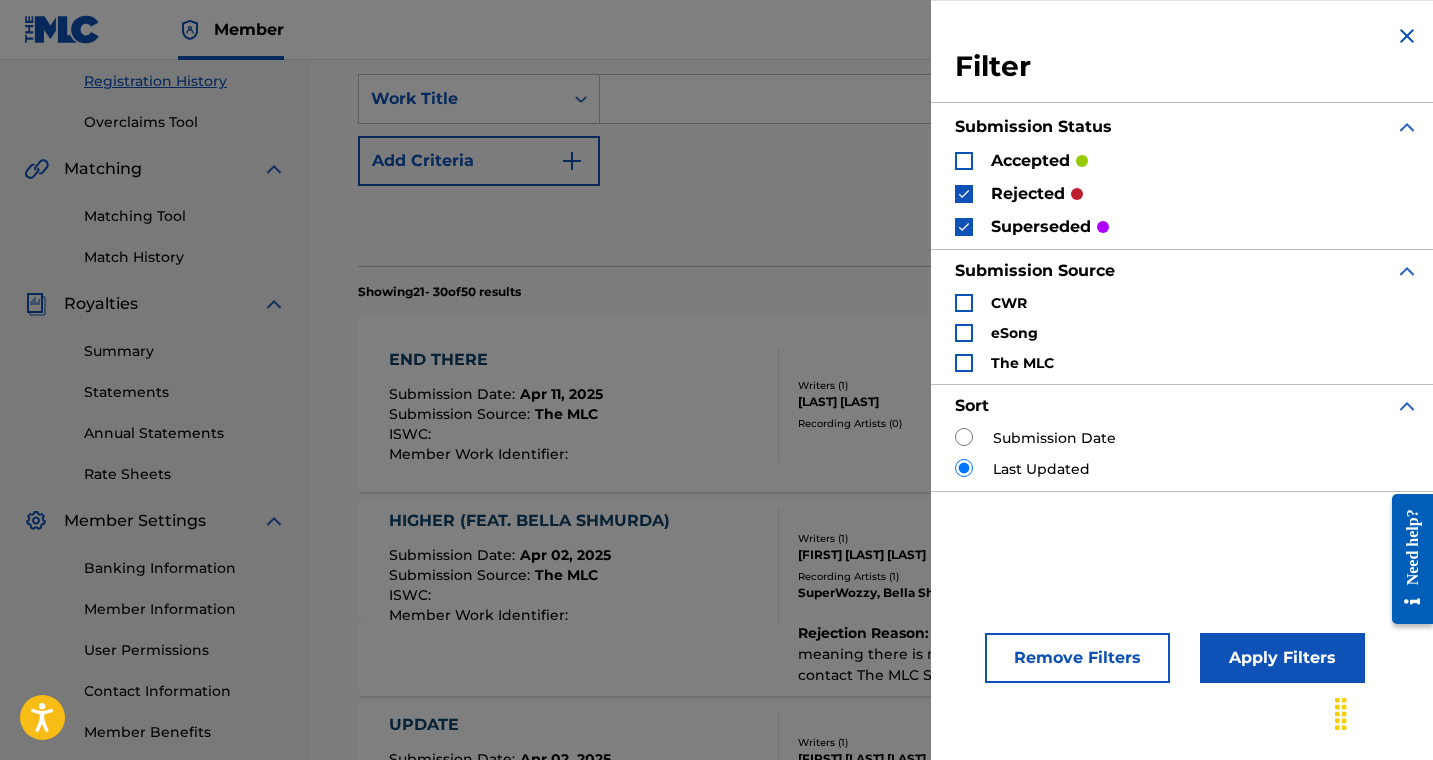click at bounding box center (964, 194) 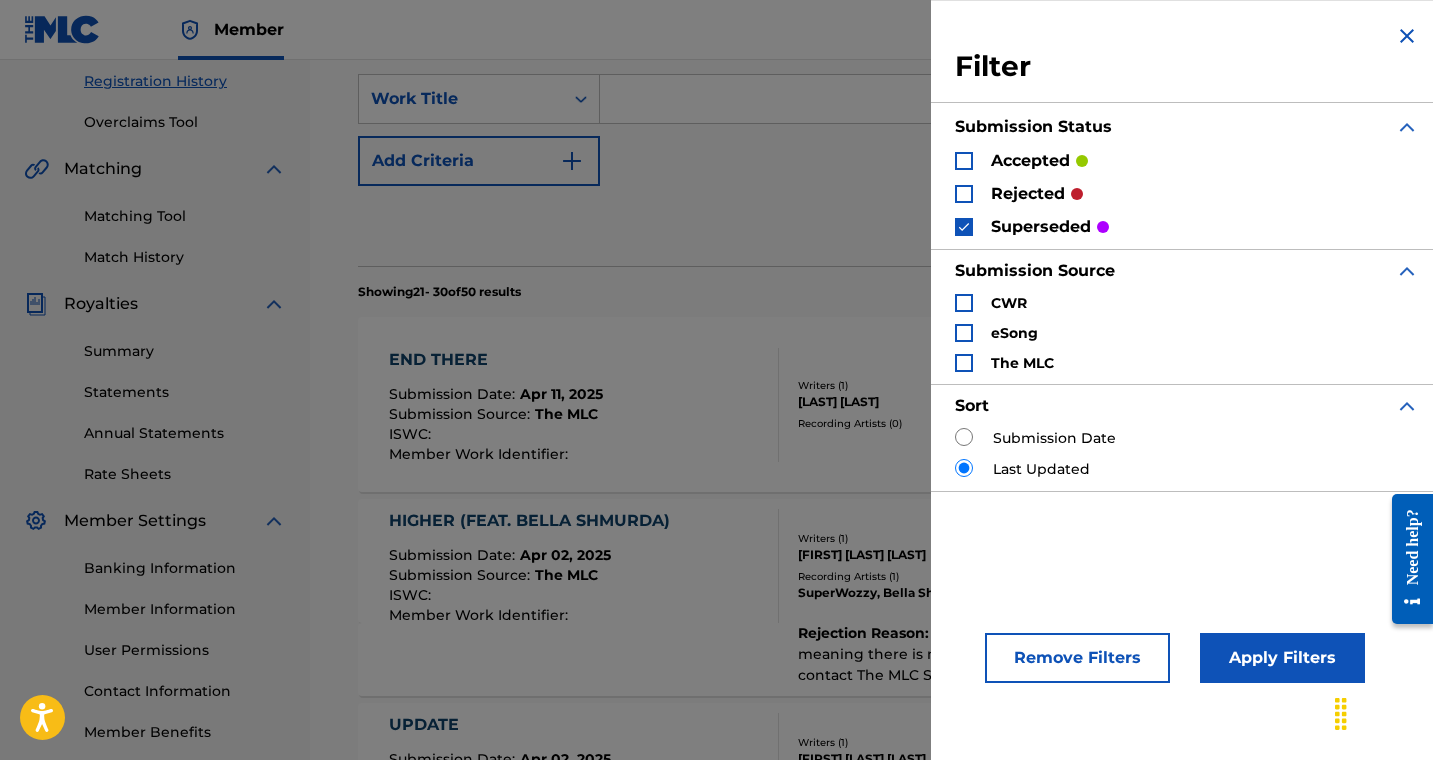 click at bounding box center (964, 227) 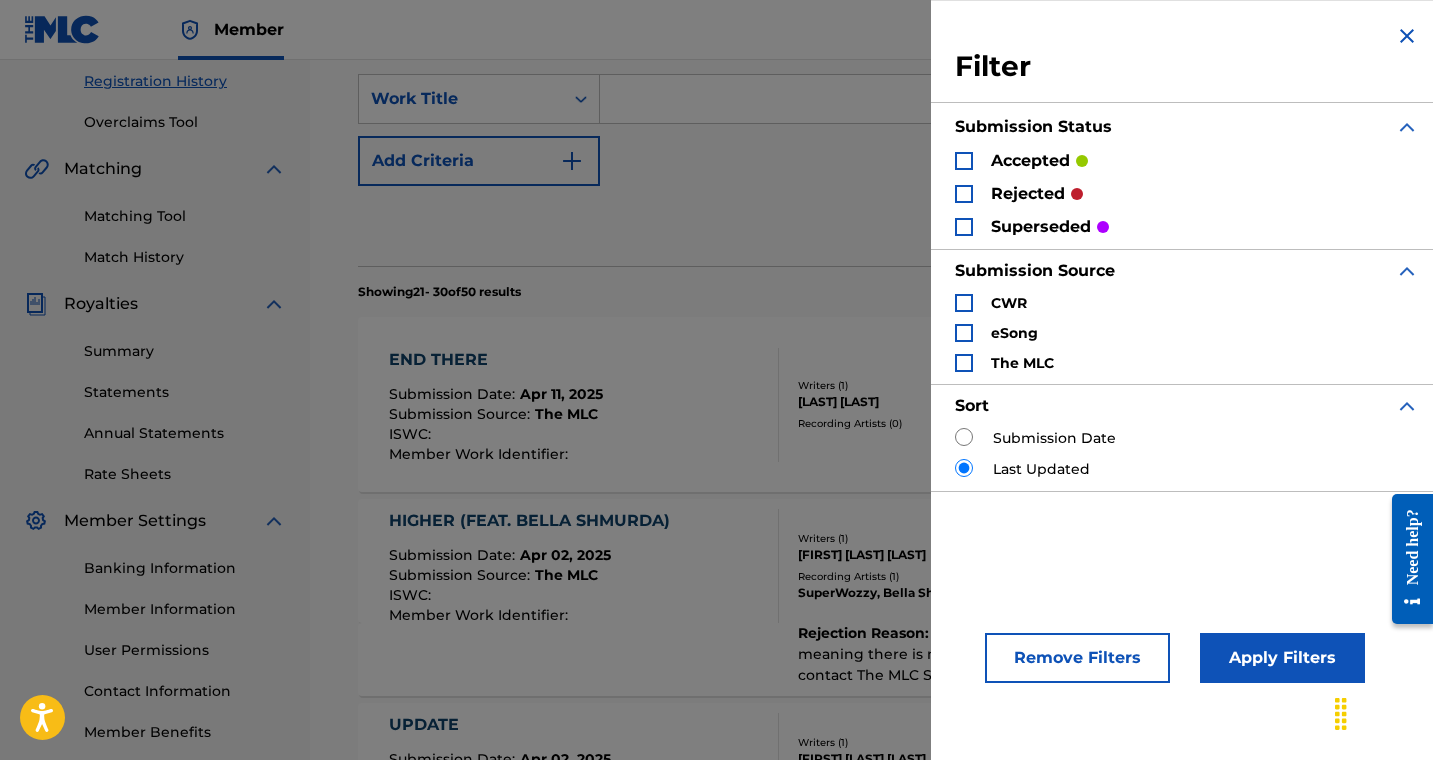 click at bounding box center [964, 161] 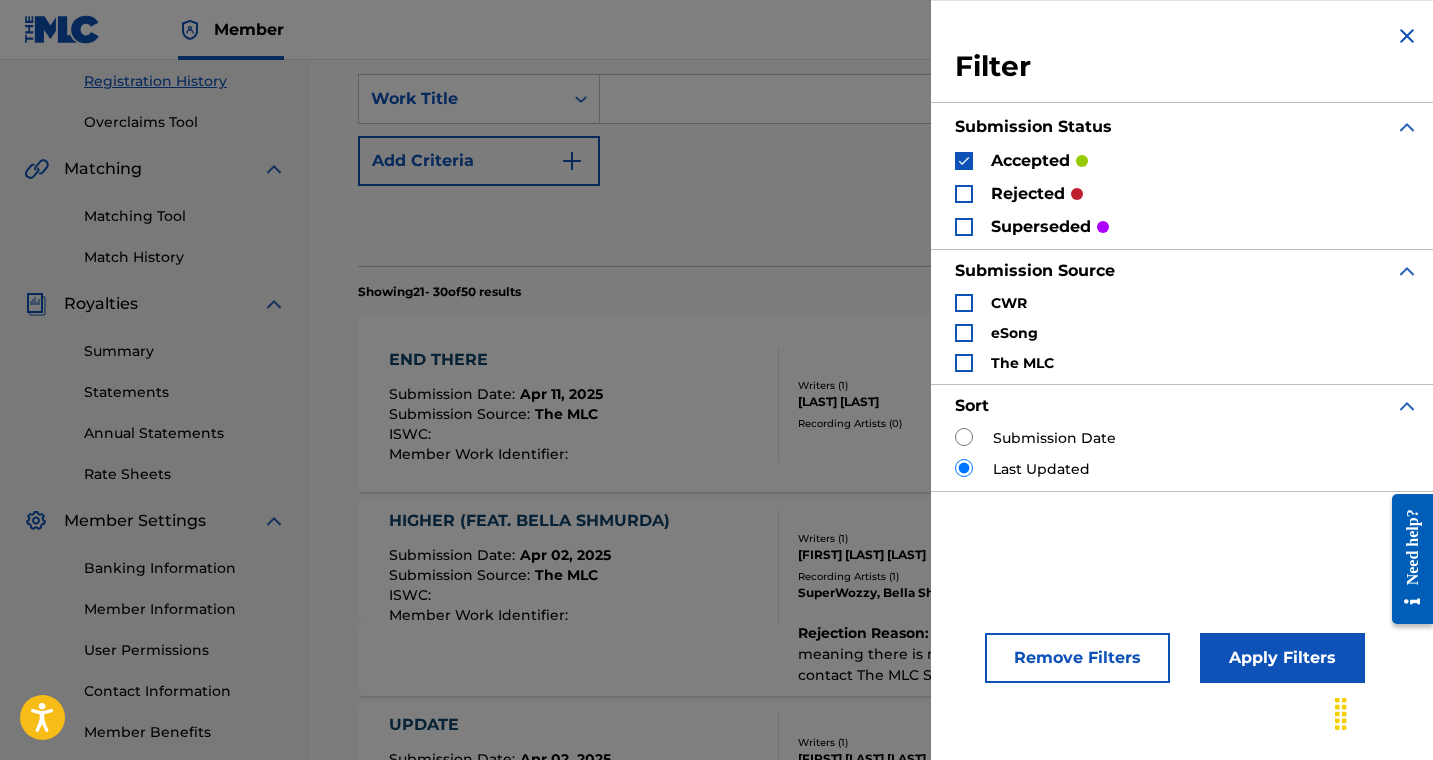 click on "Reset Search Export Search" at bounding box center [871, 226] 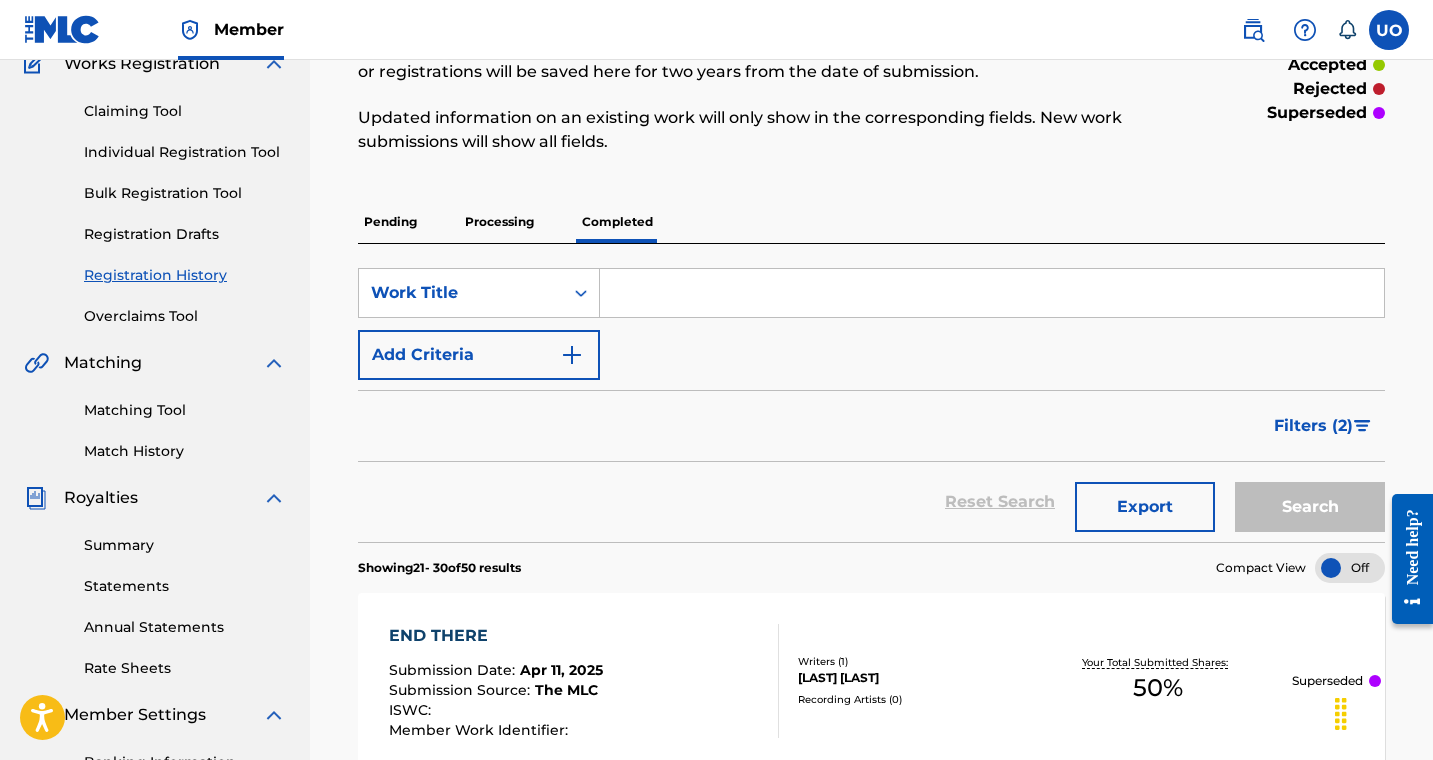 scroll, scrollTop: 170, scrollLeft: 0, axis: vertical 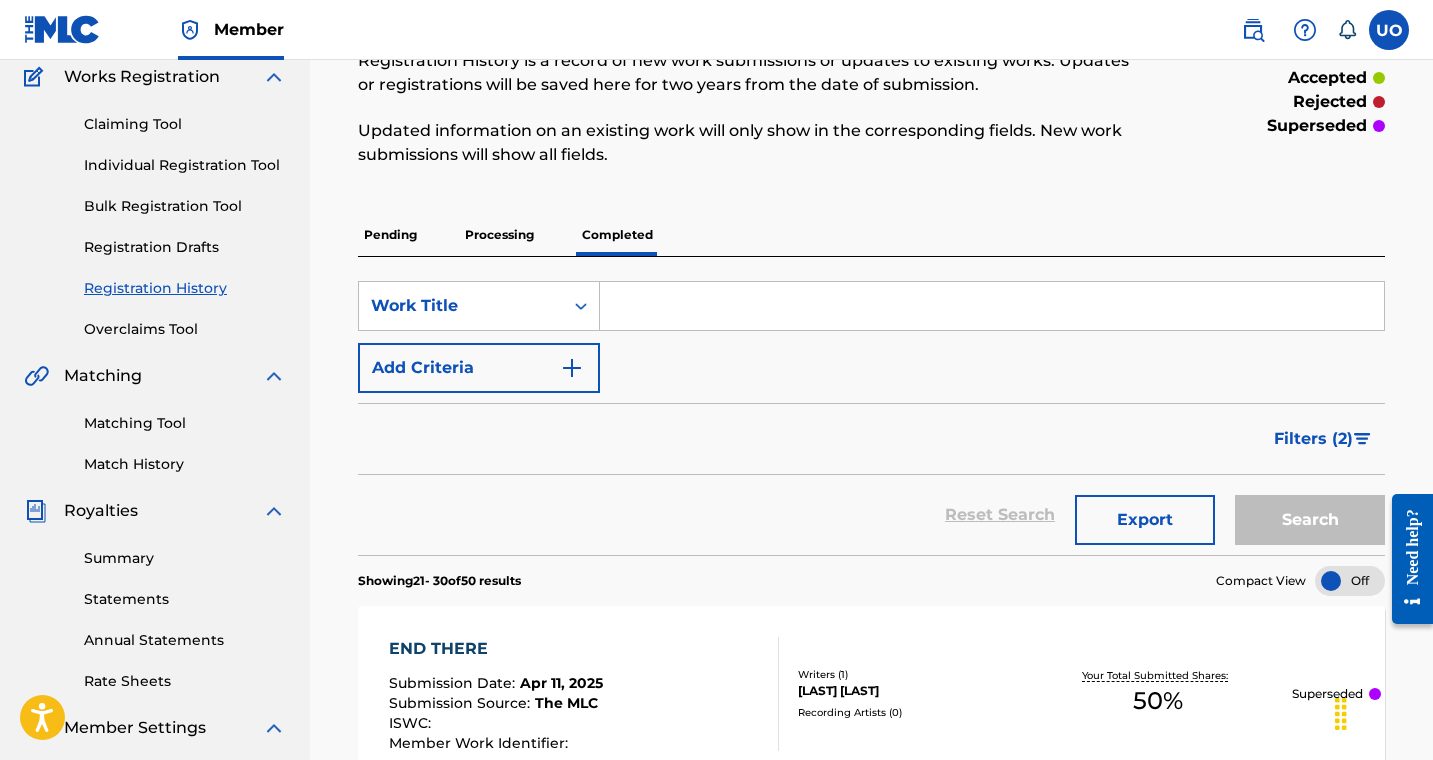 click at bounding box center [992, 306] 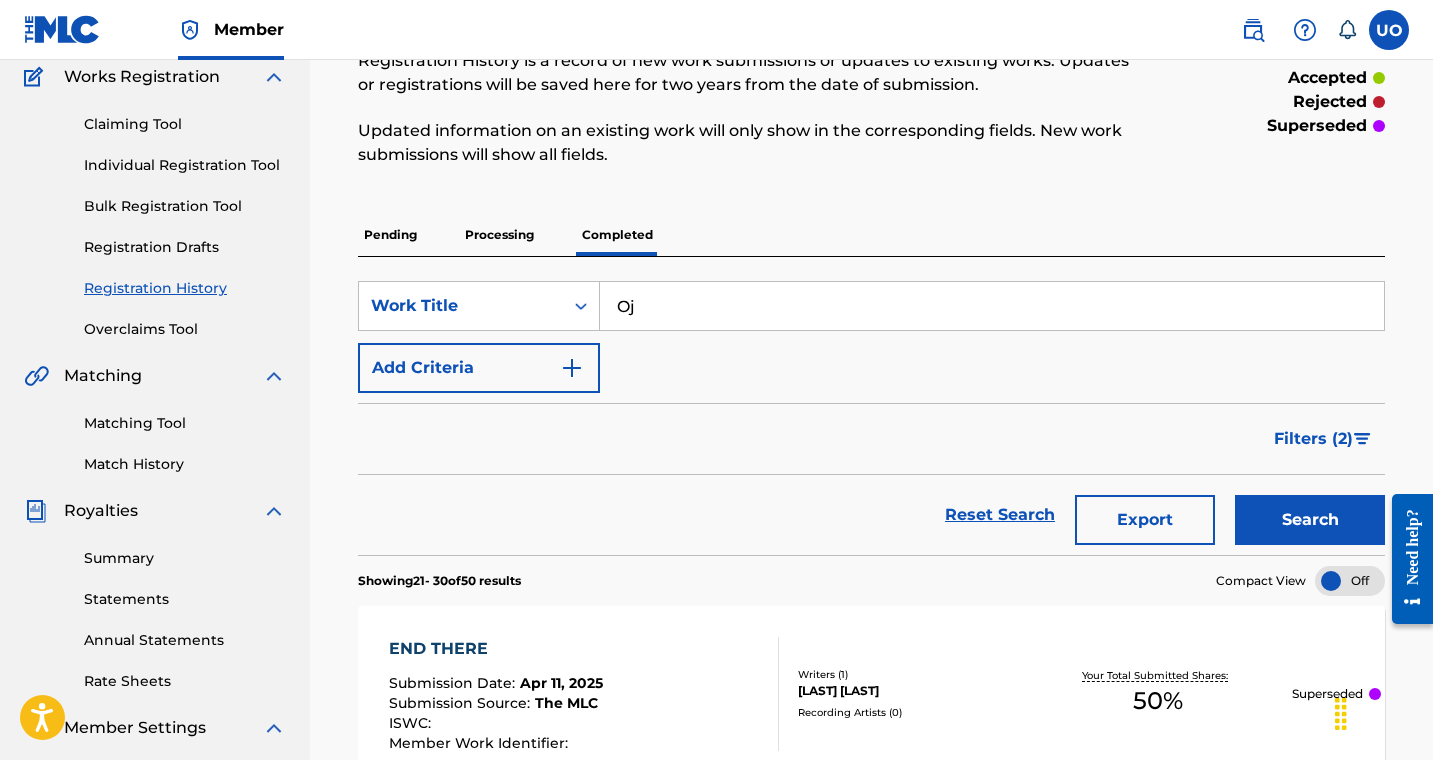 type on "ojapiano" 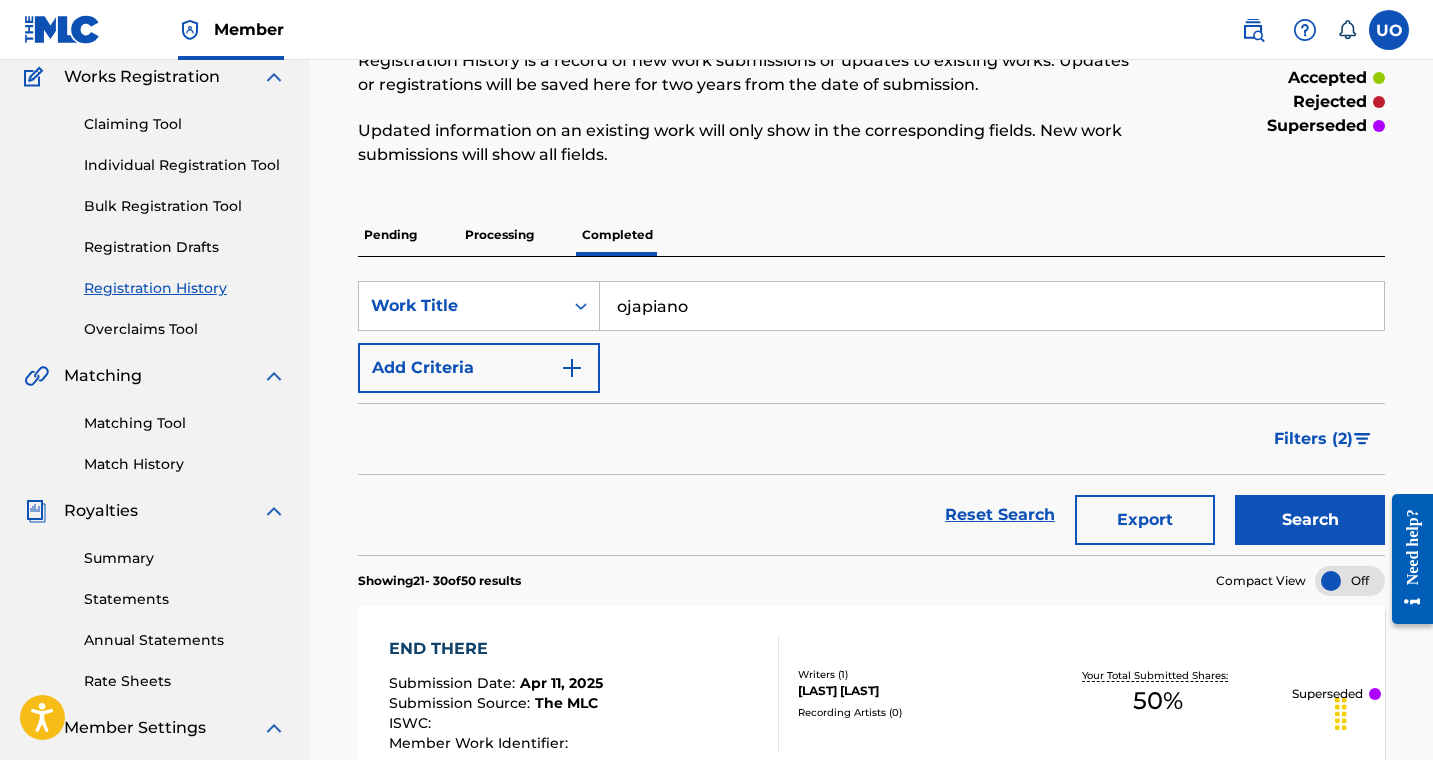 click on "Search" at bounding box center (1310, 520) 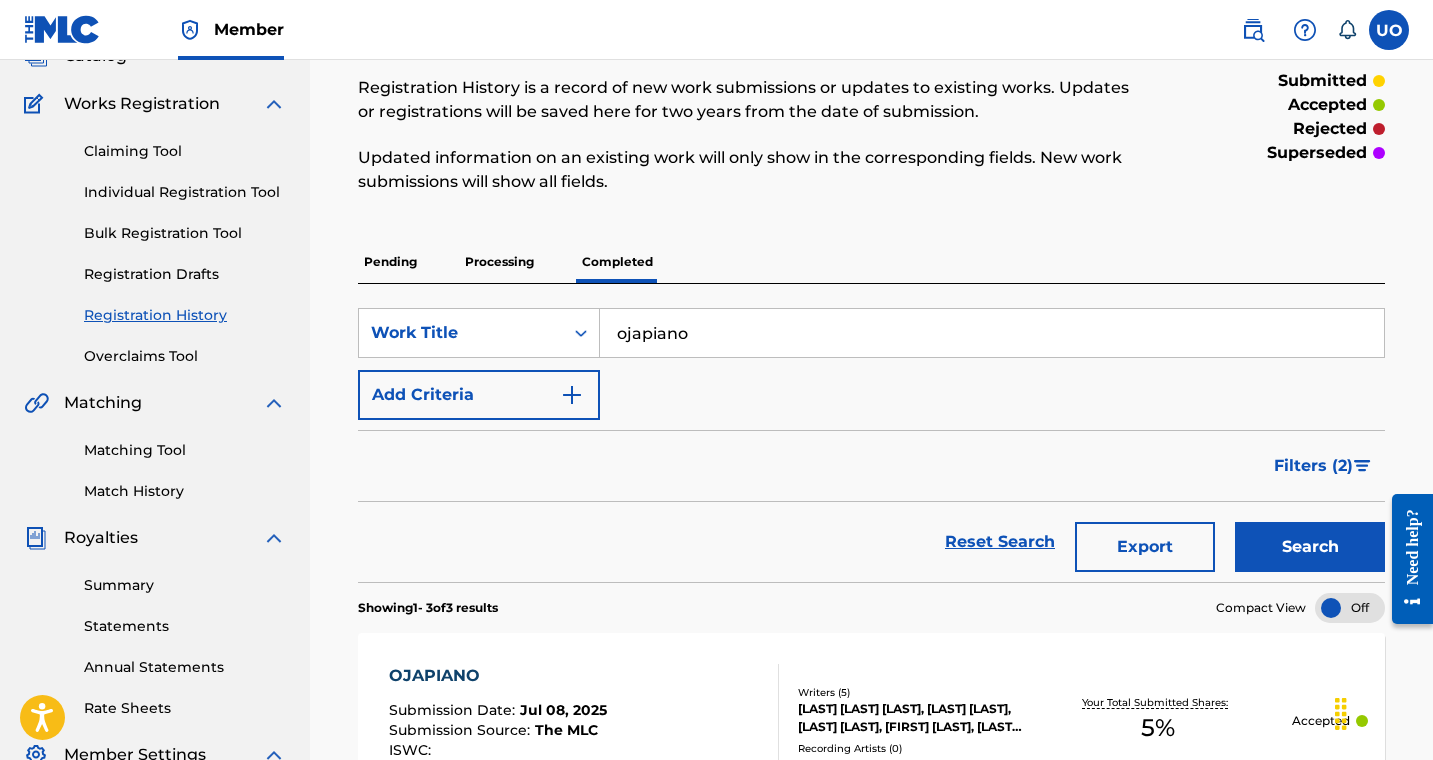scroll, scrollTop: 181, scrollLeft: 0, axis: vertical 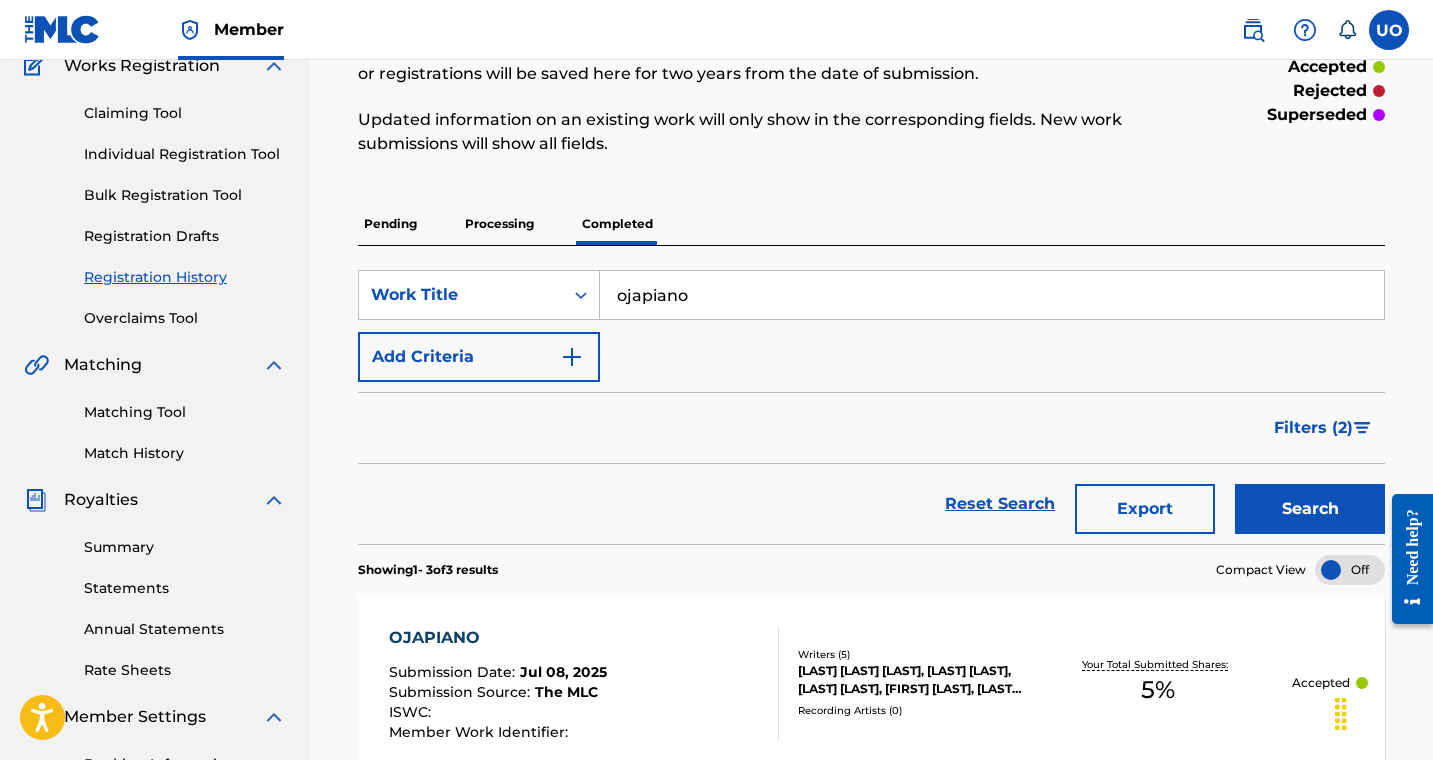 click at bounding box center [1362, 428] 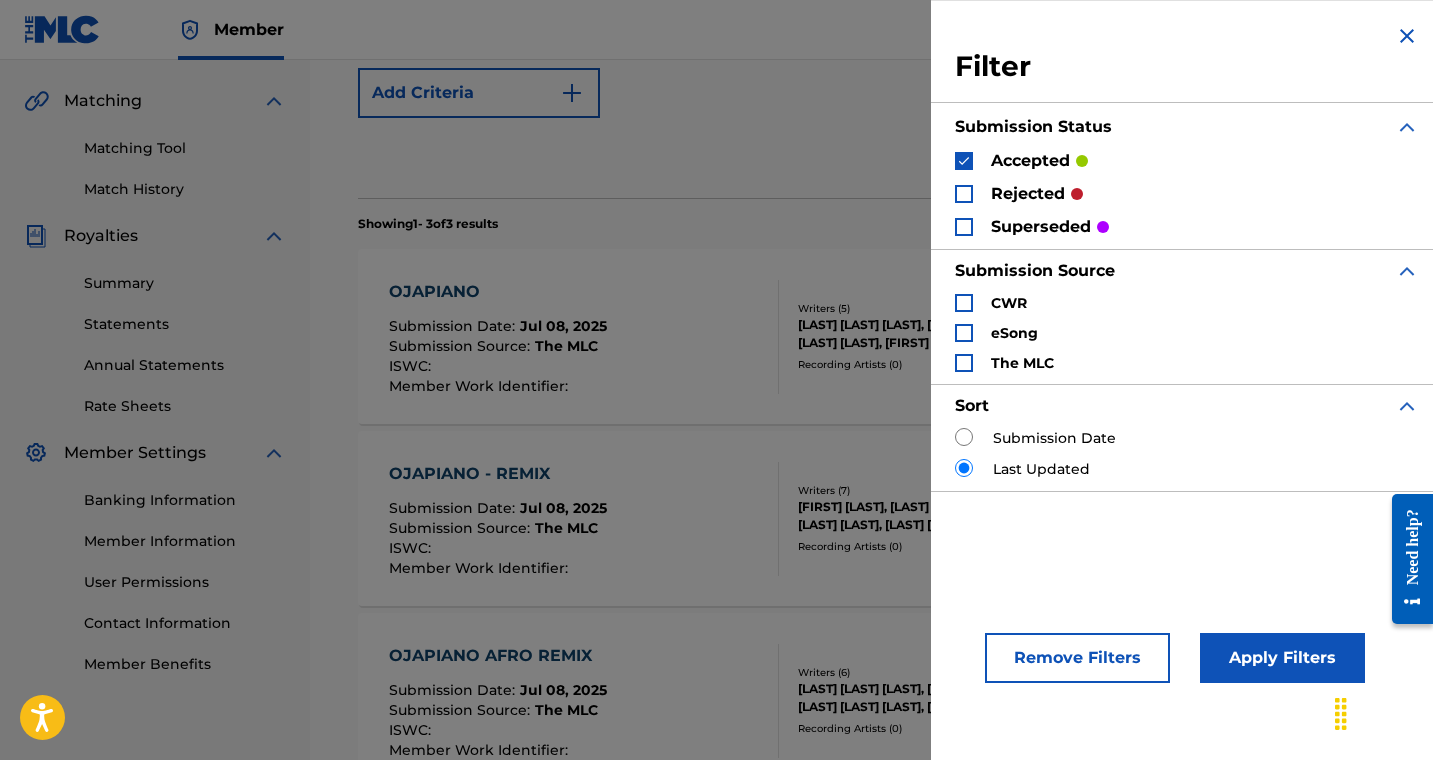 scroll, scrollTop: 428, scrollLeft: 0, axis: vertical 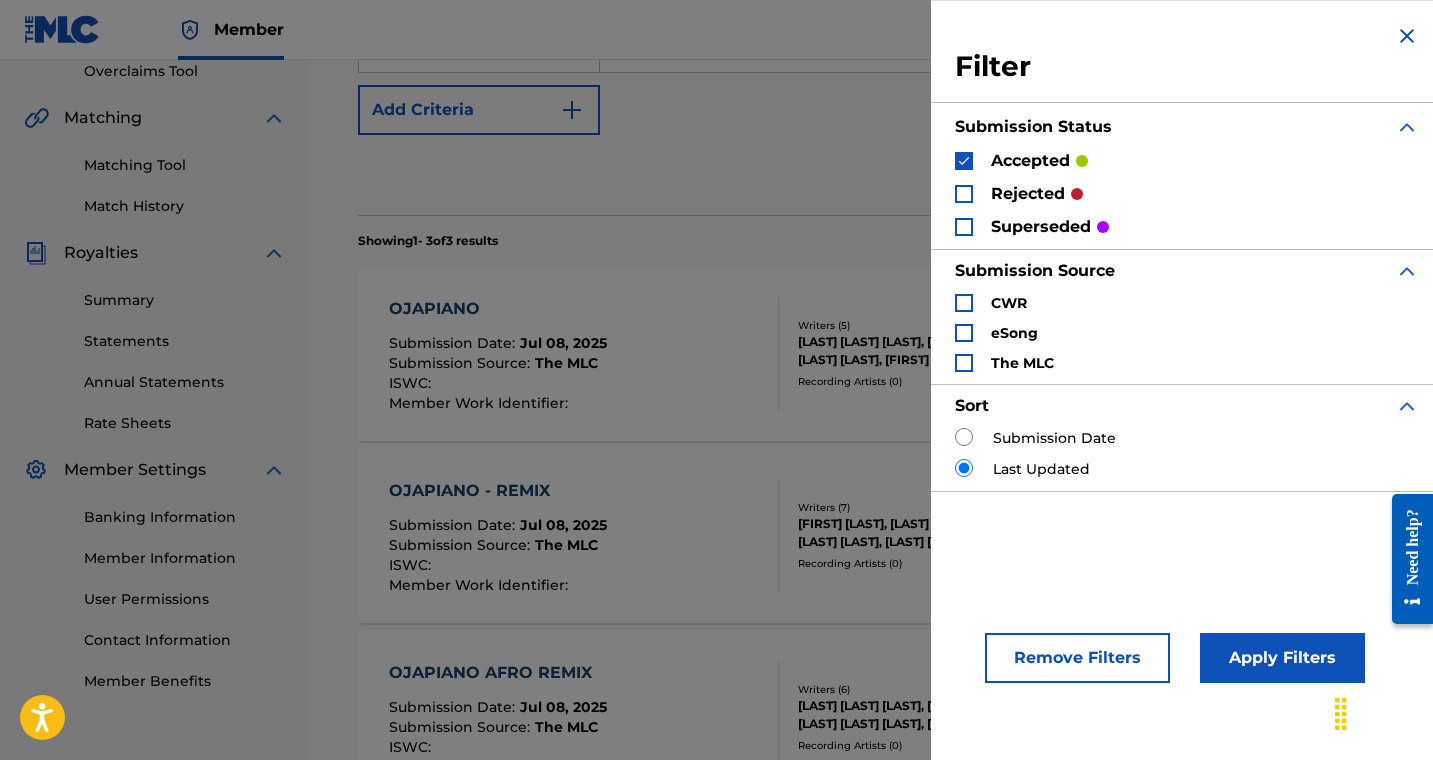 click on "Apply Filters" at bounding box center (1282, 658) 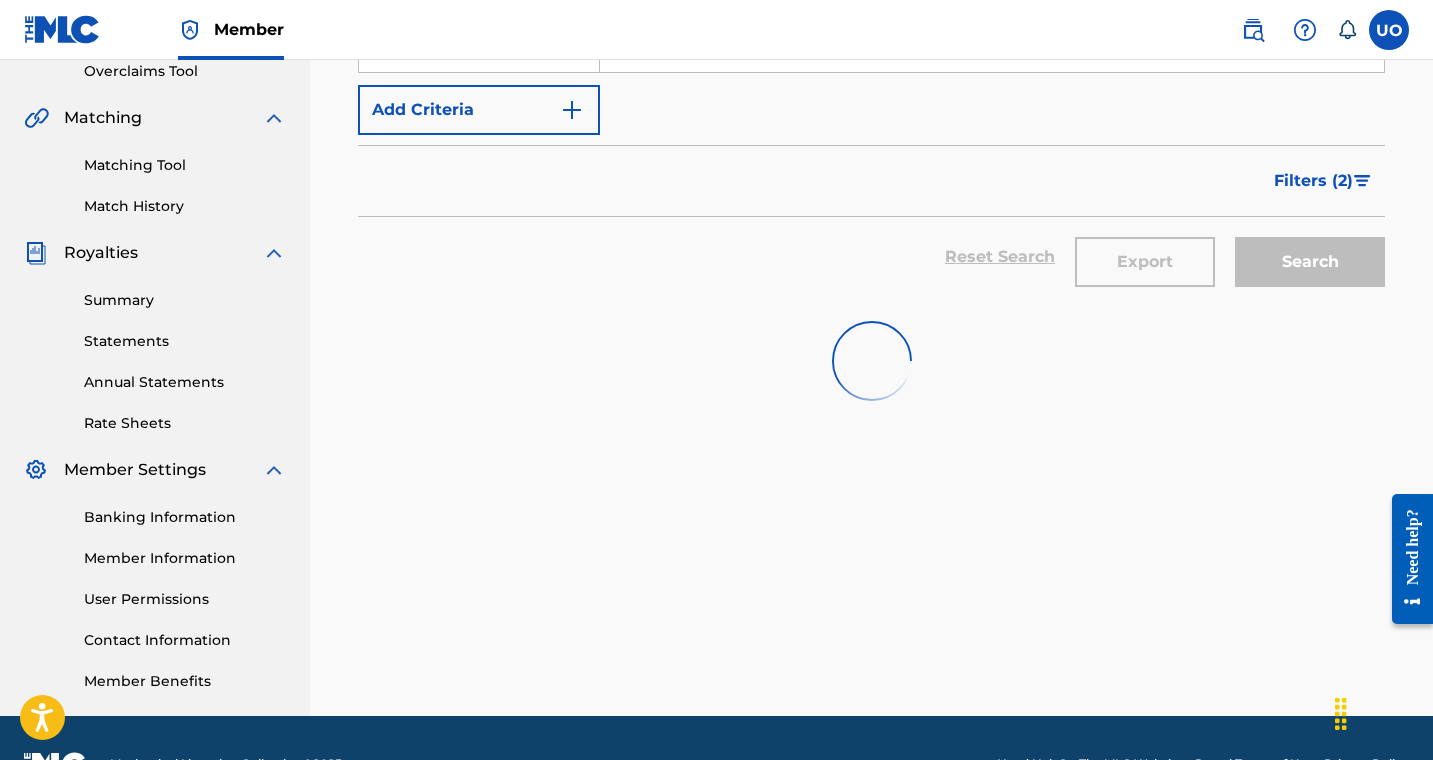 scroll, scrollTop: 44, scrollLeft: 0, axis: vertical 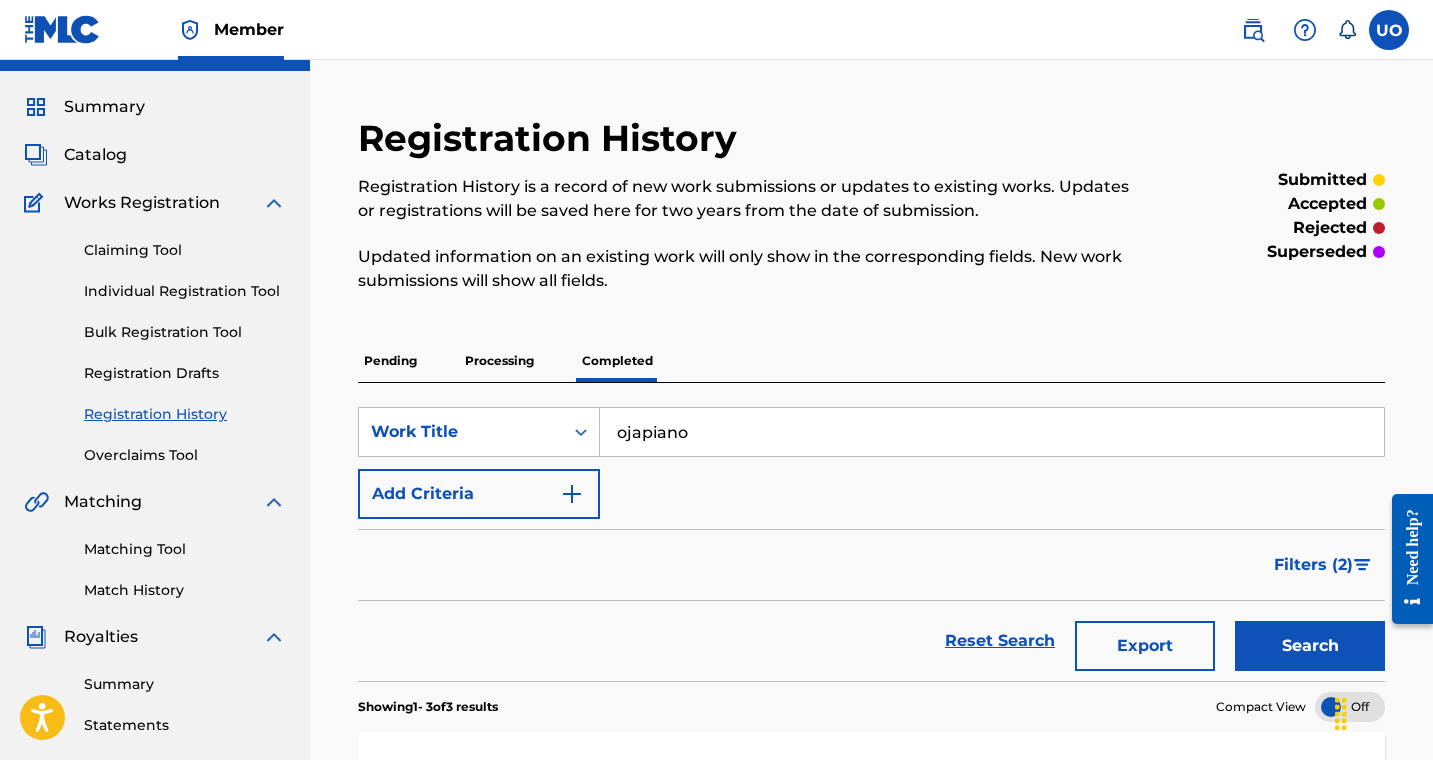 drag, startPoint x: 733, startPoint y: 433, endPoint x: 611, endPoint y: 422, distance: 122.494896 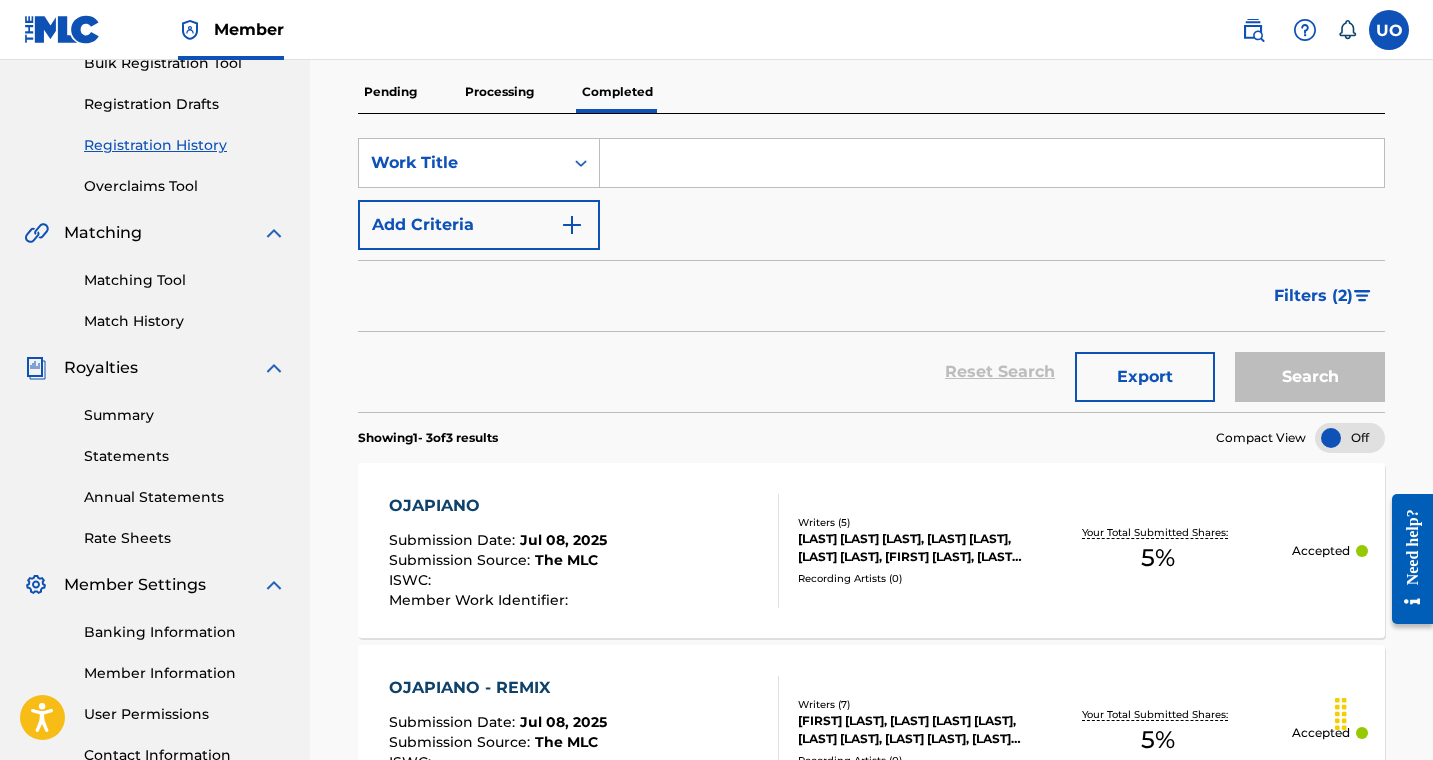 scroll, scrollTop: 383, scrollLeft: 0, axis: vertical 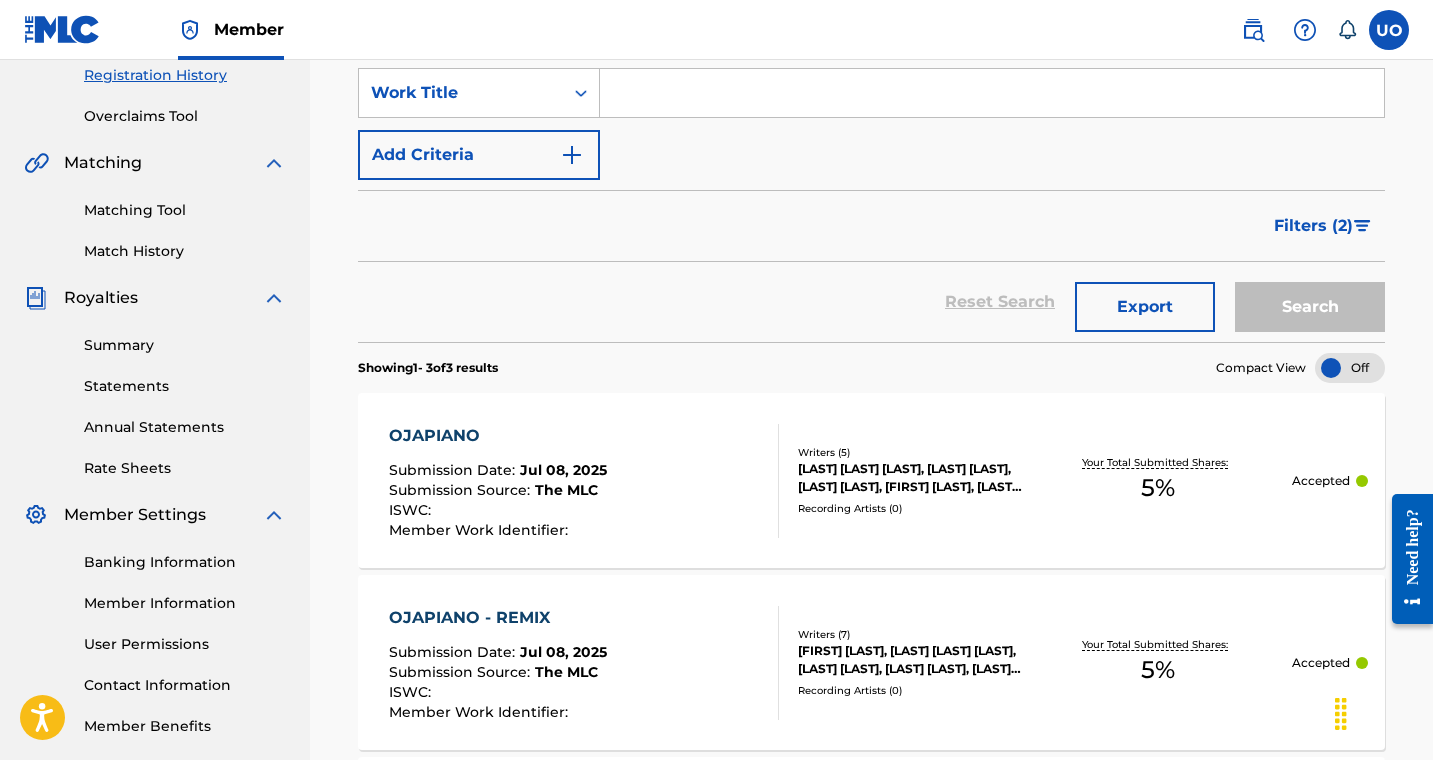 type 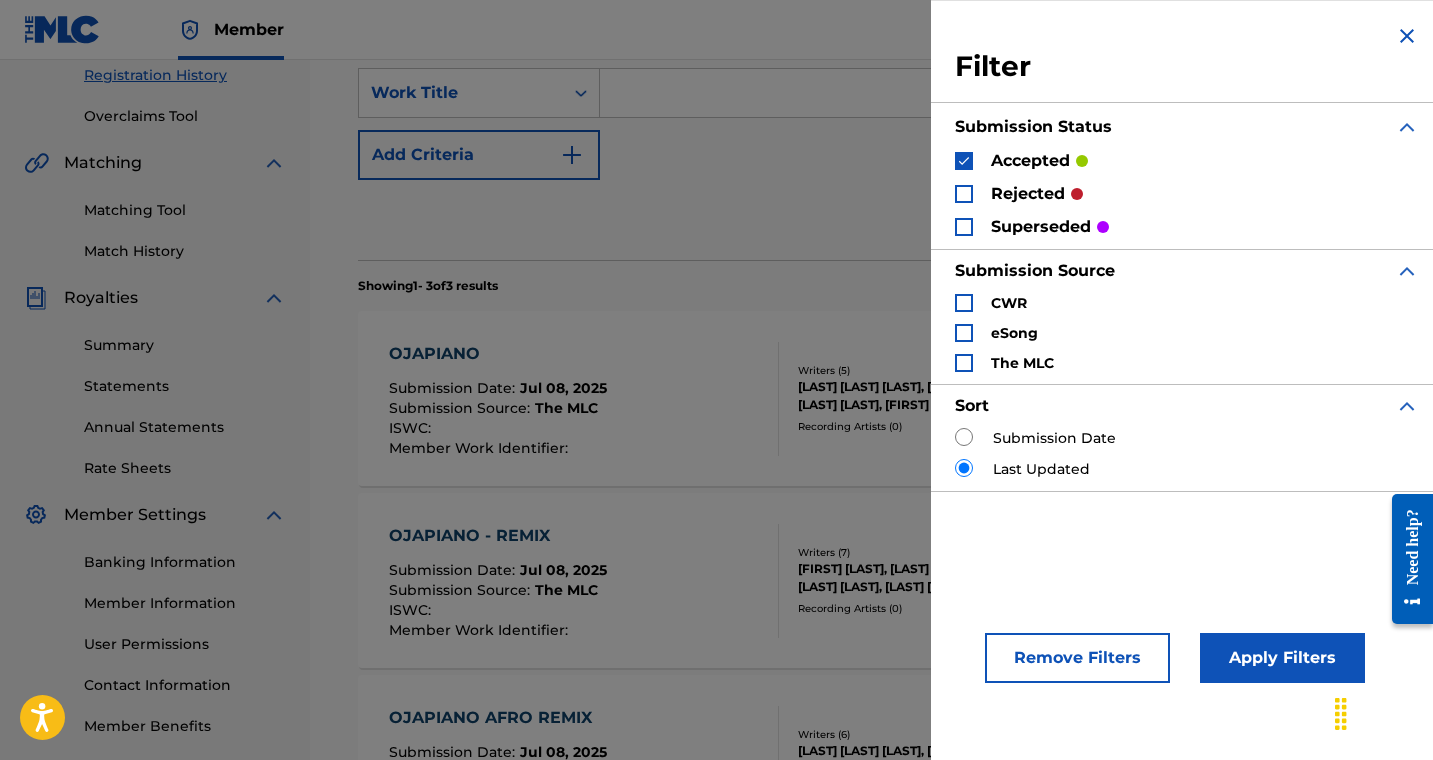 click at bounding box center (964, 161) 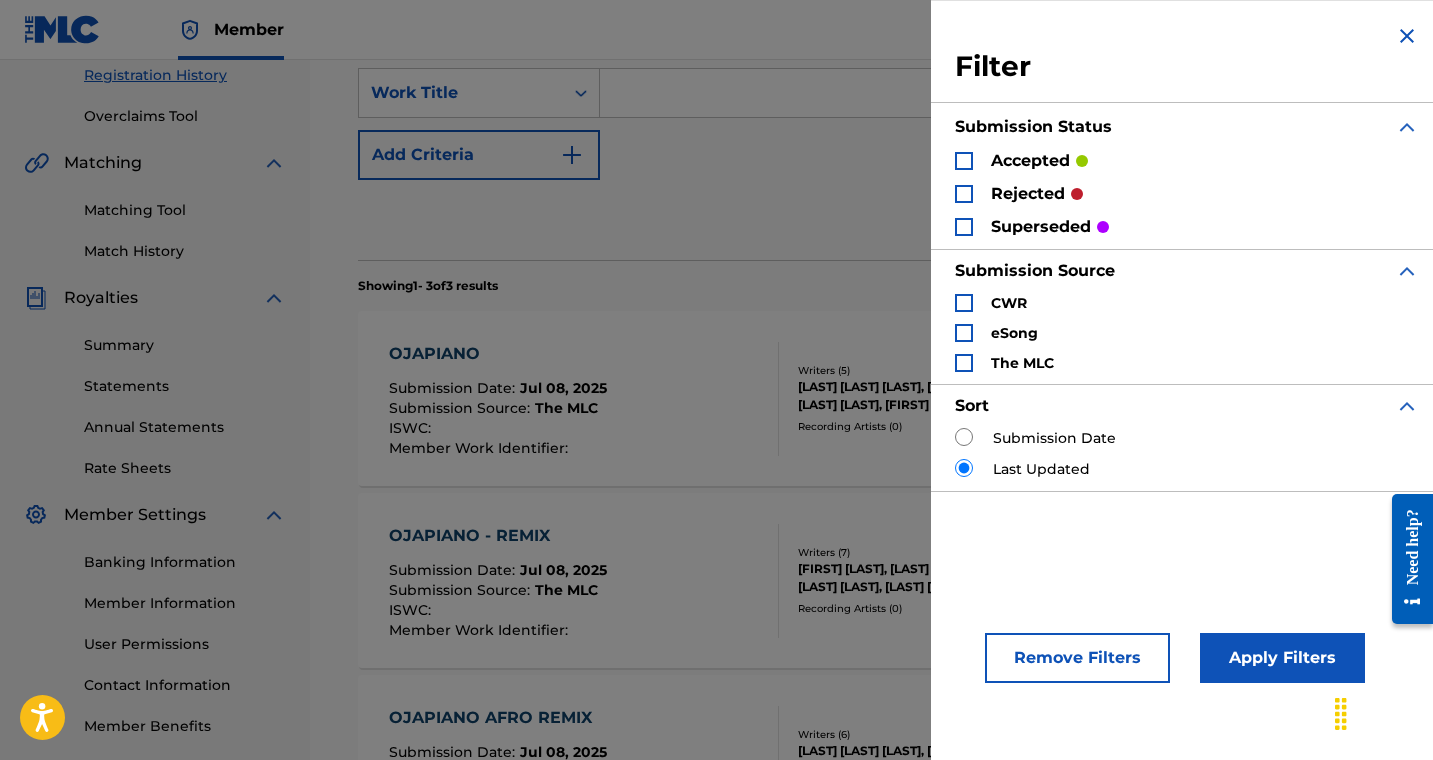 click at bounding box center [964, 161] 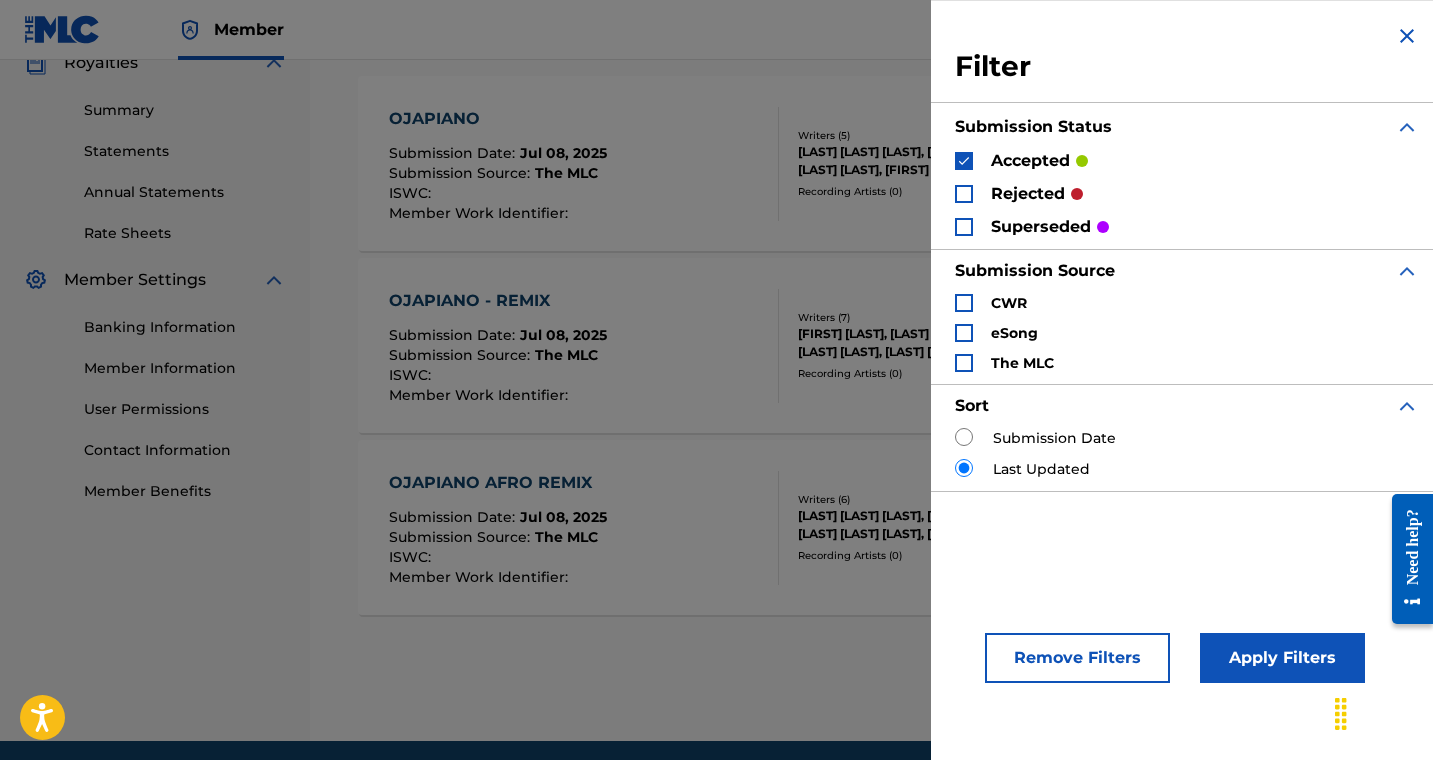 scroll, scrollTop: 695, scrollLeft: 0, axis: vertical 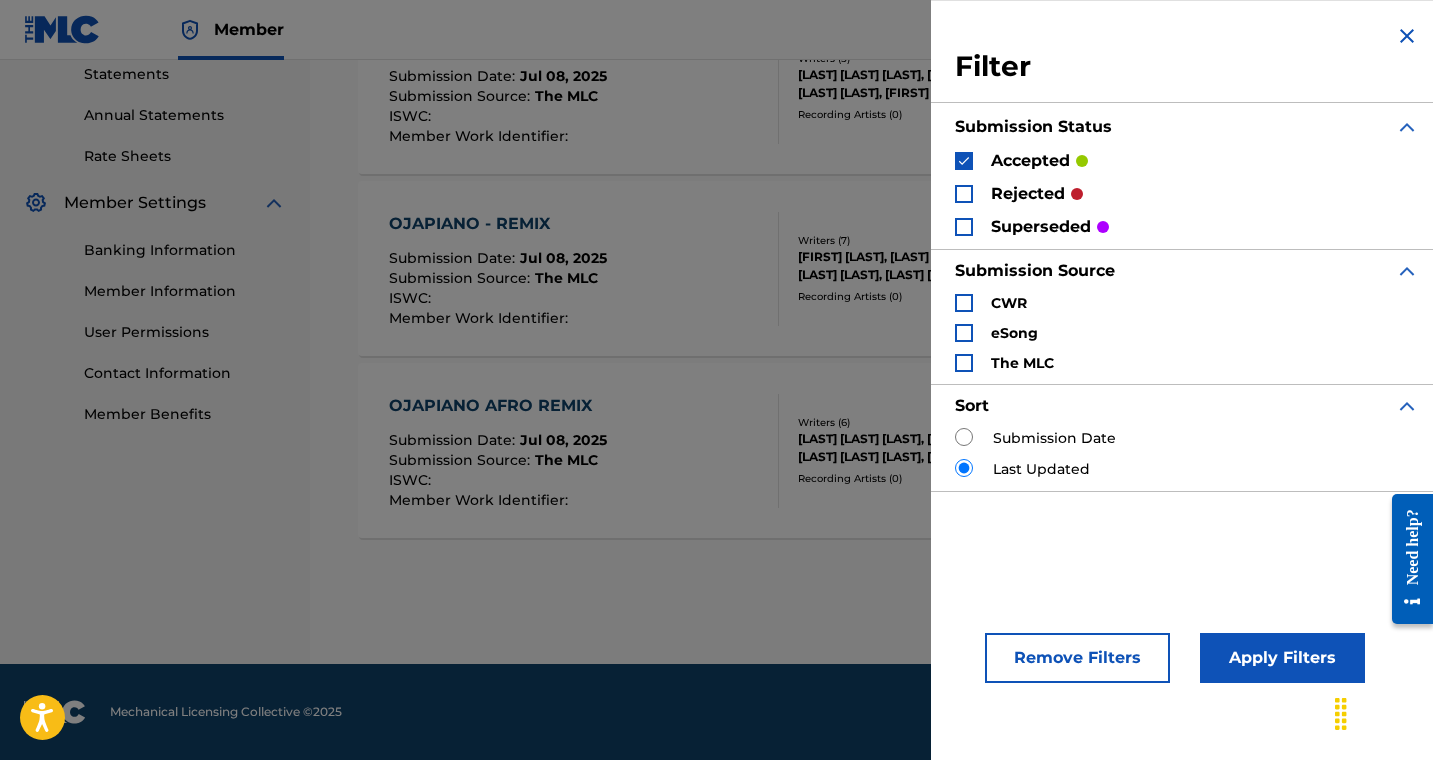 click on "Apply Filters" at bounding box center (1282, 658) 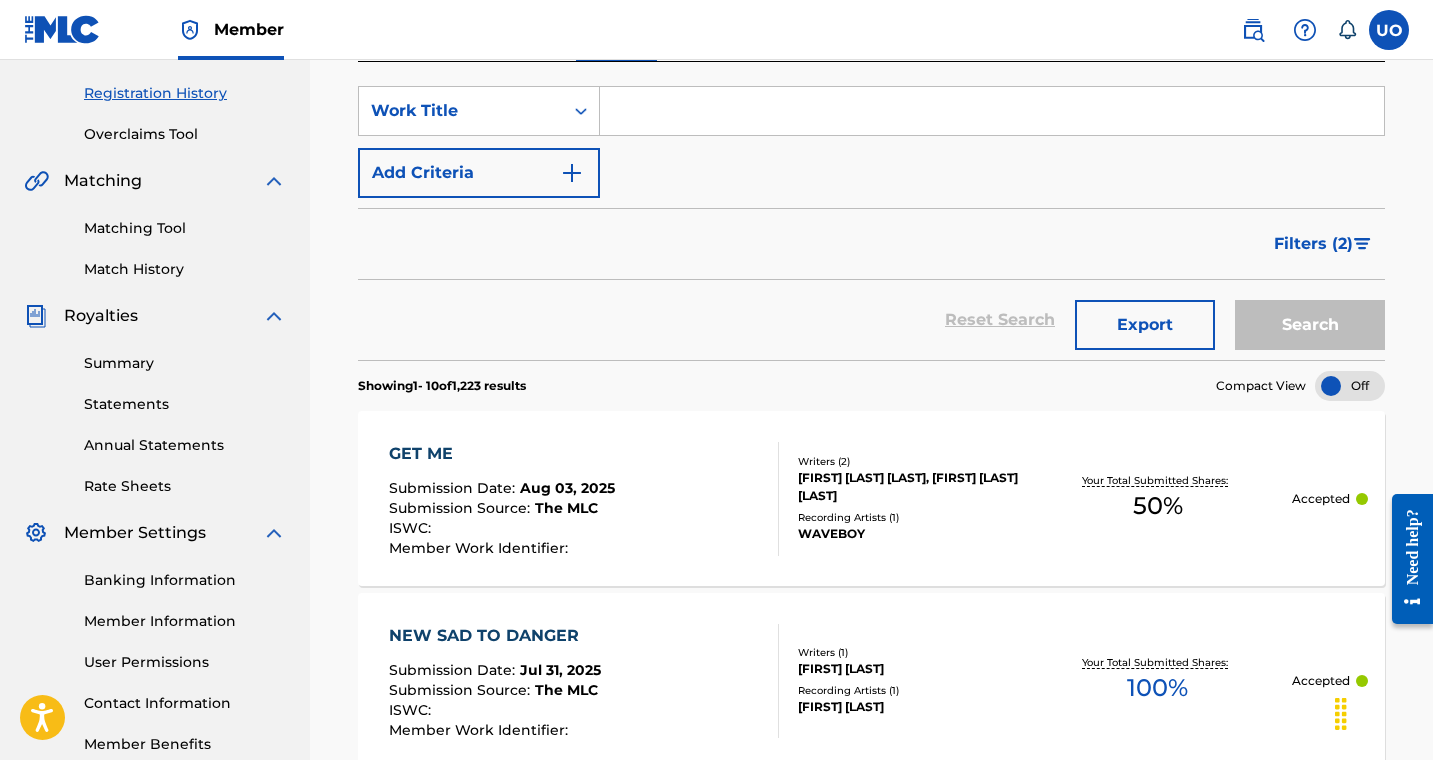 scroll, scrollTop: 343, scrollLeft: 0, axis: vertical 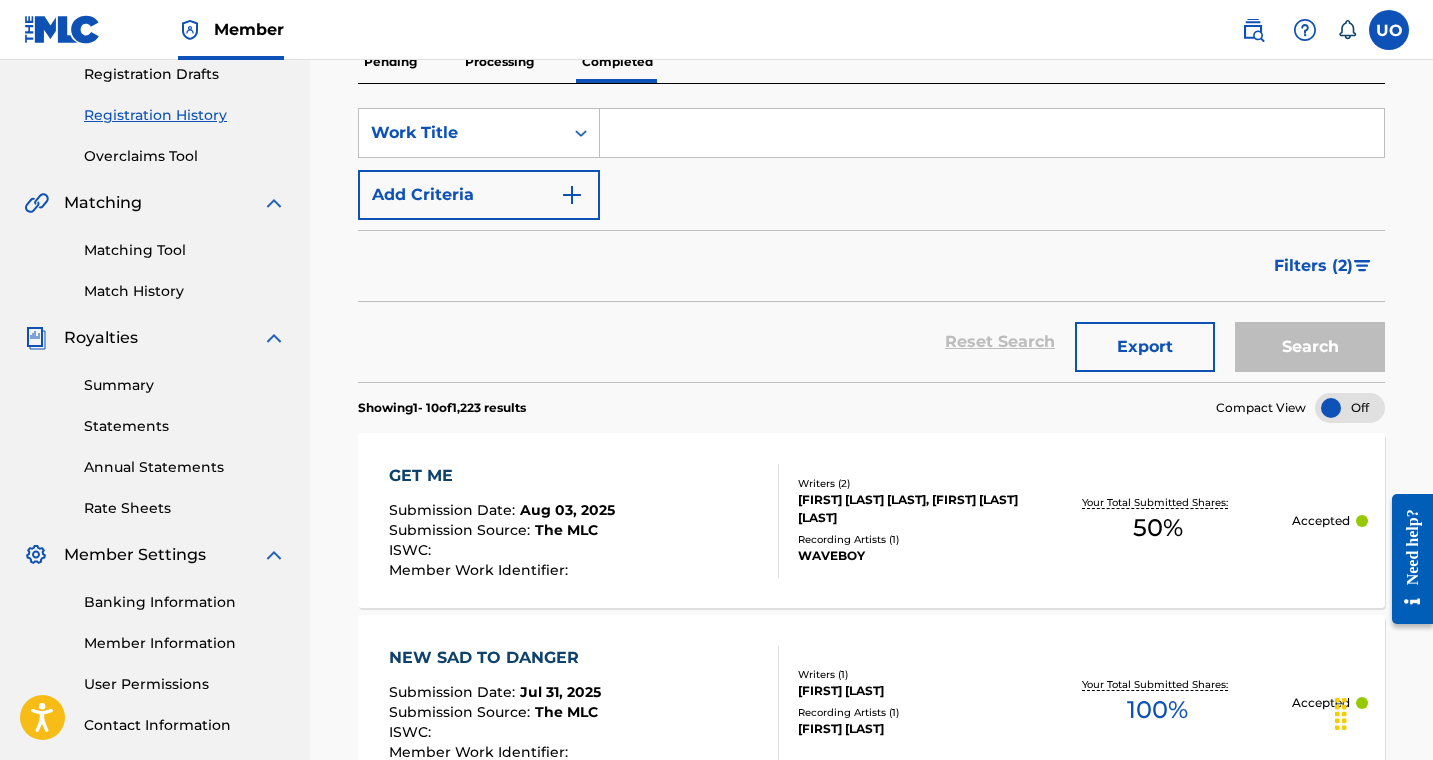 click on "Filters ( 2 )" at bounding box center (1313, 266) 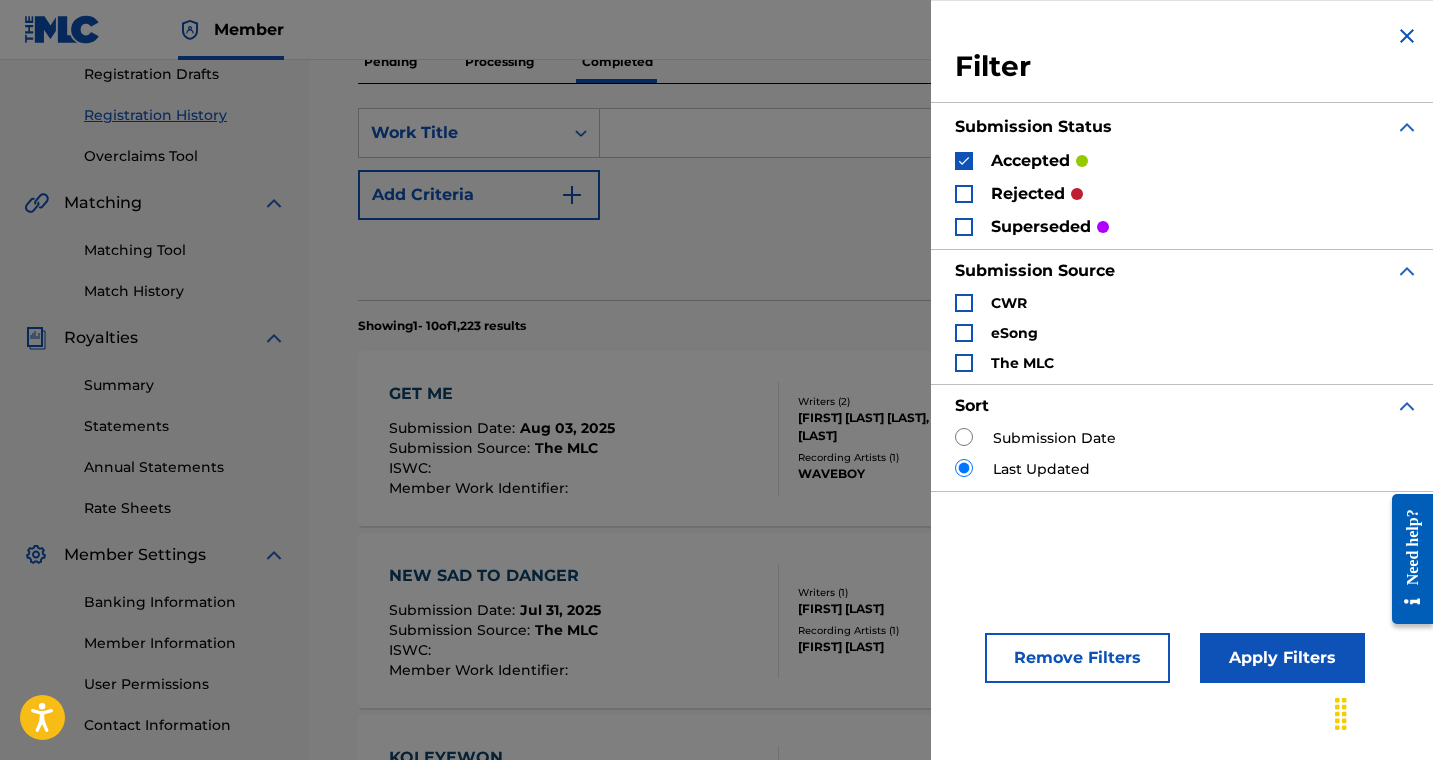 click on "GET ME Submission Date : [DATE] Submission Source : The MLC ISWC : Member Work Identifier :" at bounding box center [584, 439] 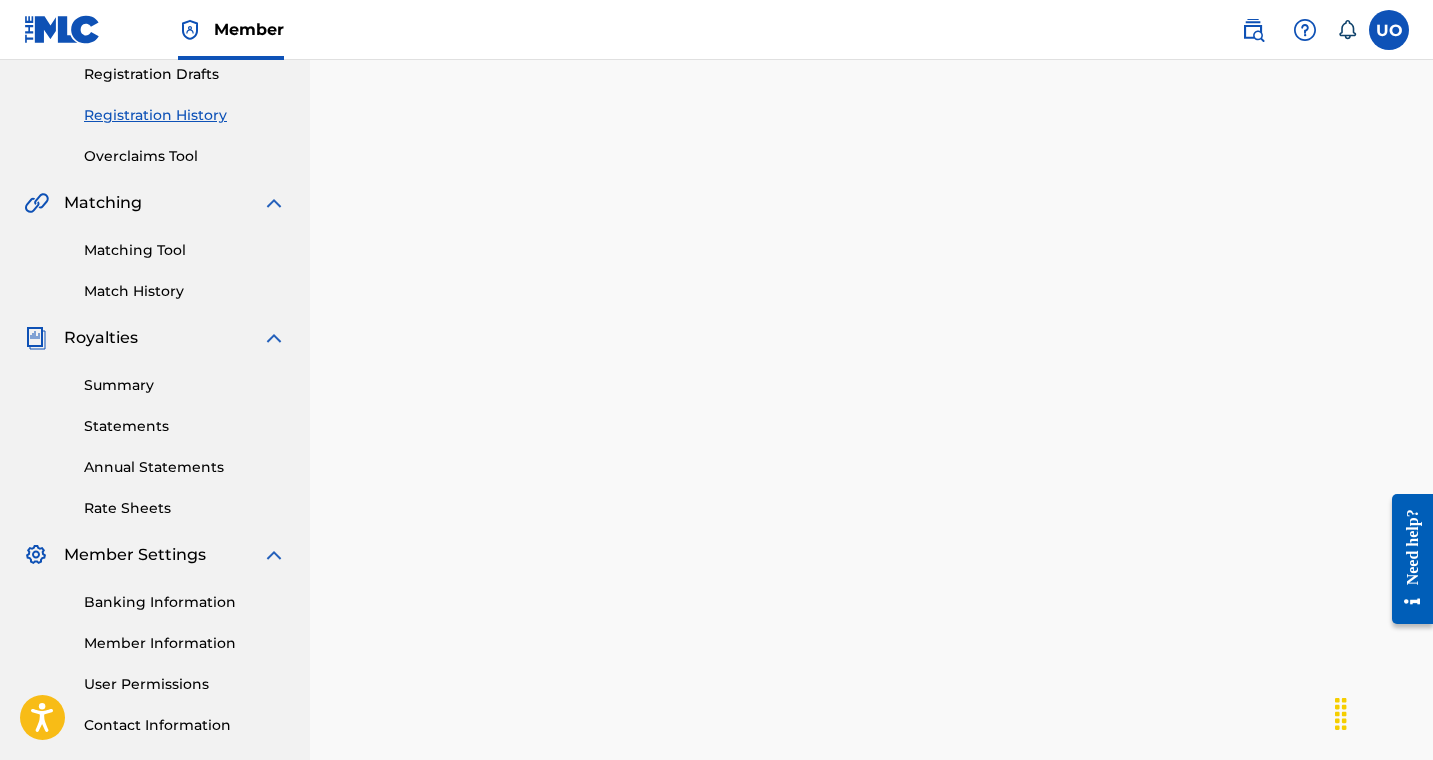 scroll, scrollTop: 0, scrollLeft: 0, axis: both 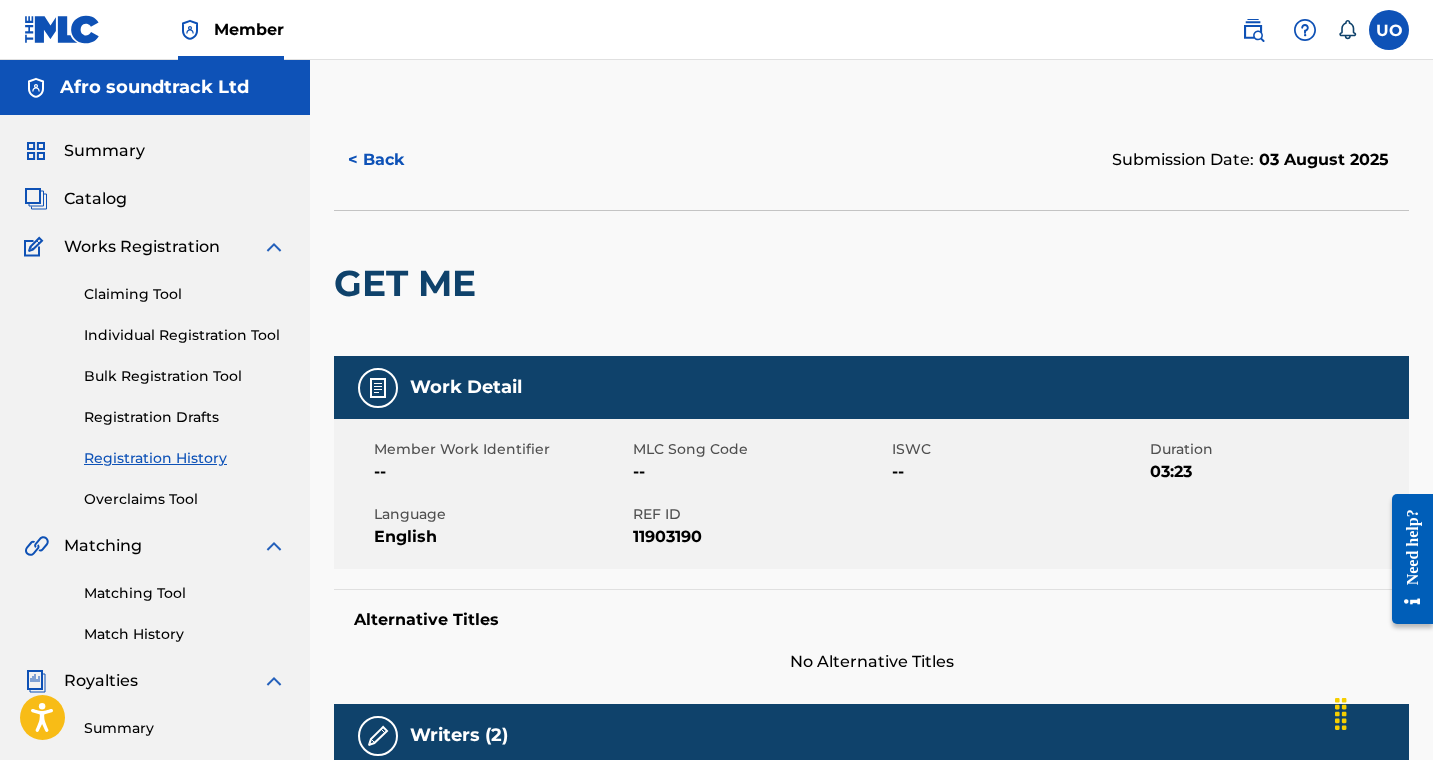 click on "< Back" at bounding box center [394, 160] 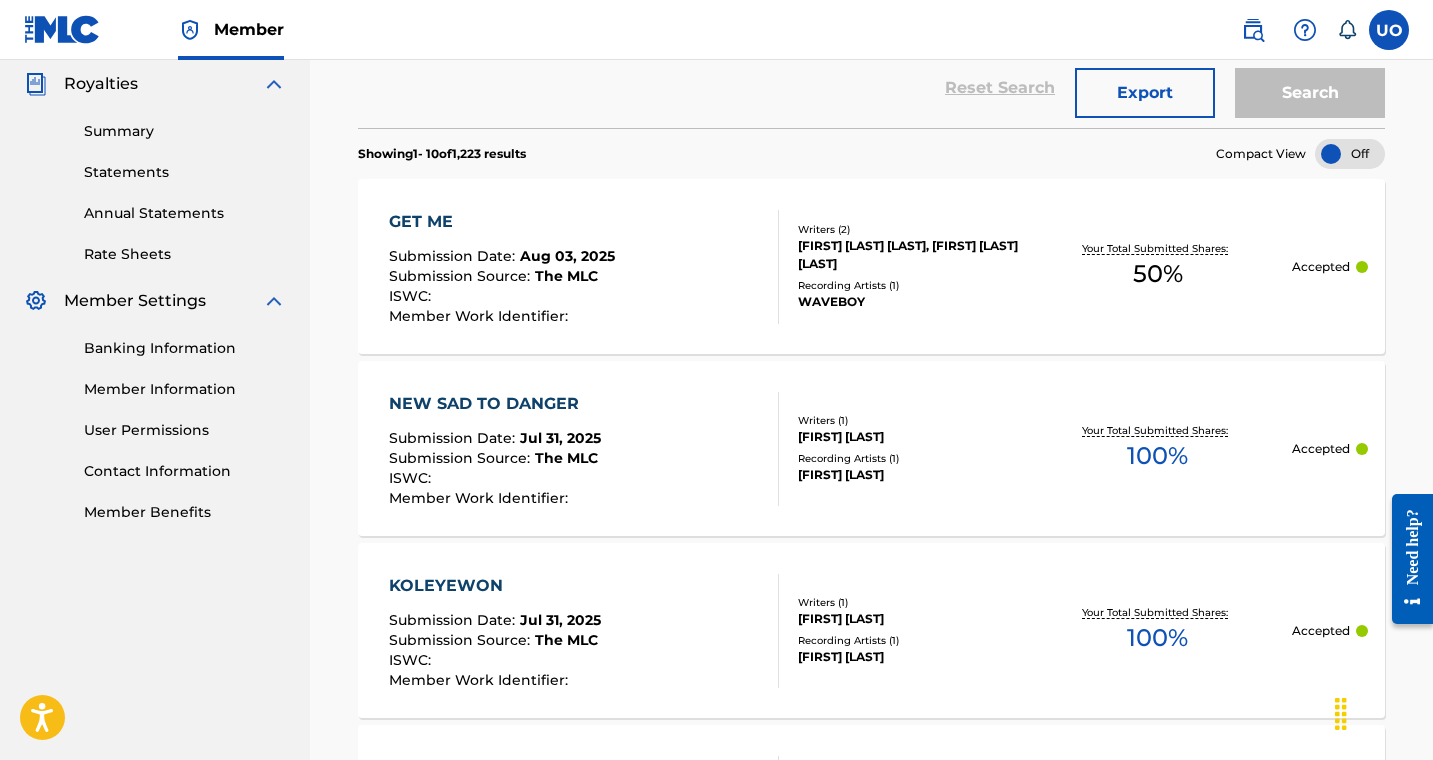 scroll, scrollTop: 2060, scrollLeft: 0, axis: vertical 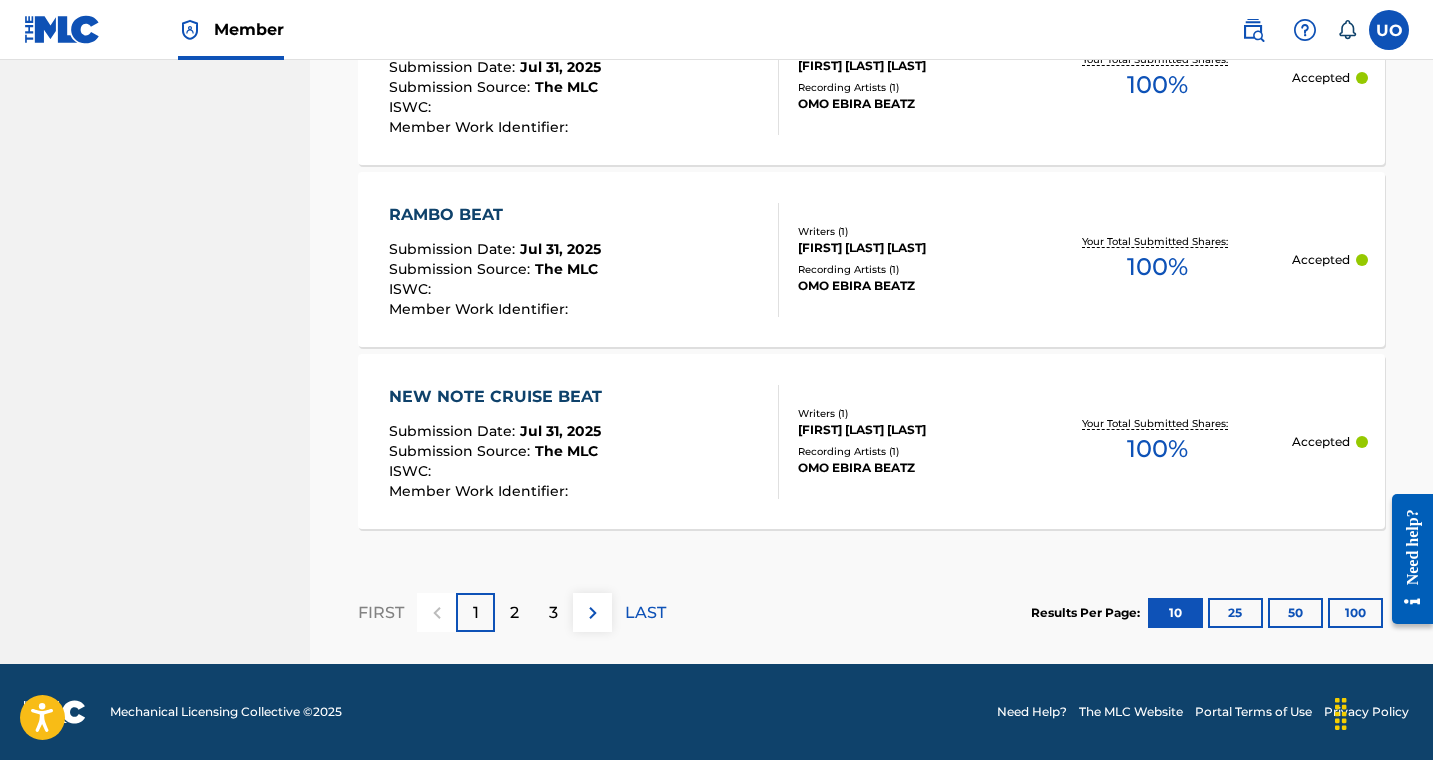 click on "25" at bounding box center [1235, 613] 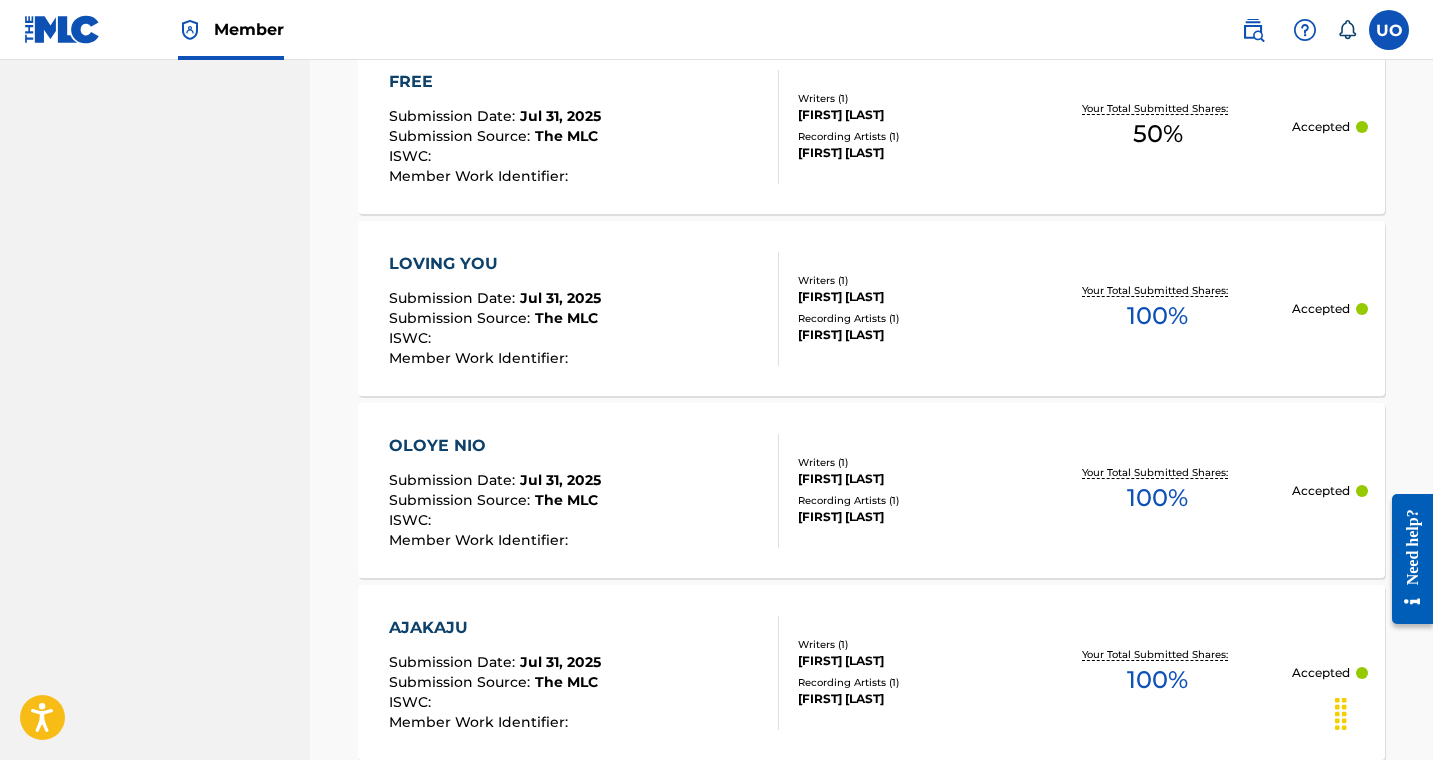scroll, scrollTop: 4790, scrollLeft: 0, axis: vertical 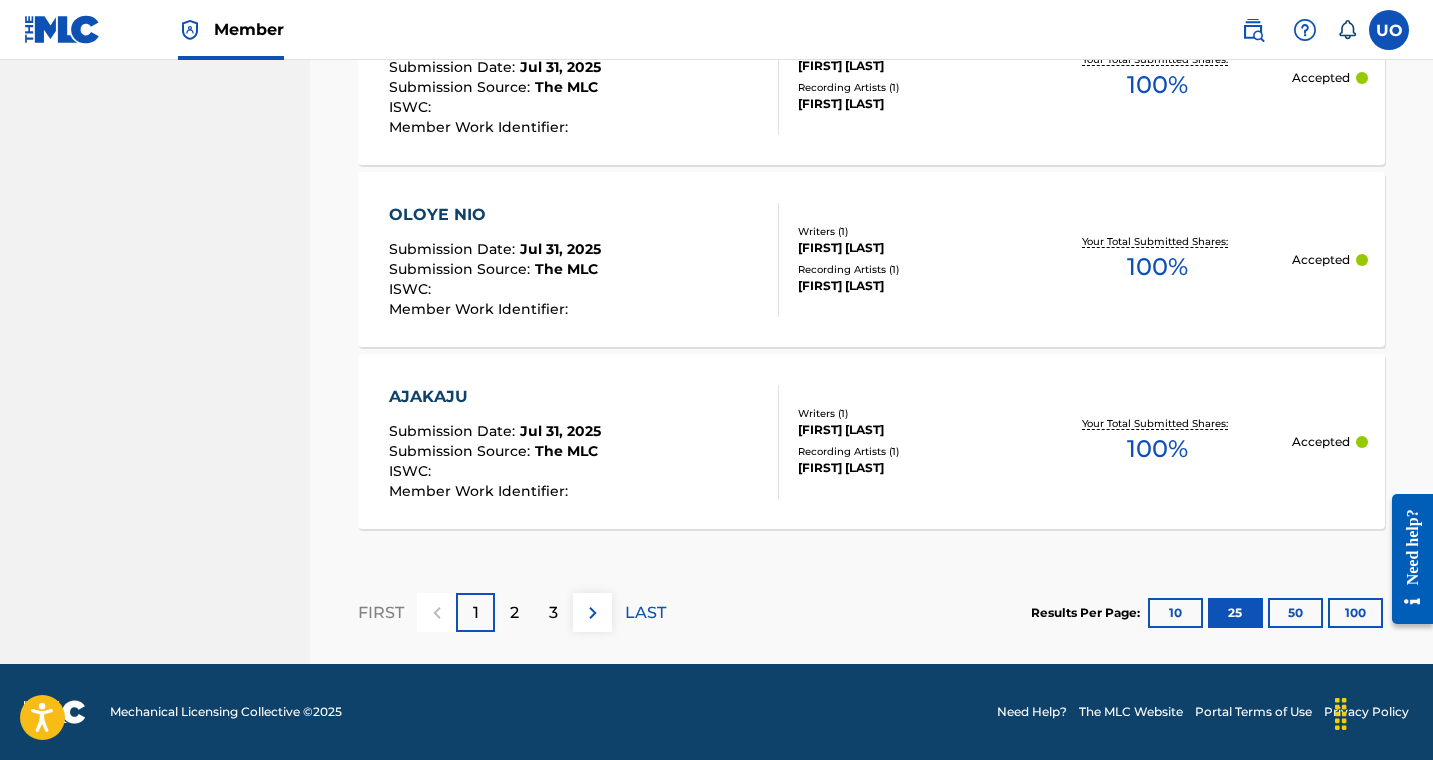 click on "50" at bounding box center [1295, 613] 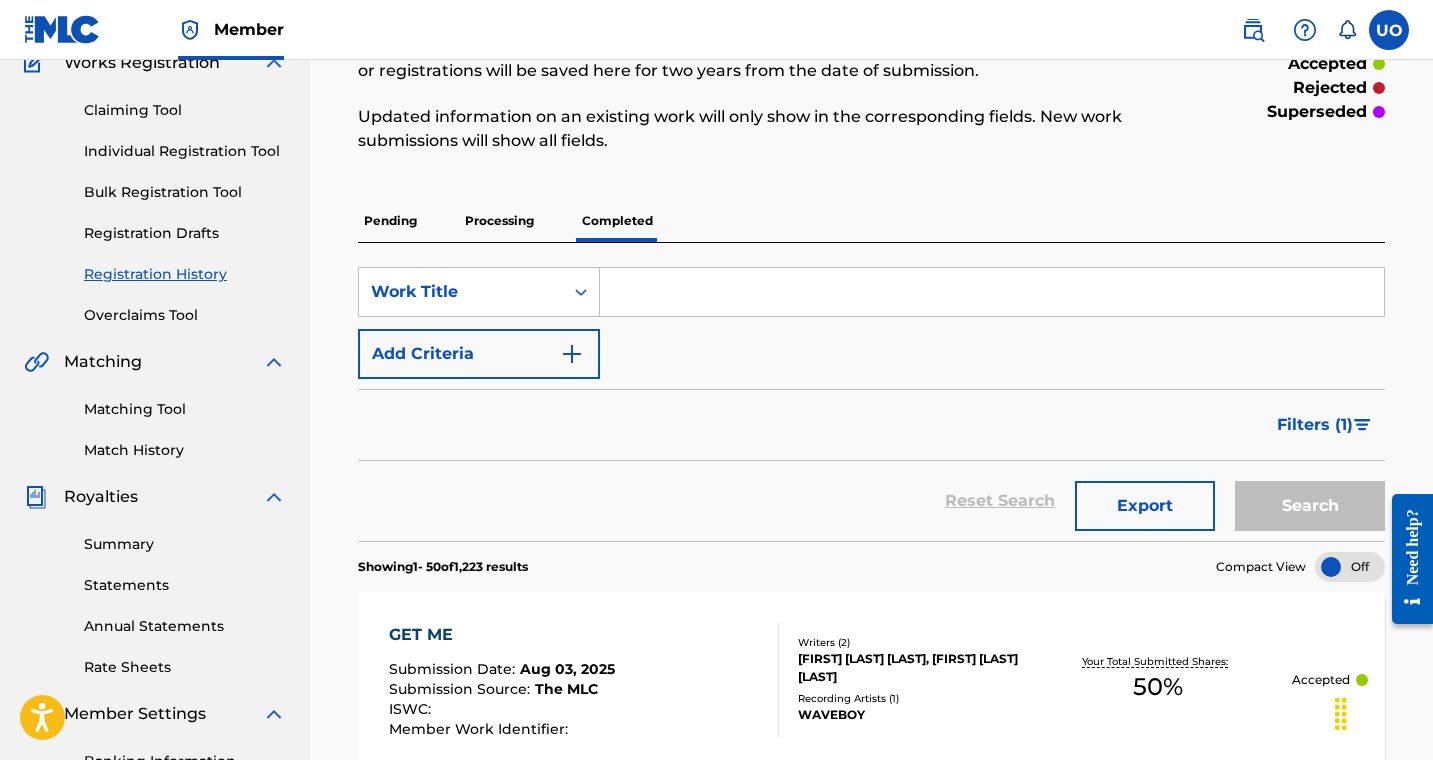 scroll, scrollTop: 189, scrollLeft: 0, axis: vertical 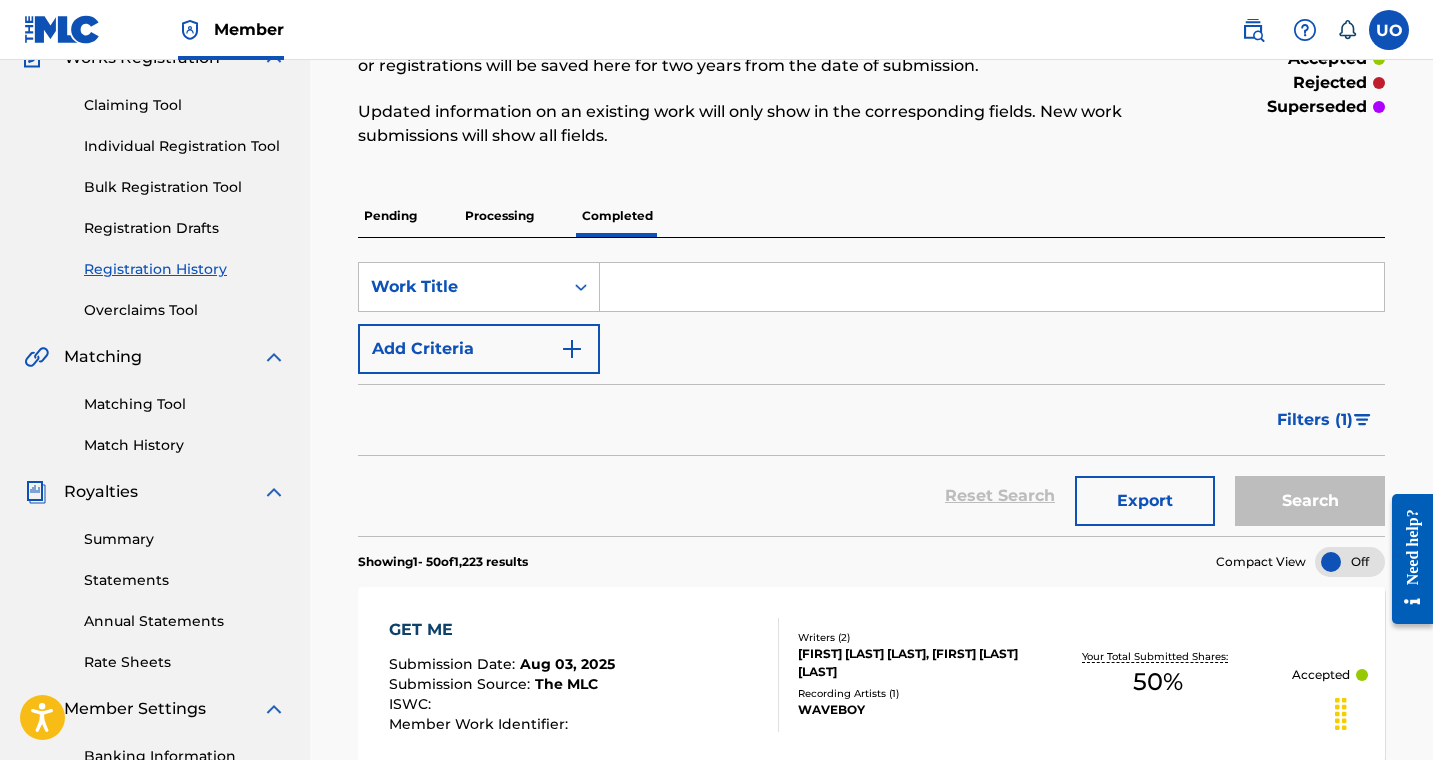 click on "Filters ( 1 )" at bounding box center (1315, 420) 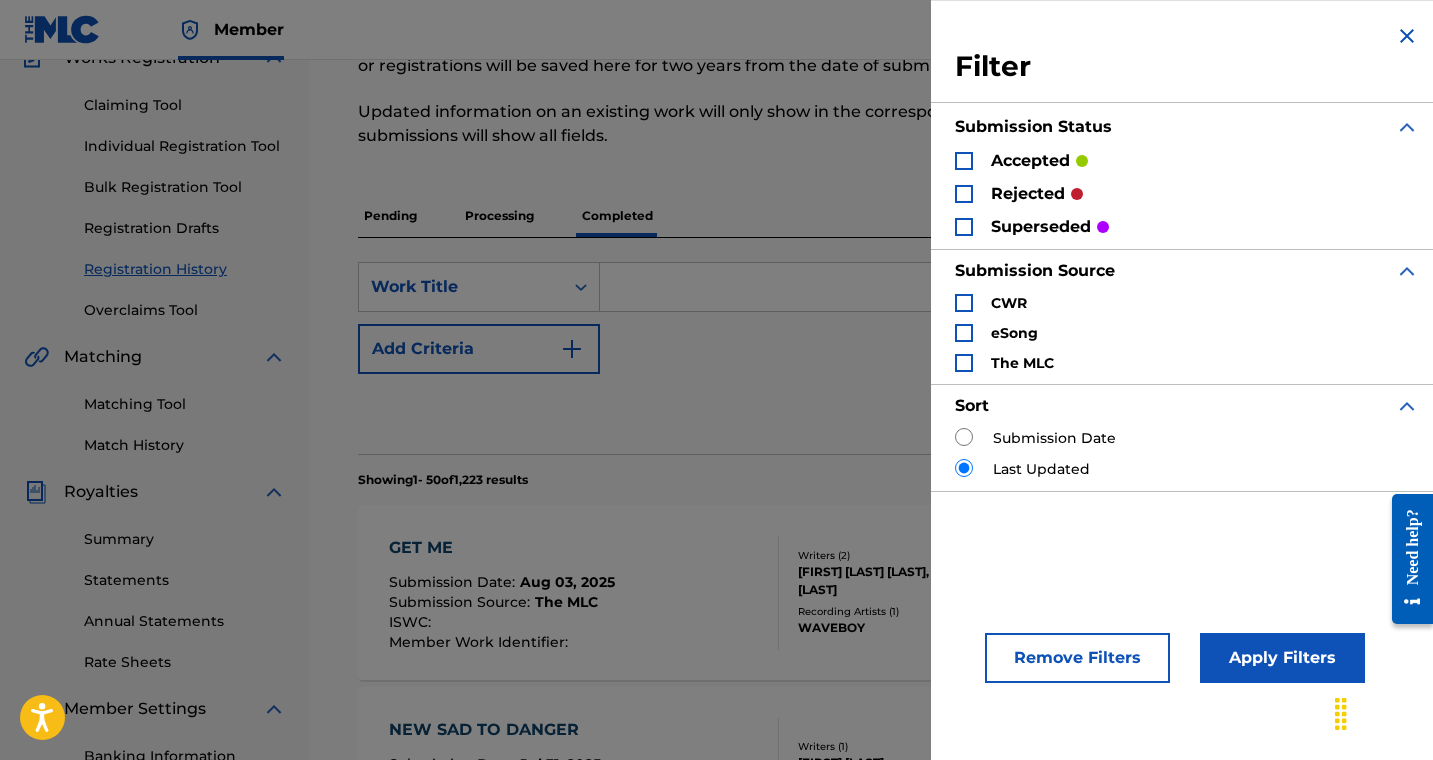 click at bounding box center [964, 161] 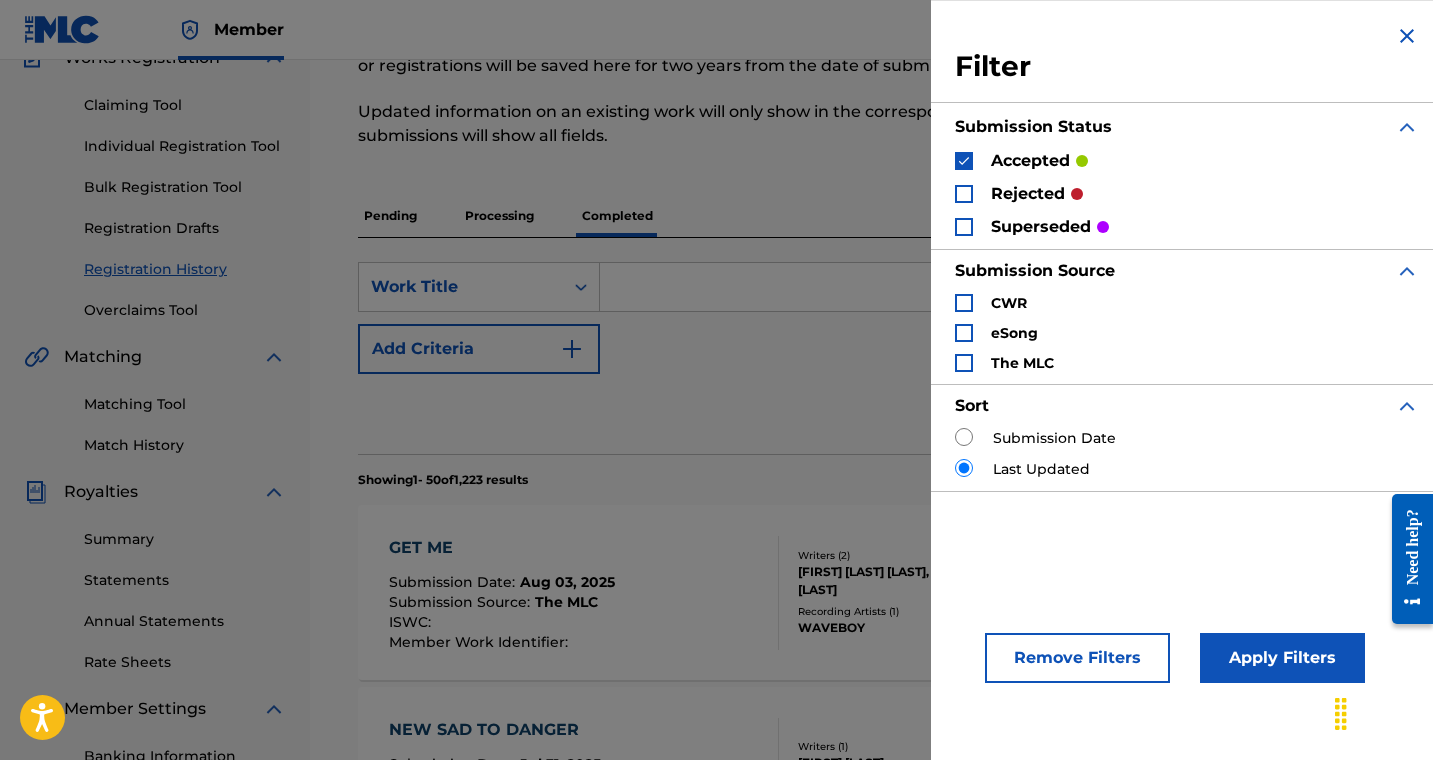 click on "Apply Filters" at bounding box center (1282, 658) 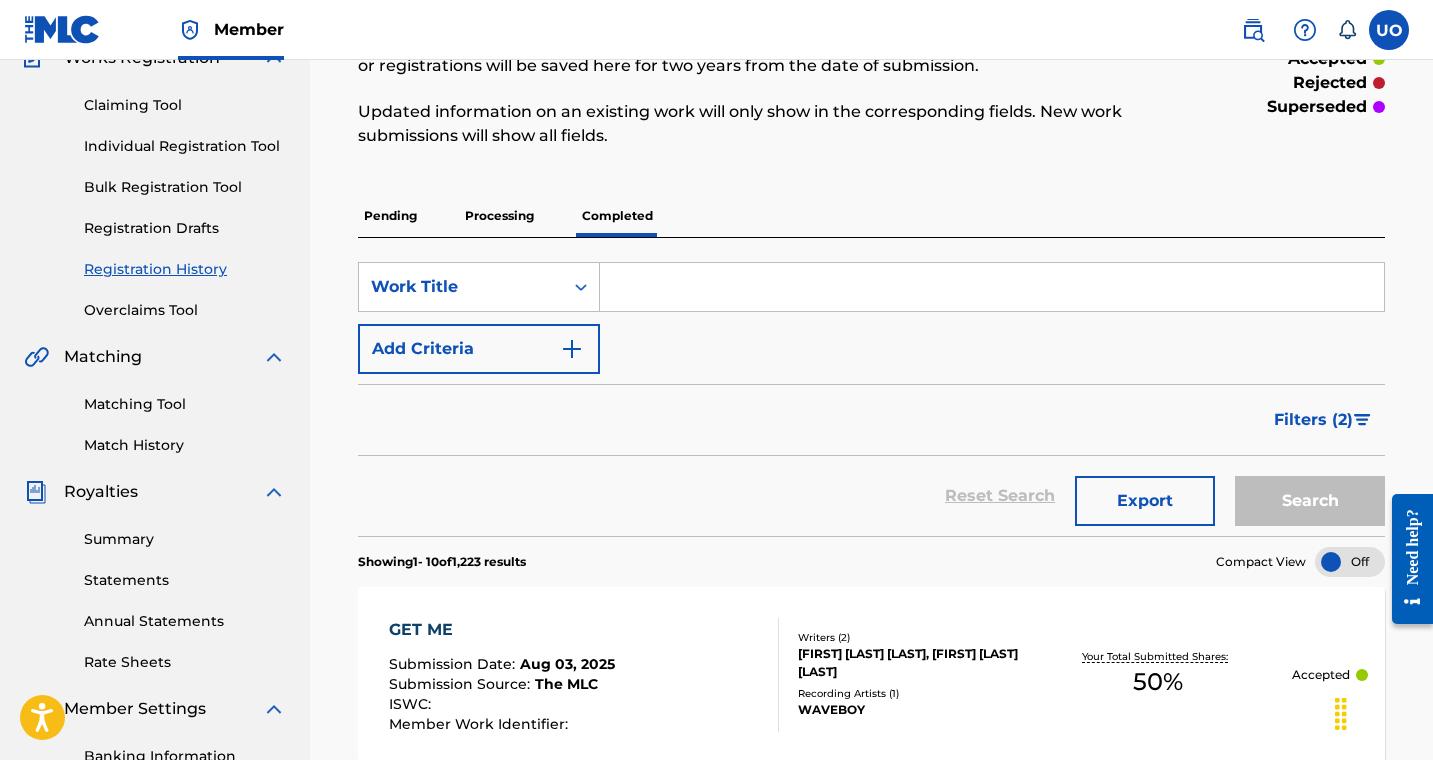 click on "Filters ( 2 )" at bounding box center (1323, 420) 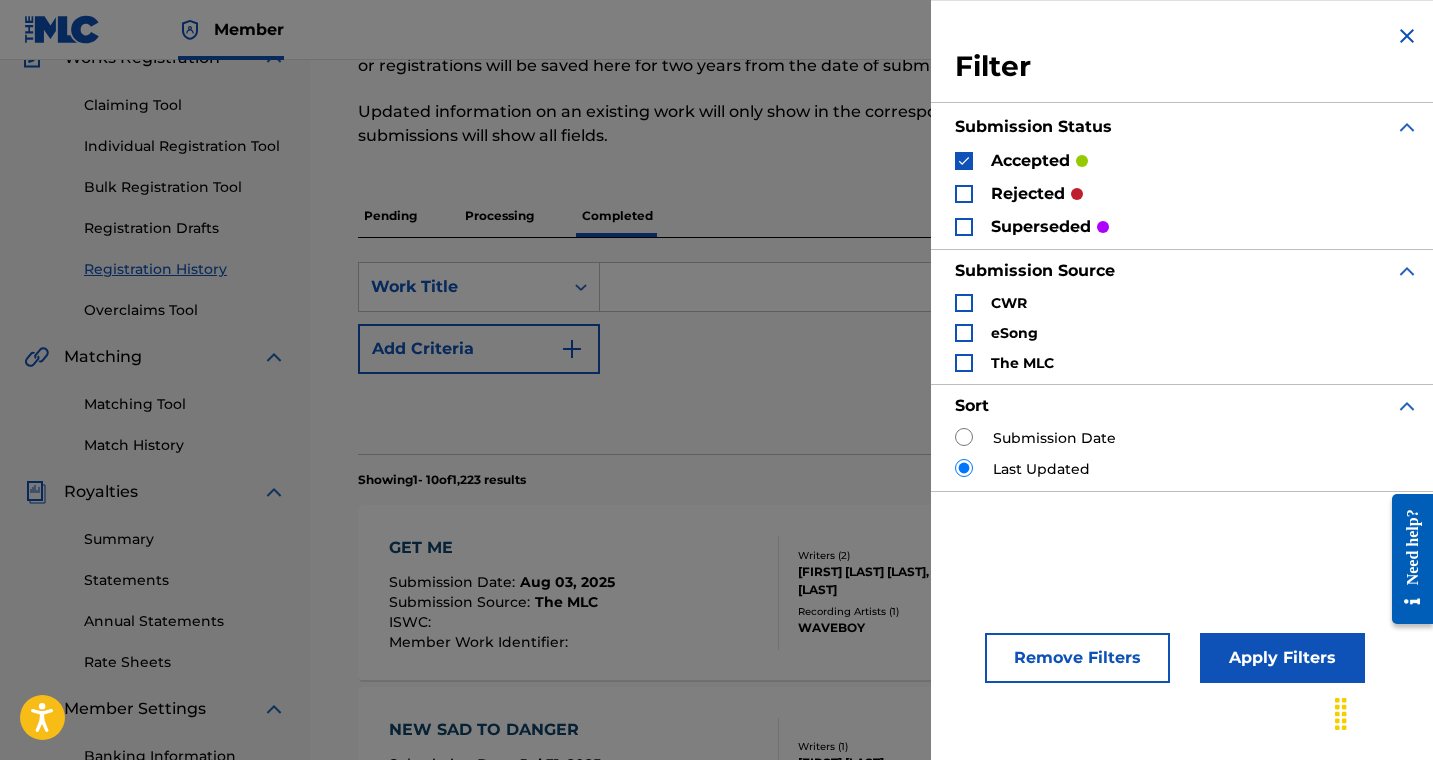 click at bounding box center (964, 194) 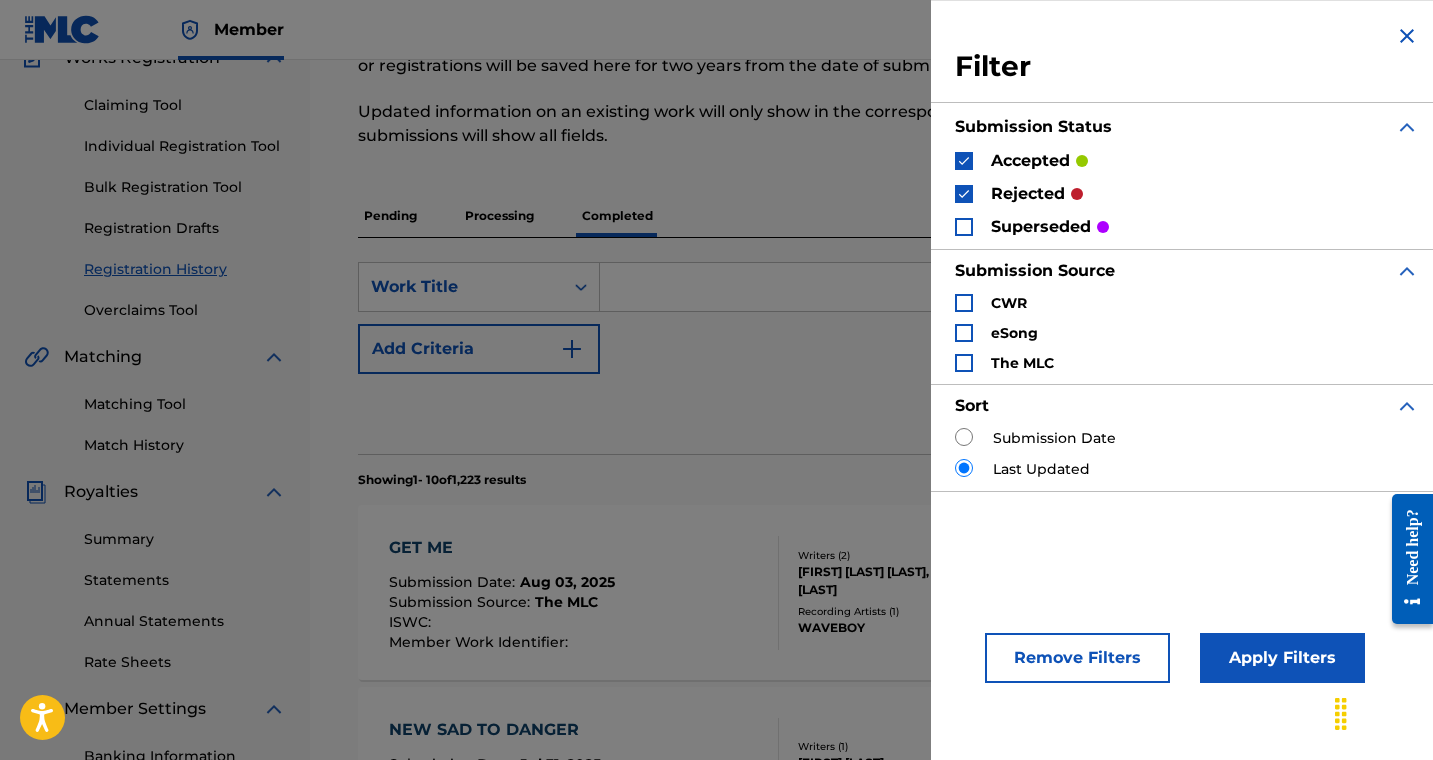 click at bounding box center (964, 227) 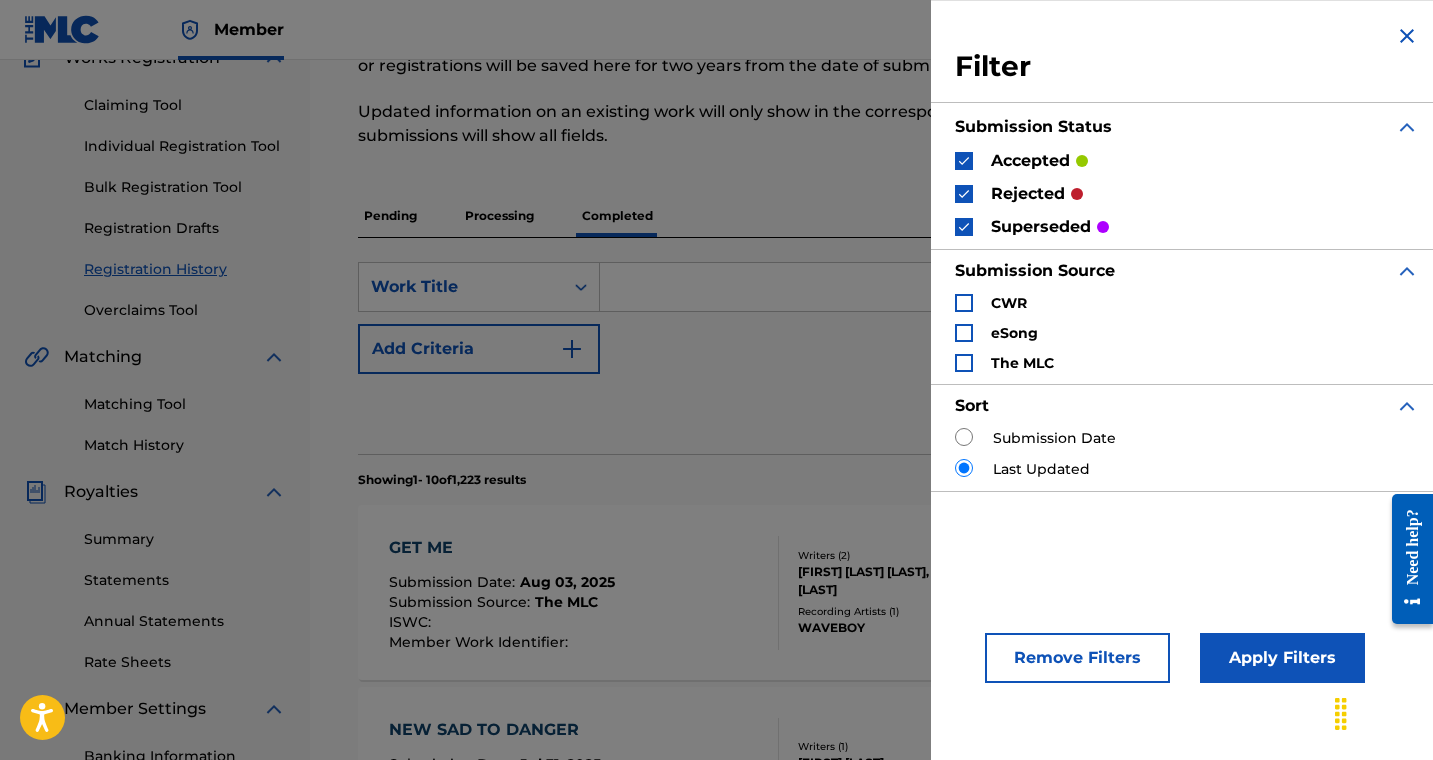 click on "Apply Filters" at bounding box center [1282, 658] 